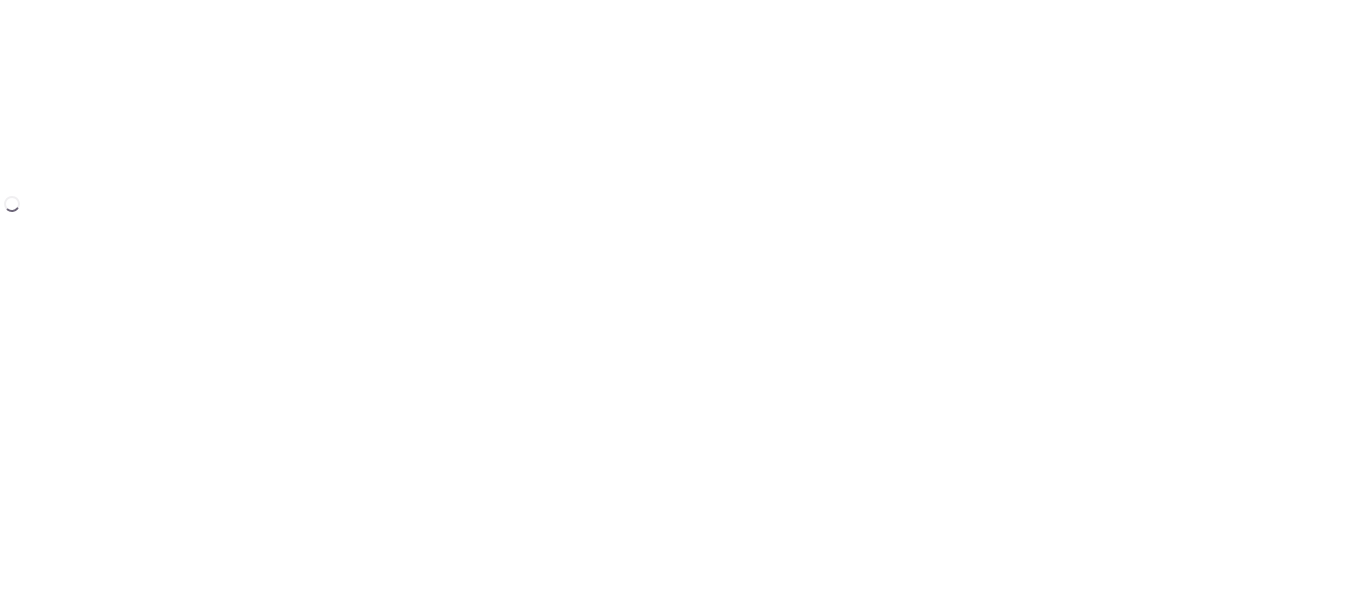 scroll, scrollTop: 0, scrollLeft: 0, axis: both 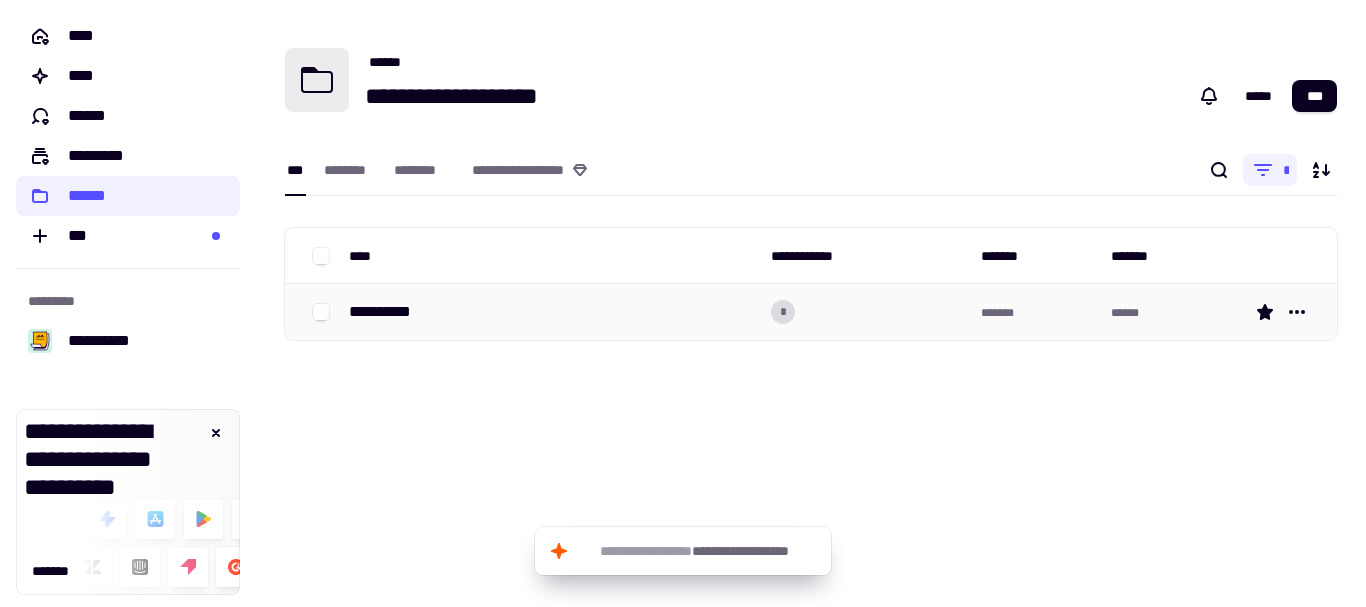 click on "**********" at bounding box center (552, 312) 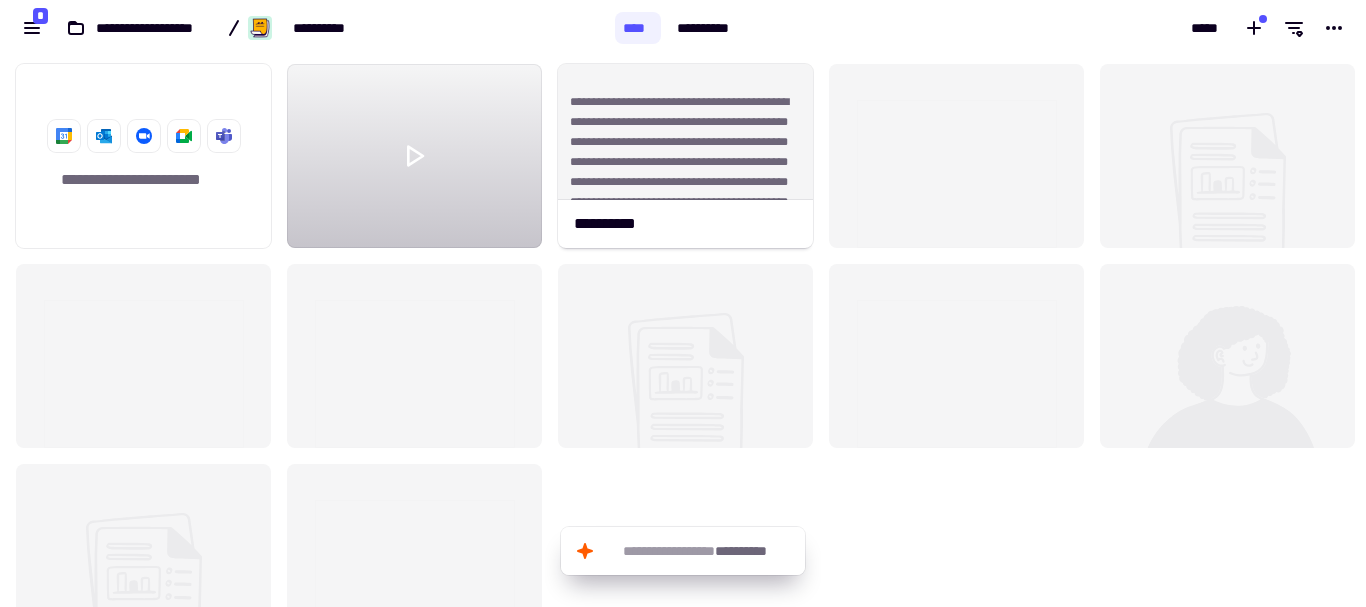 scroll, scrollTop: 16, scrollLeft: 16, axis: both 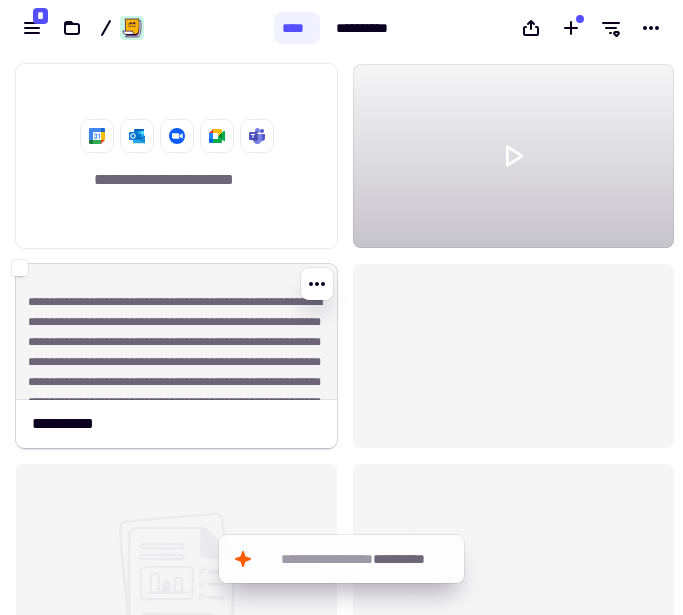 click on "**********" 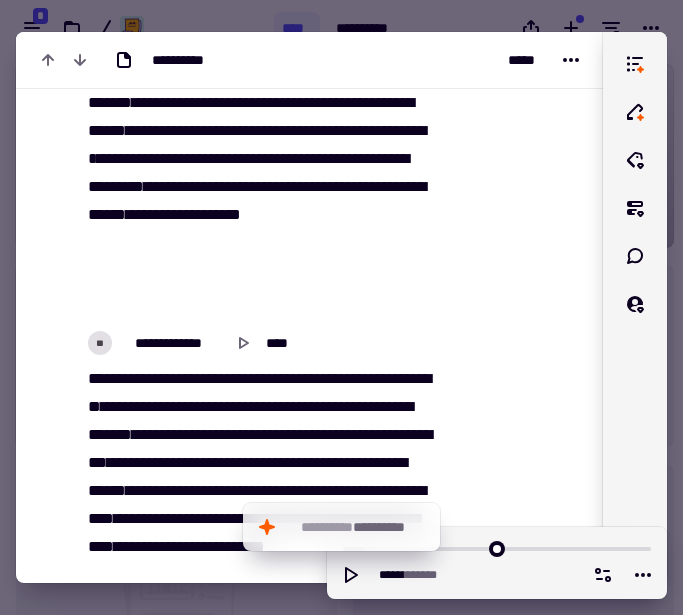 scroll, scrollTop: 1111, scrollLeft: 0, axis: vertical 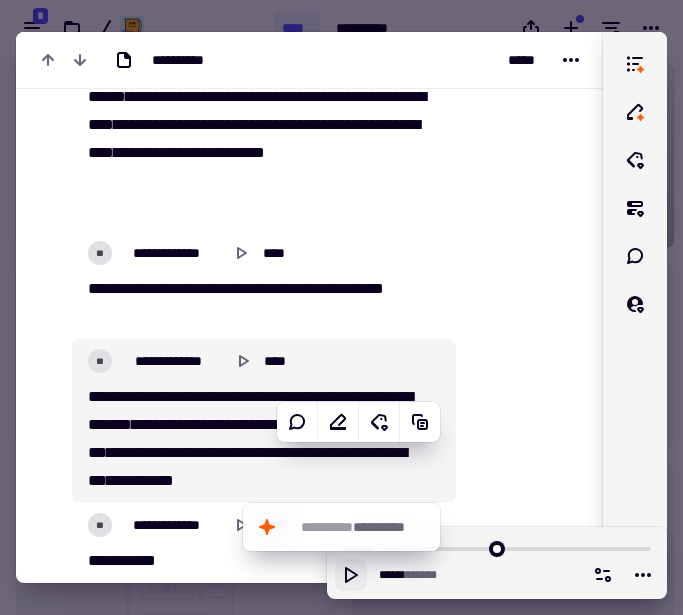 click 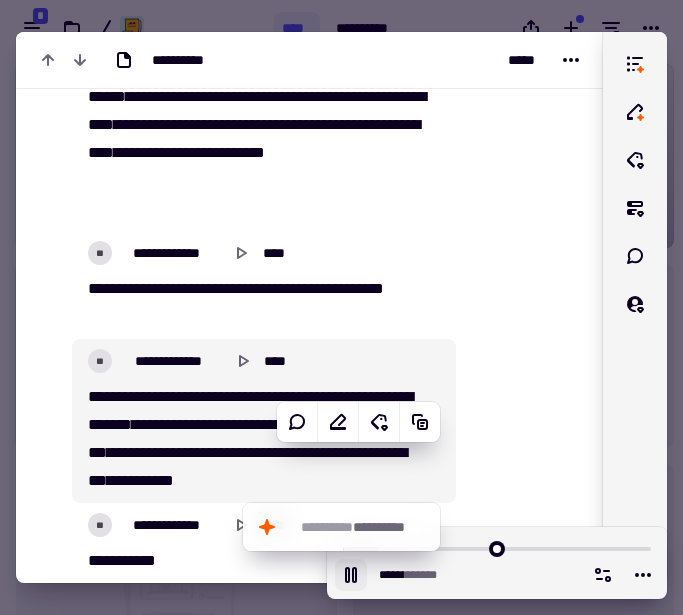 click at bounding box center [497, 547] 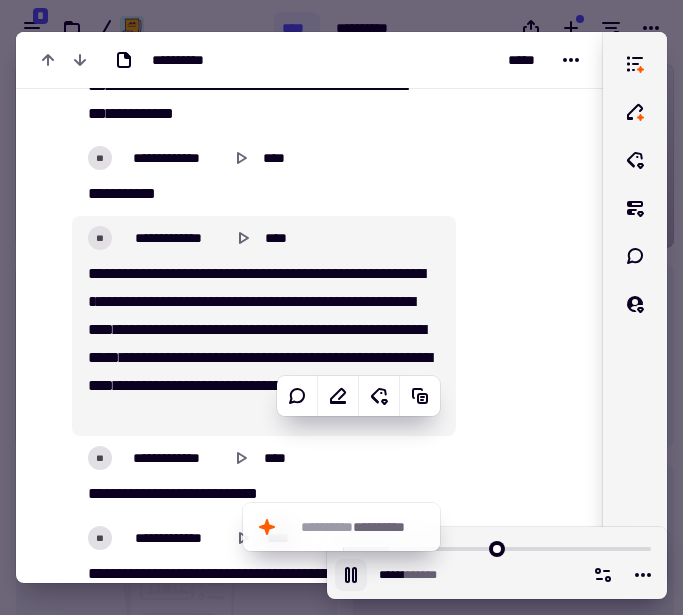 scroll, scrollTop: 1479, scrollLeft: 0, axis: vertical 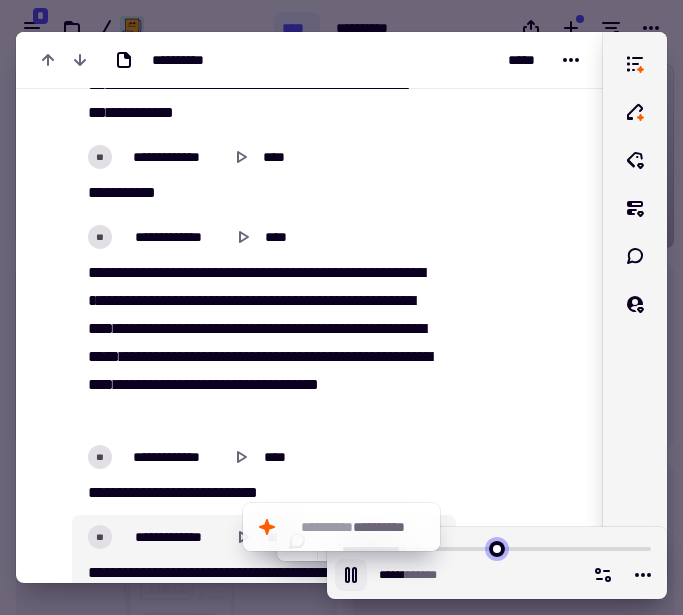 drag, startPoint x: 352, startPoint y: 553, endPoint x: 404, endPoint y: 556, distance: 52.086468 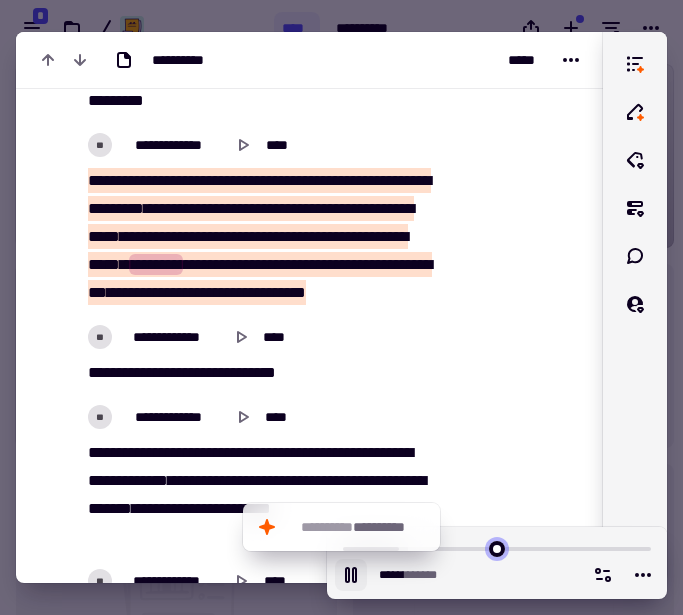scroll, scrollTop: 2144, scrollLeft: 0, axis: vertical 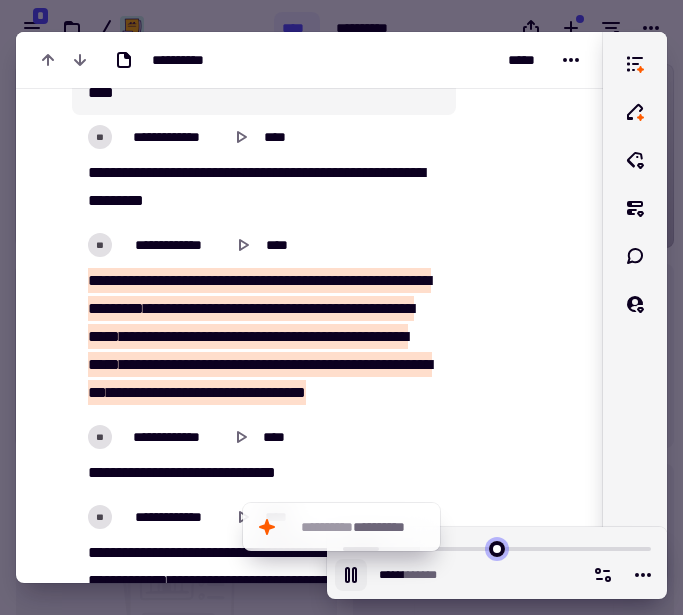 drag, startPoint x: 404, startPoint y: 555, endPoint x: 385, endPoint y: 553, distance: 19.104973 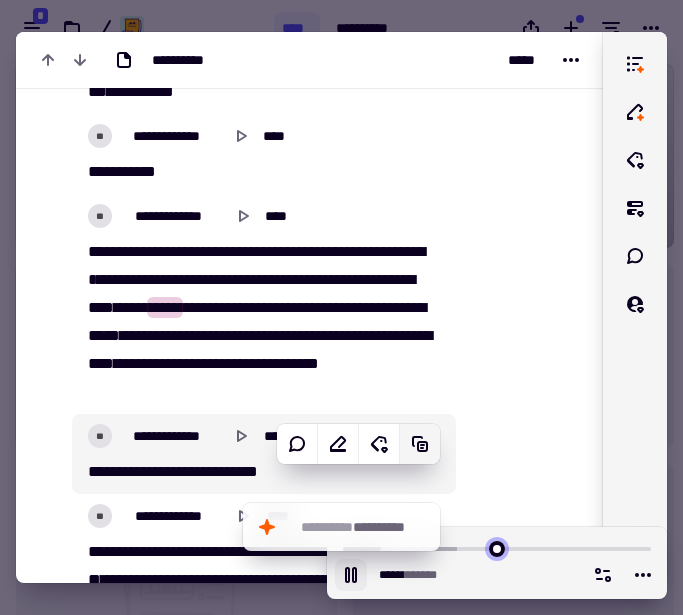 scroll, scrollTop: 1568, scrollLeft: 0, axis: vertical 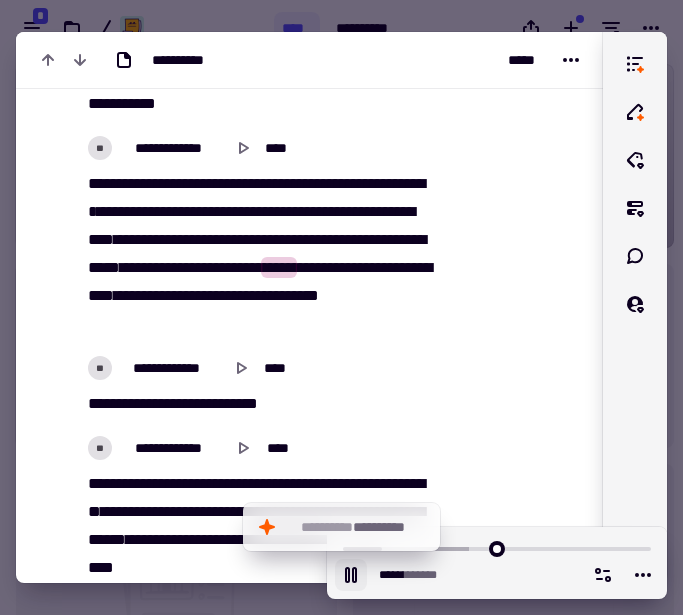 click 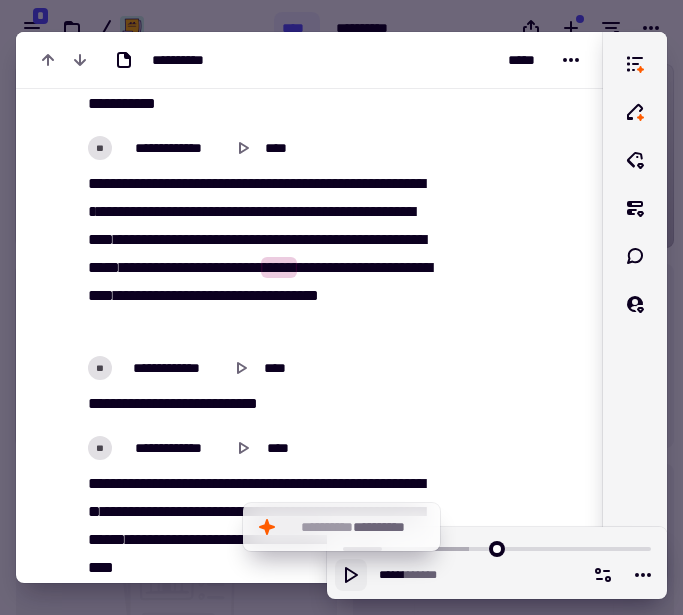 click 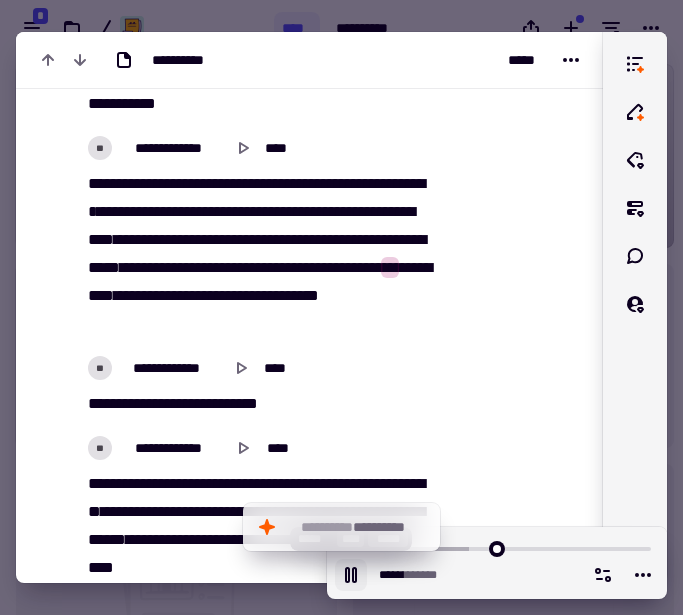 click 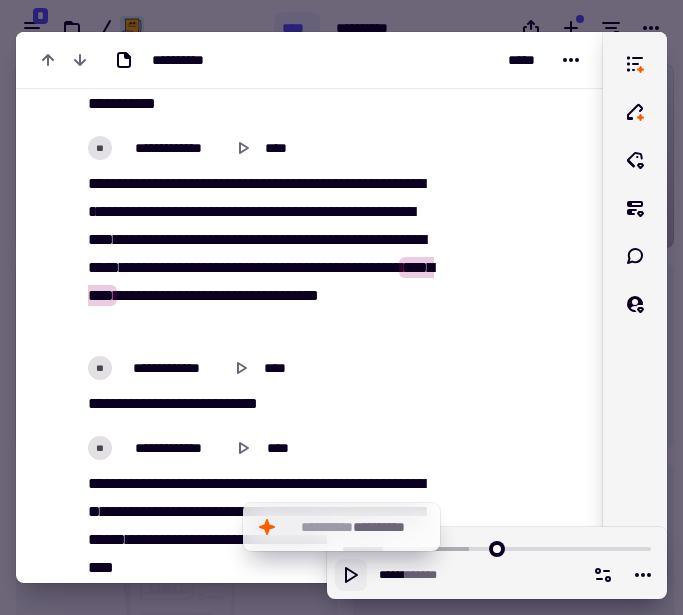 click 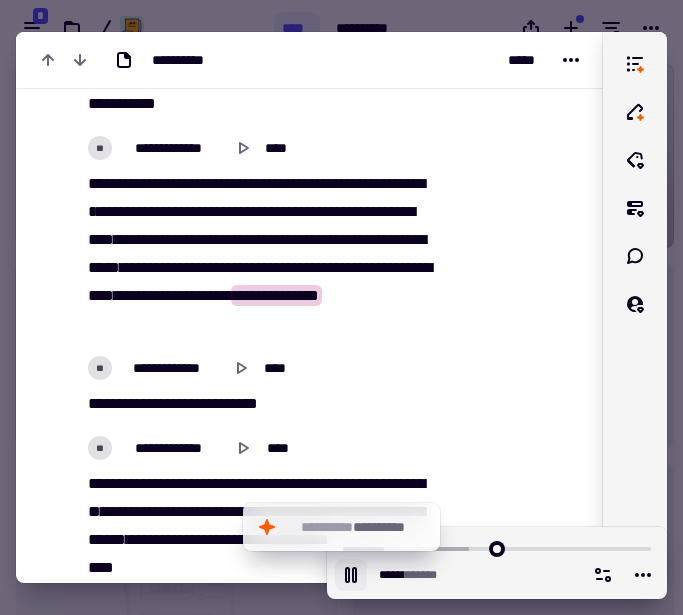 click 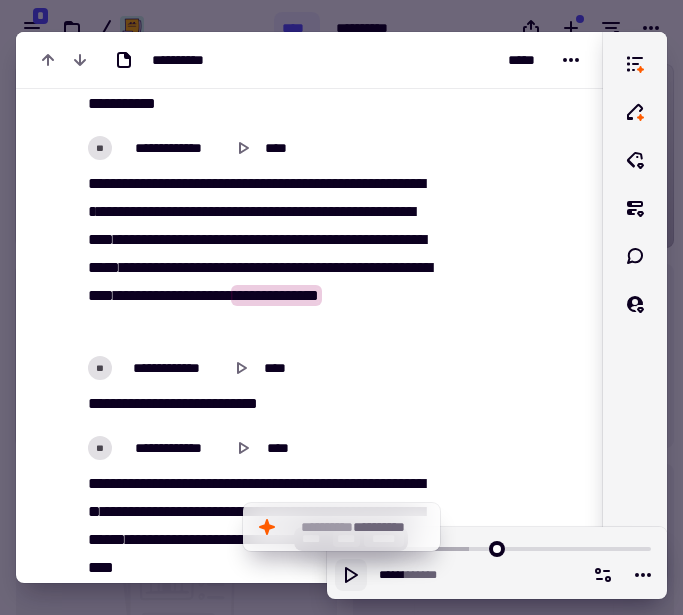 click 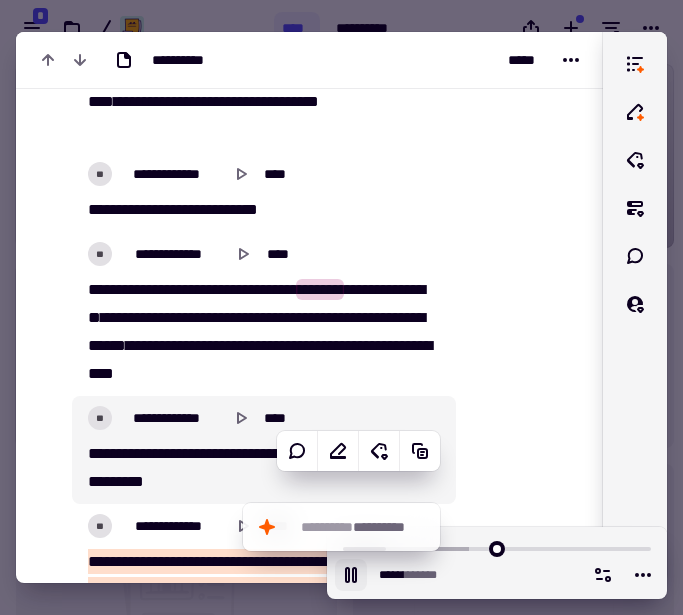 scroll, scrollTop: 1763, scrollLeft: 0, axis: vertical 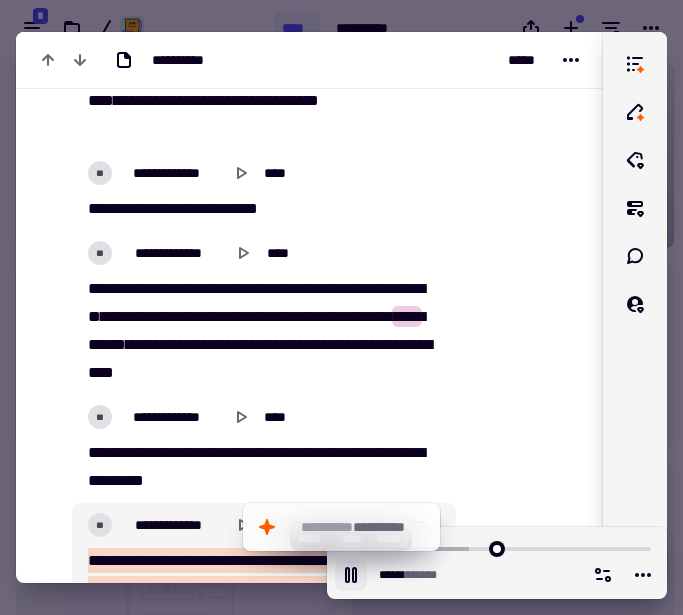 click 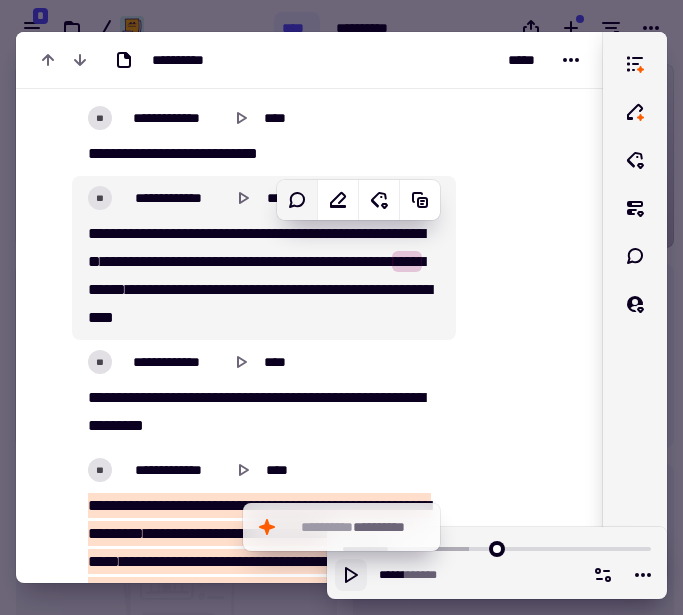 scroll, scrollTop: 1817, scrollLeft: 0, axis: vertical 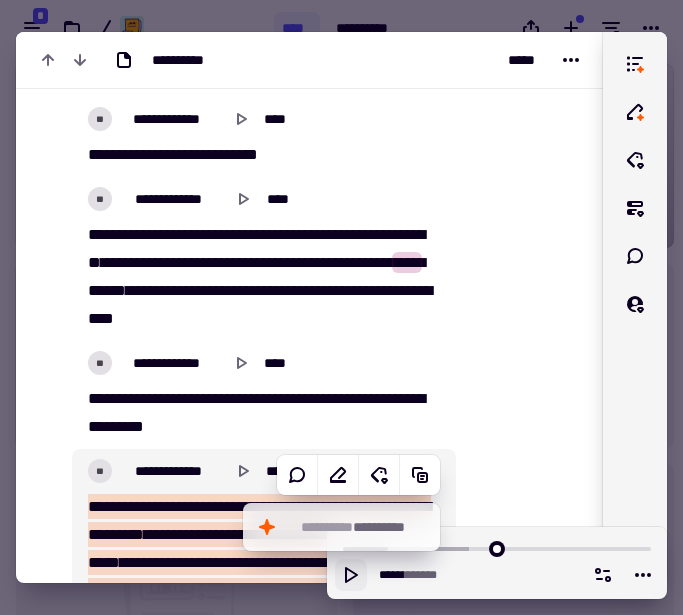 click 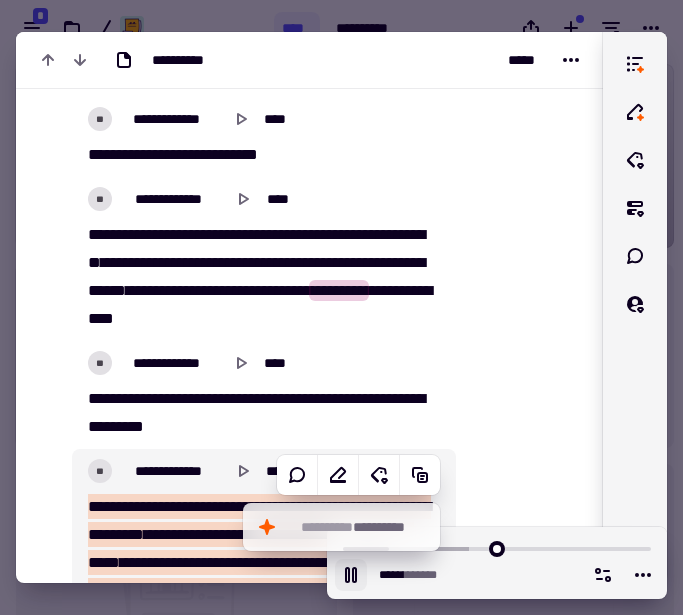 click 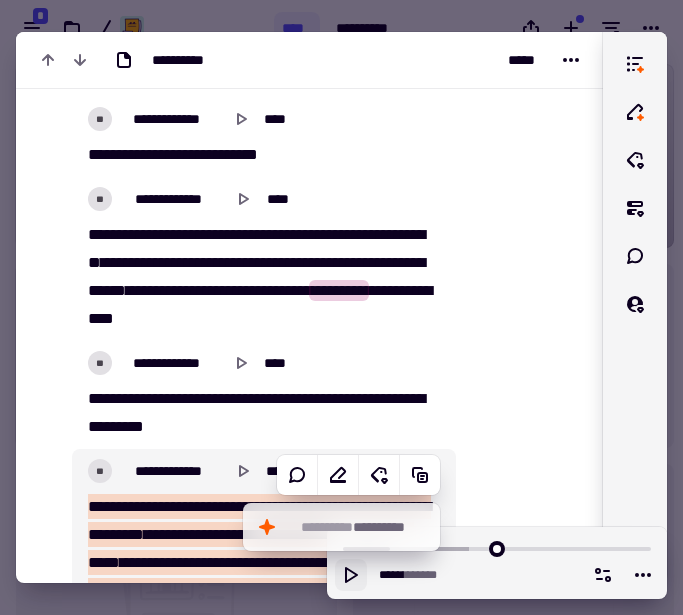 click 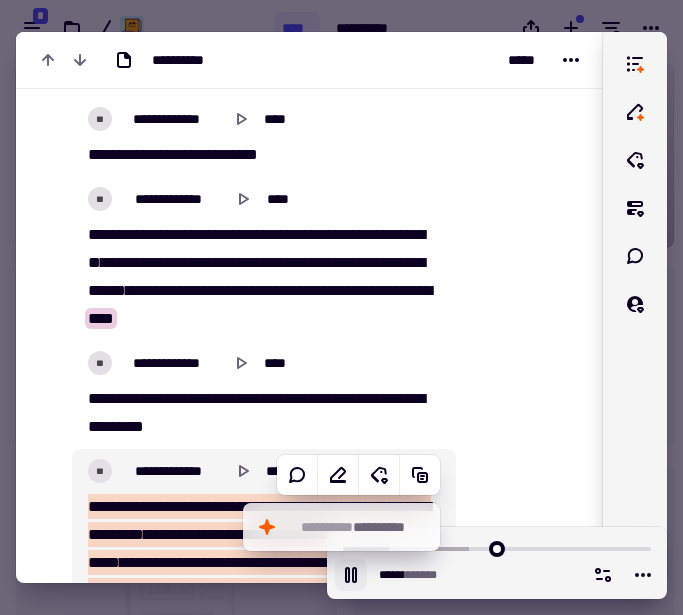 click 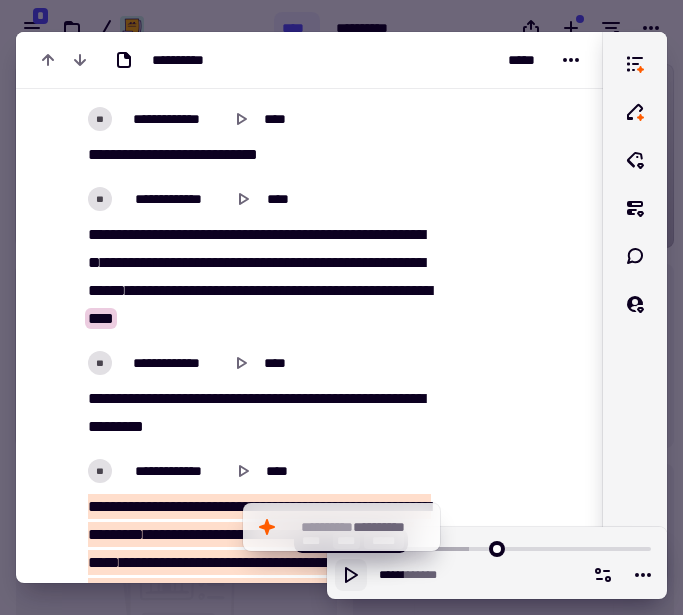 click 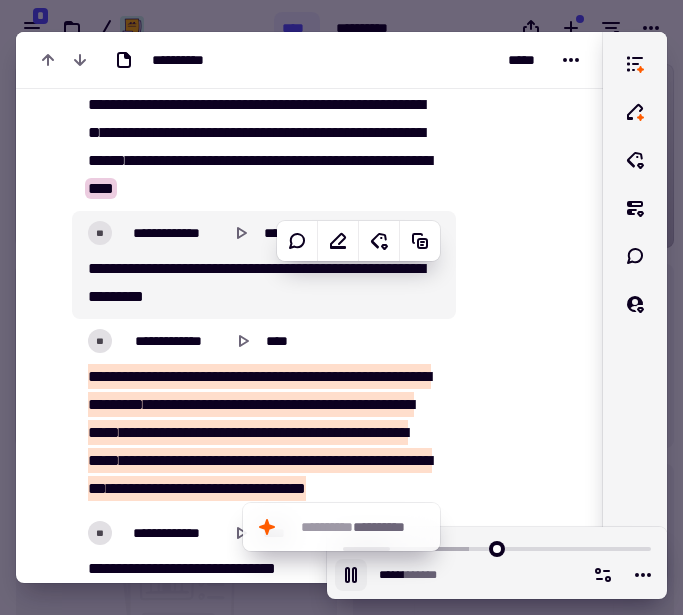 scroll, scrollTop: 1950, scrollLeft: 0, axis: vertical 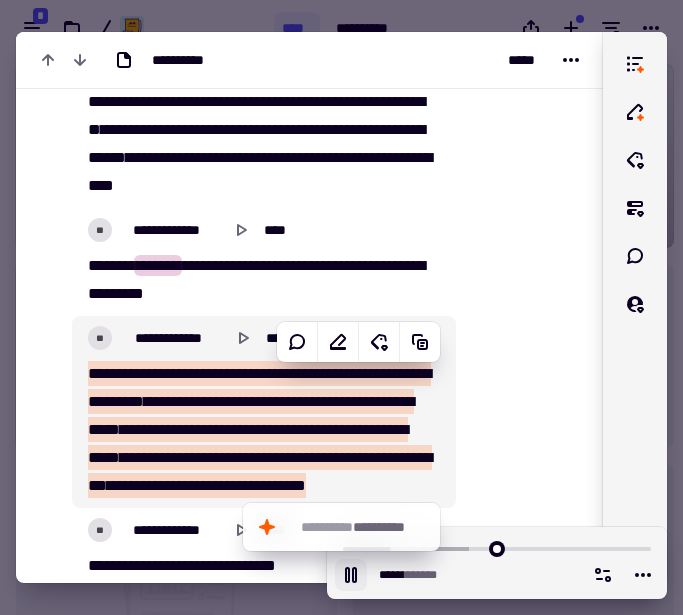 click 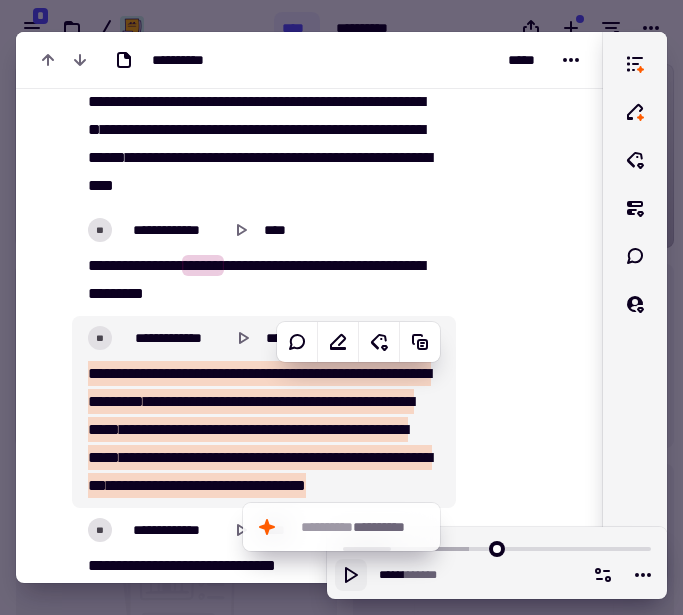 click 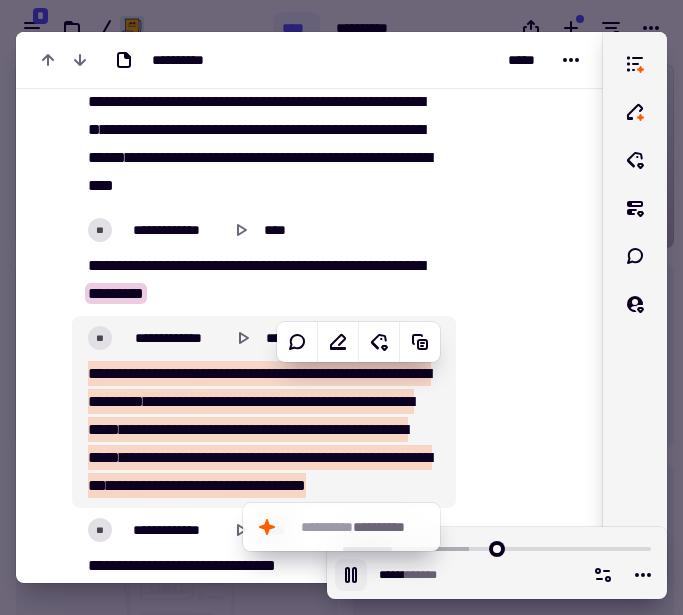 click 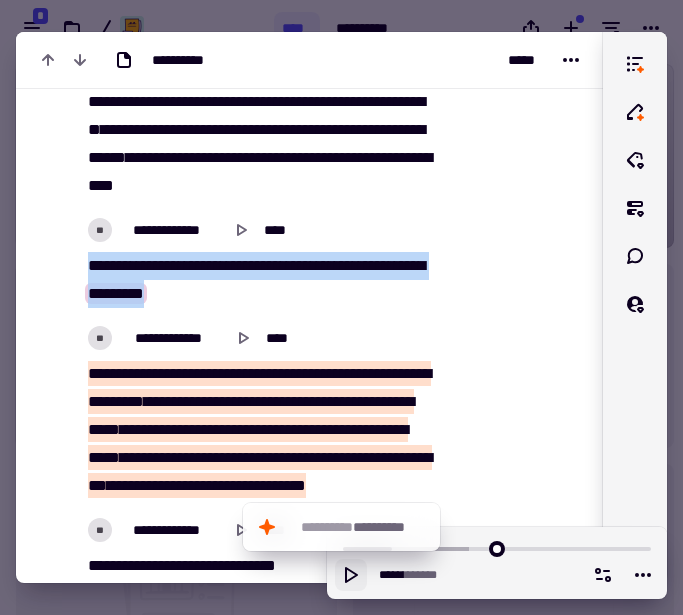 drag, startPoint x: 90, startPoint y: 266, endPoint x: 241, endPoint y: 298, distance: 154.35349 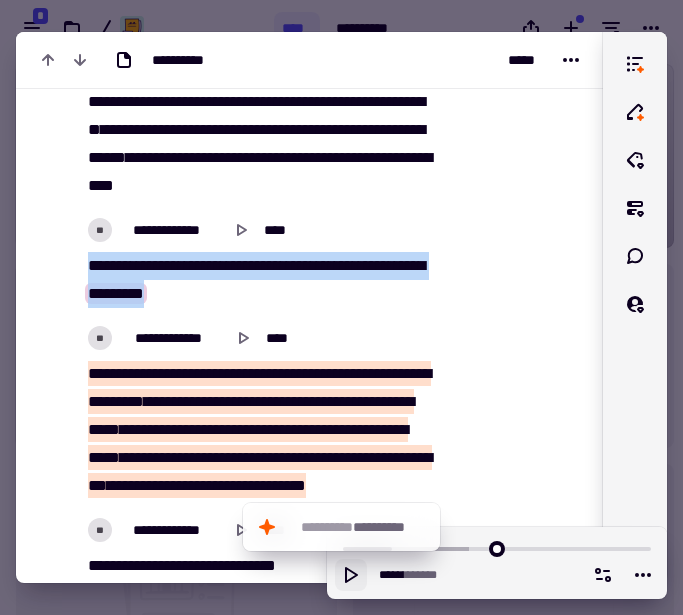 click on "*******   *******   ******   *********   ****   **   ***   *****   ****   *********" at bounding box center (258, 280) 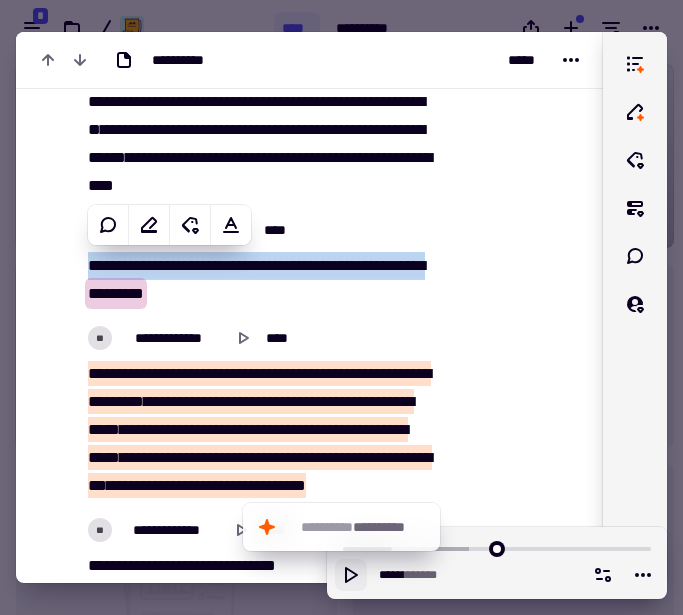 copy on "*******   *******   ******   *********   ****   **   ***   *****   ****   *********" 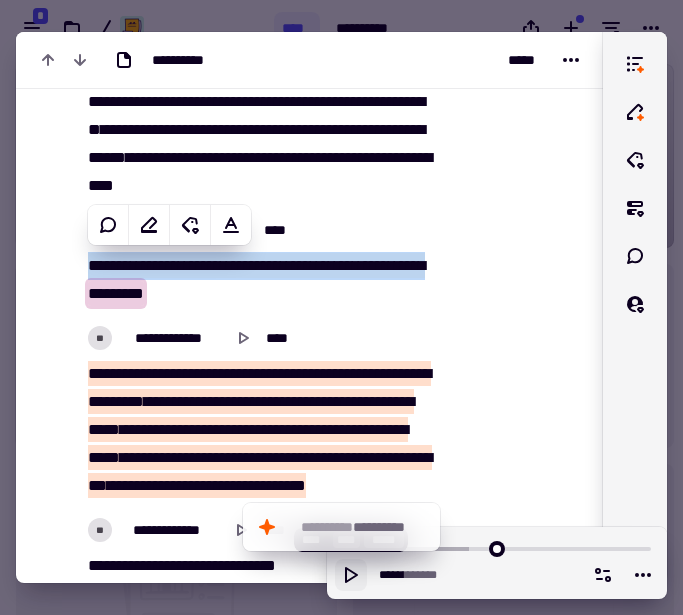 click 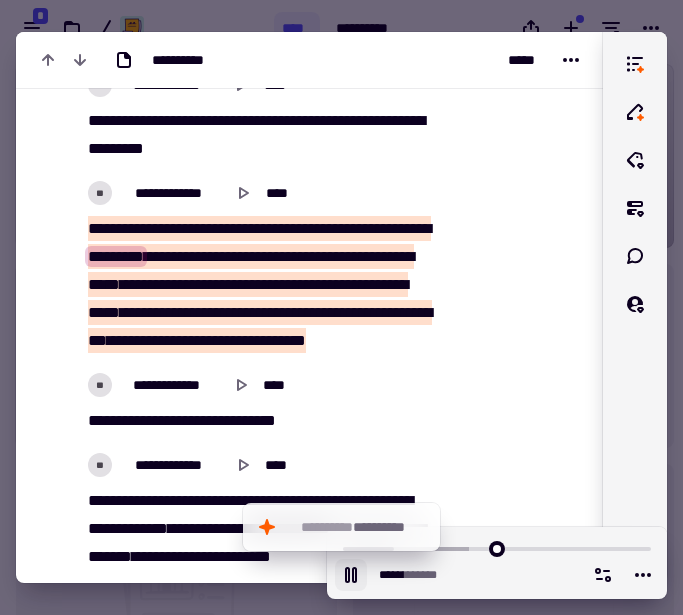 scroll, scrollTop: 2096, scrollLeft: 0, axis: vertical 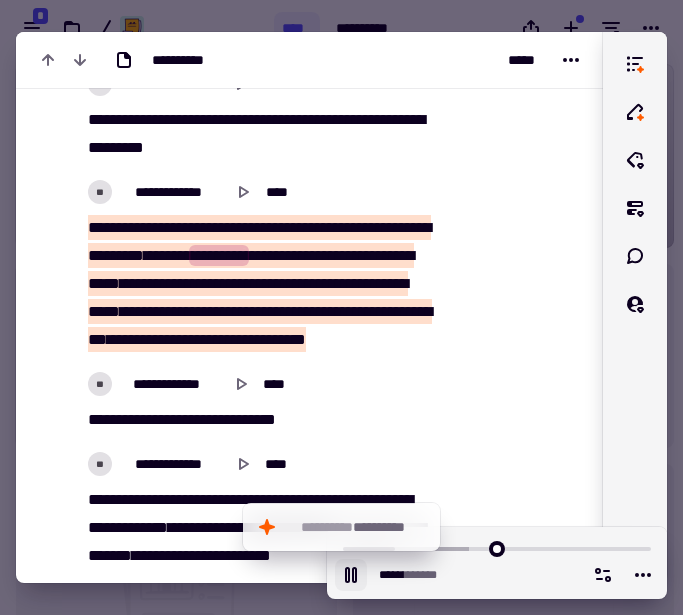 click 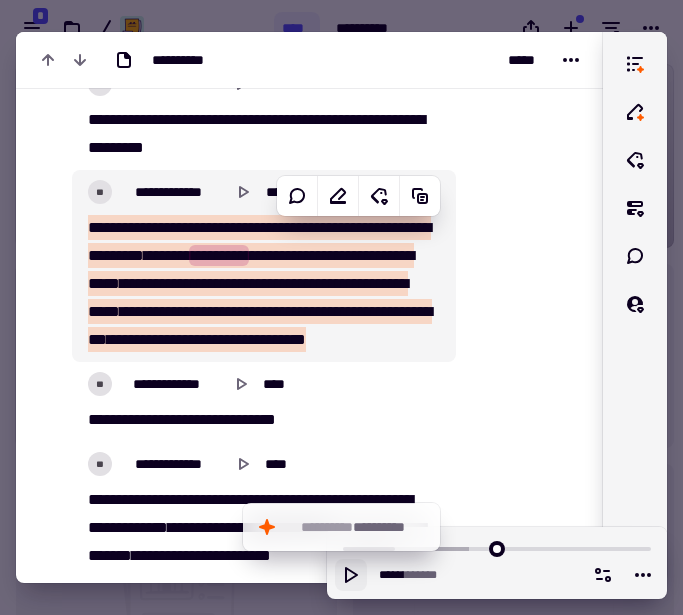 click on "*****" at bounding box center [171, 255] 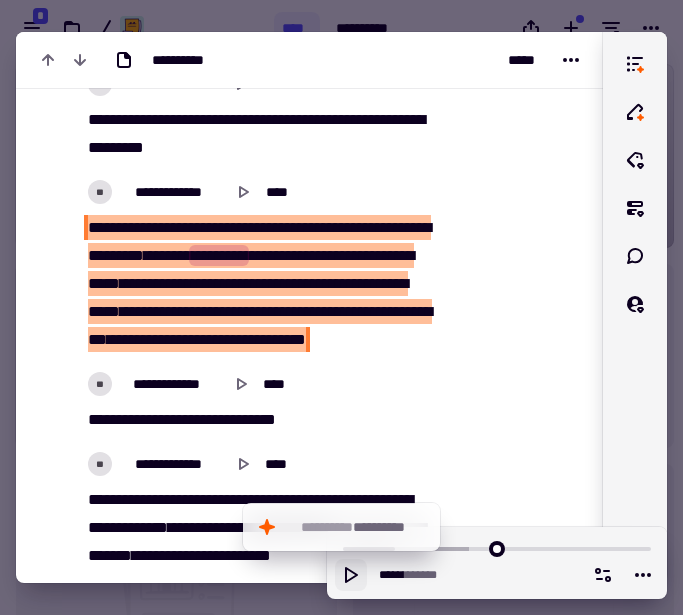 type on "******" 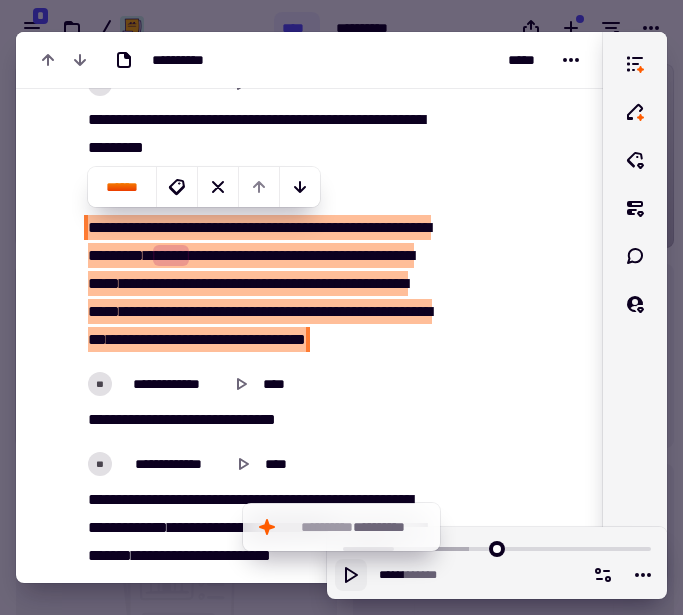 type 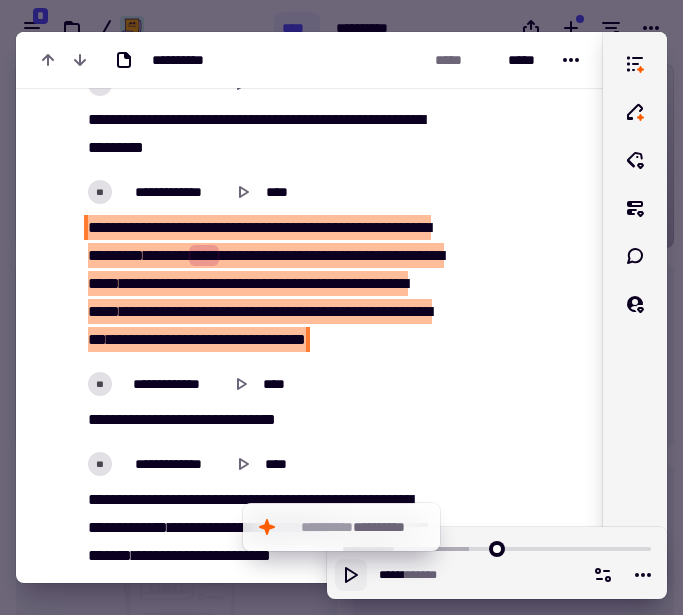 click on "****" at bounding box center [100, 227] 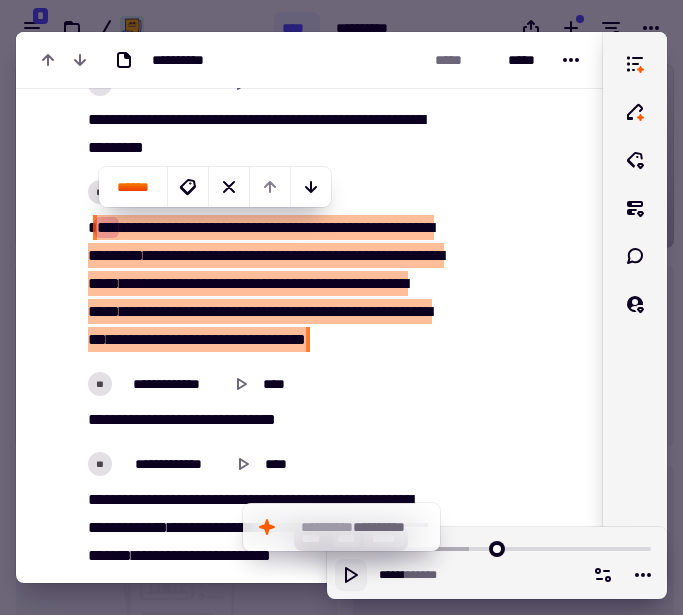 click 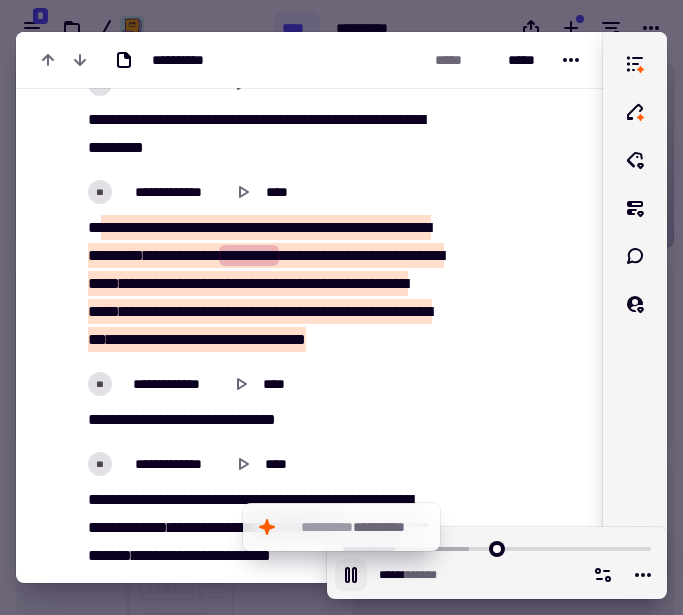 click 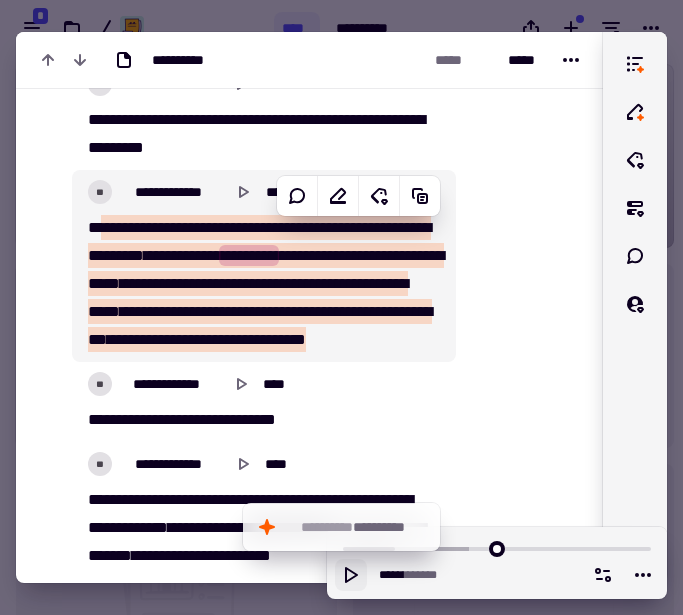 click on "*****" at bounding box center [201, 255] 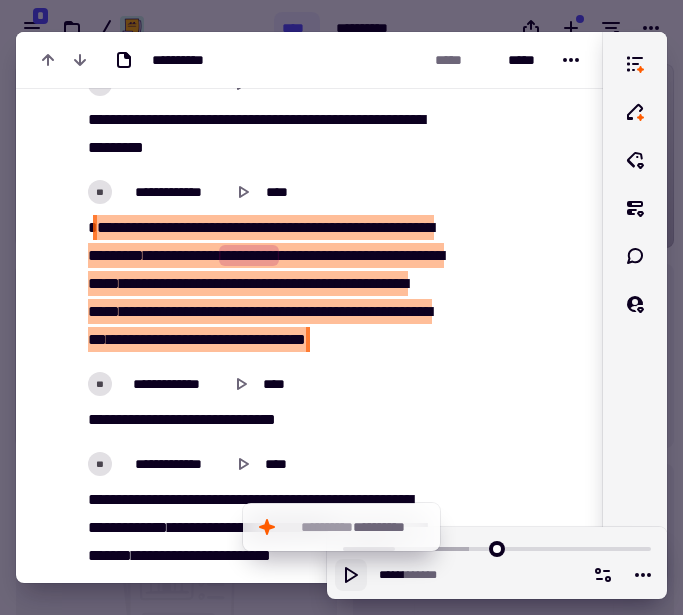 click on "*****" at bounding box center (201, 255) 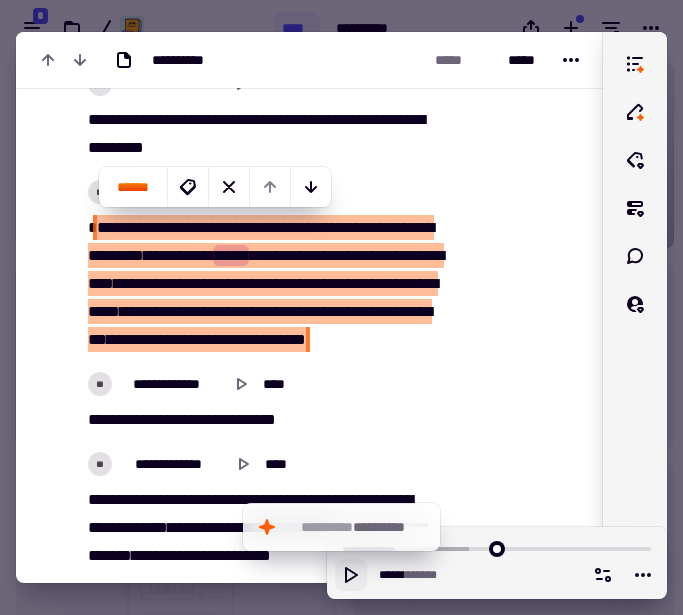 click 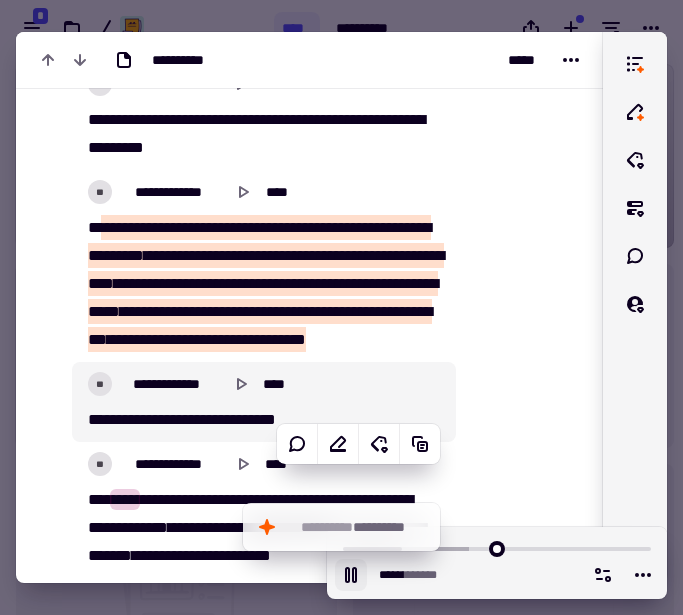 drag, startPoint x: 321, startPoint y: 513, endPoint x: 395, endPoint y: 489, distance: 77.7946 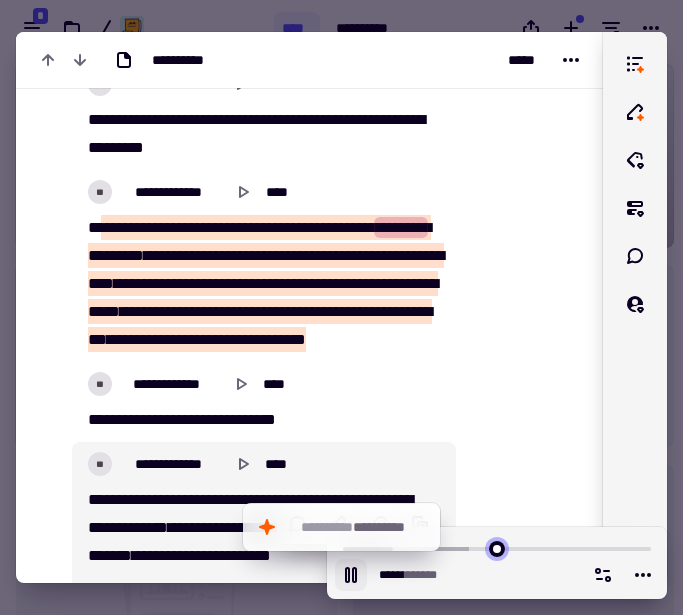click at bounding box center (497, 547) 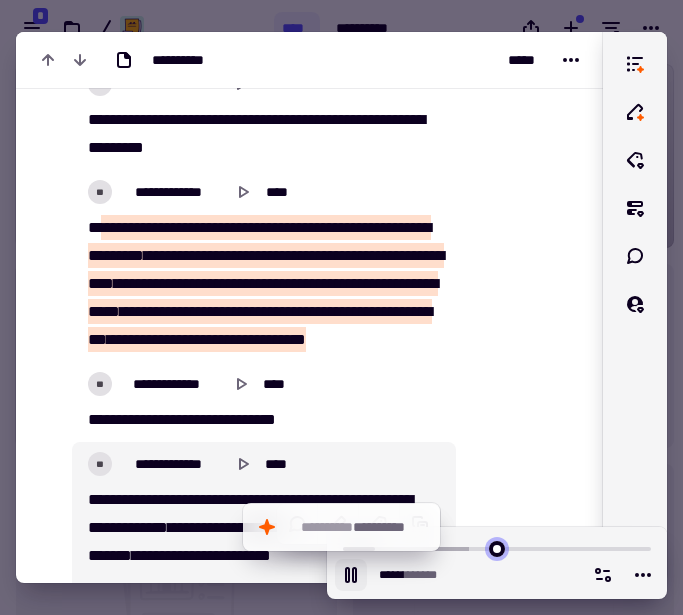 drag, startPoint x: 401, startPoint y: 551, endPoint x: 380, endPoint y: 551, distance: 21 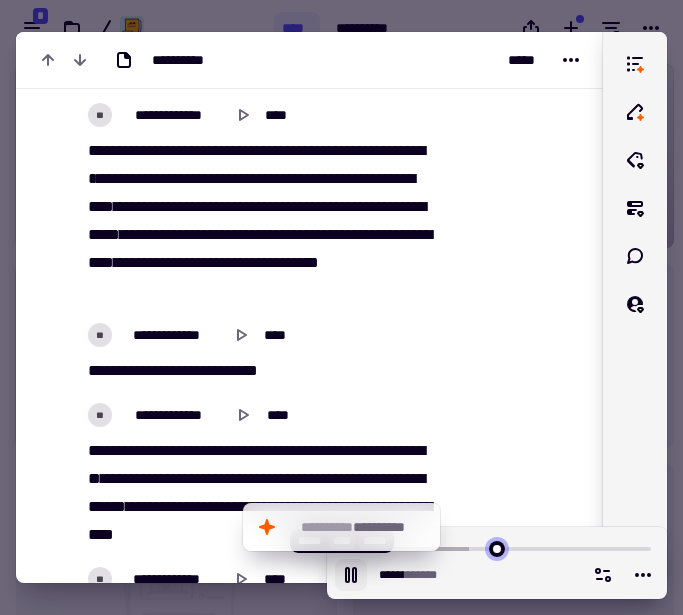 scroll, scrollTop: 1244, scrollLeft: 0, axis: vertical 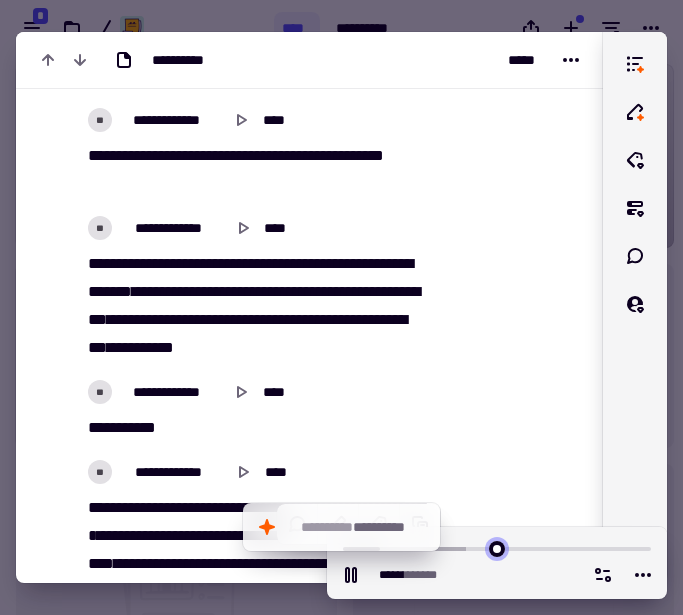 click at bounding box center [497, 547] 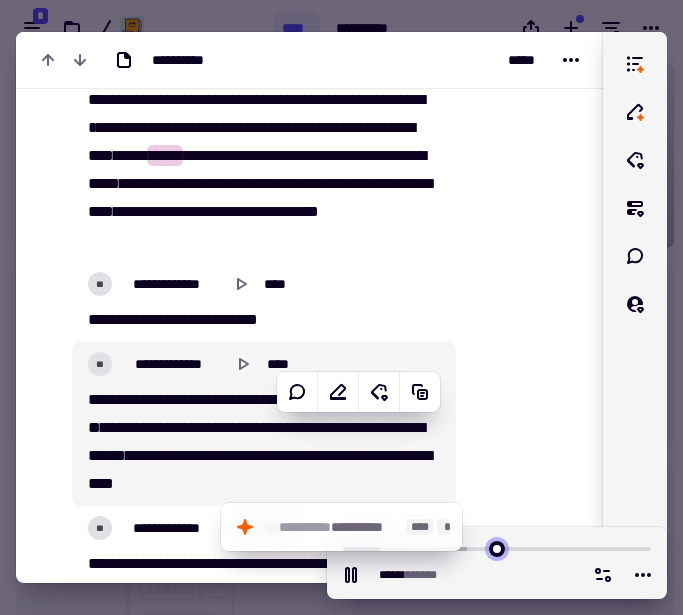scroll, scrollTop: 1656, scrollLeft: 0, axis: vertical 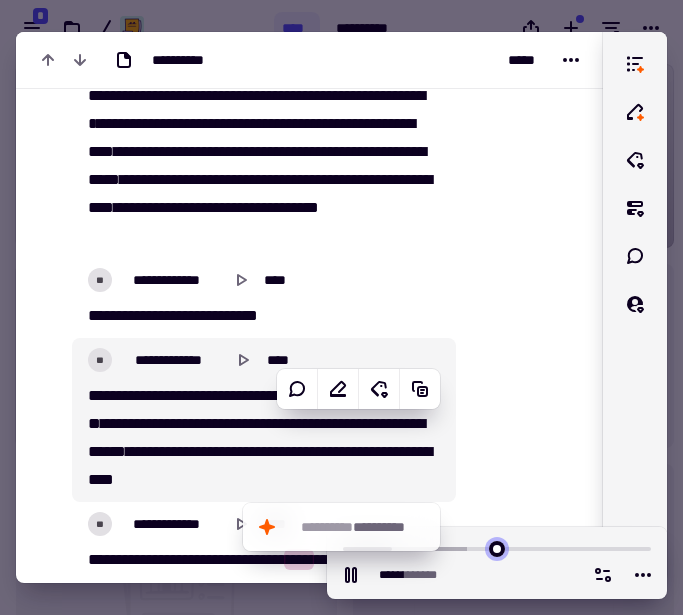 click at bounding box center [497, 547] 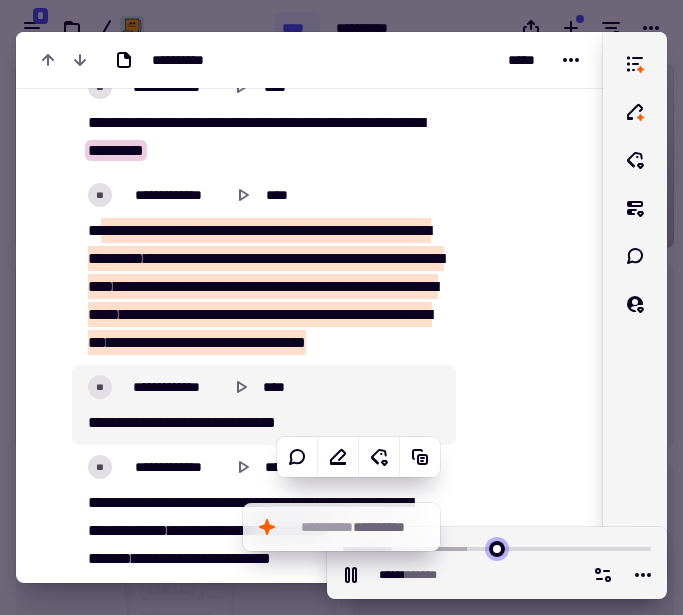 scroll, scrollTop: 2095, scrollLeft: 0, axis: vertical 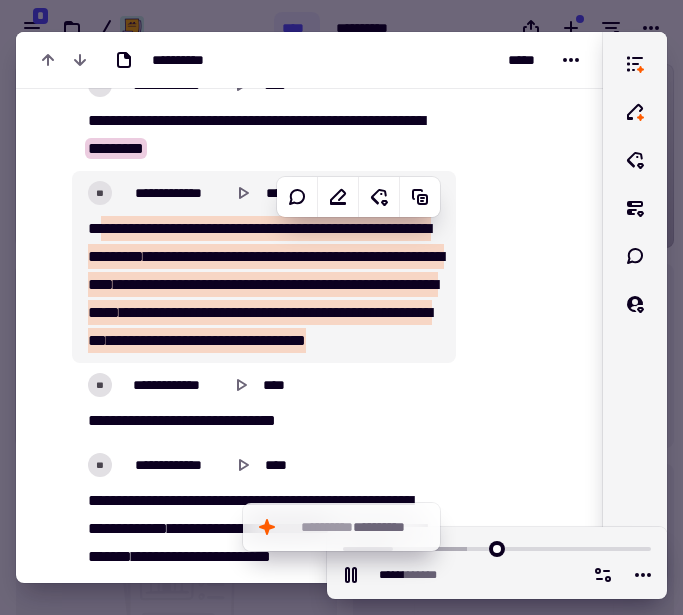 click on "****" at bounding box center (300, 284) 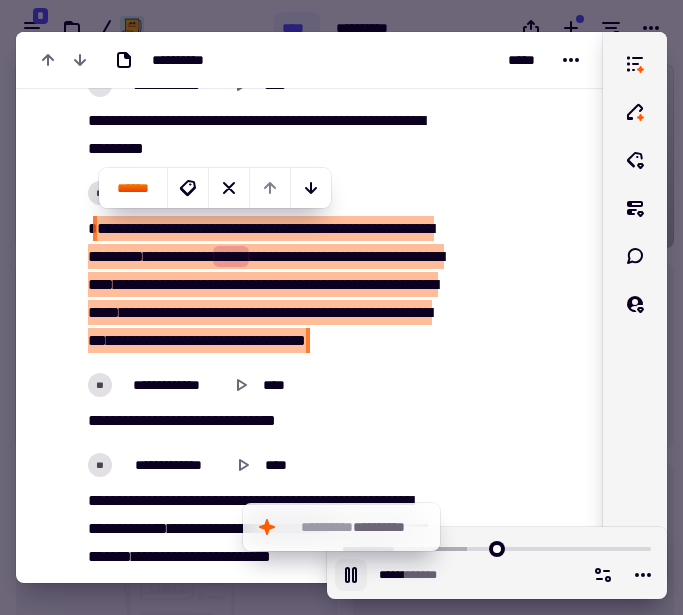click 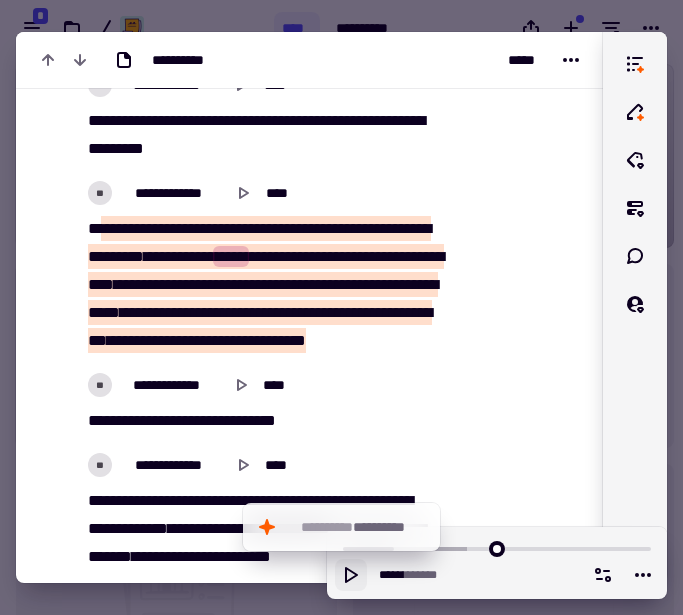 click 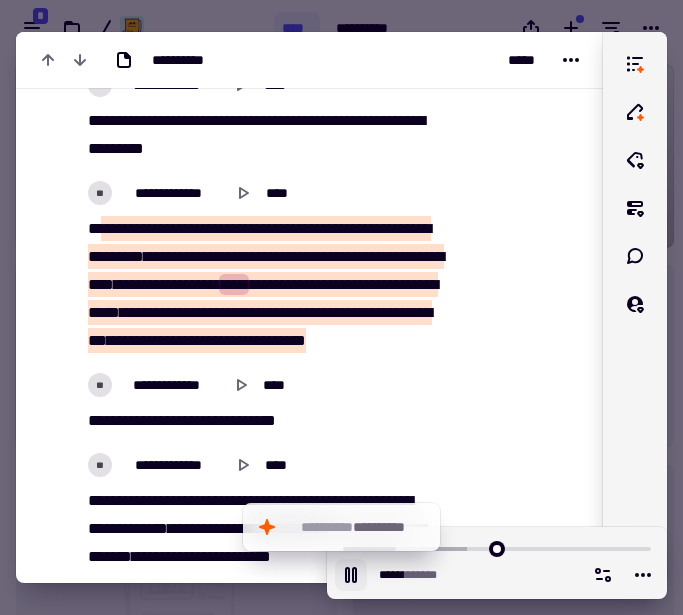 click 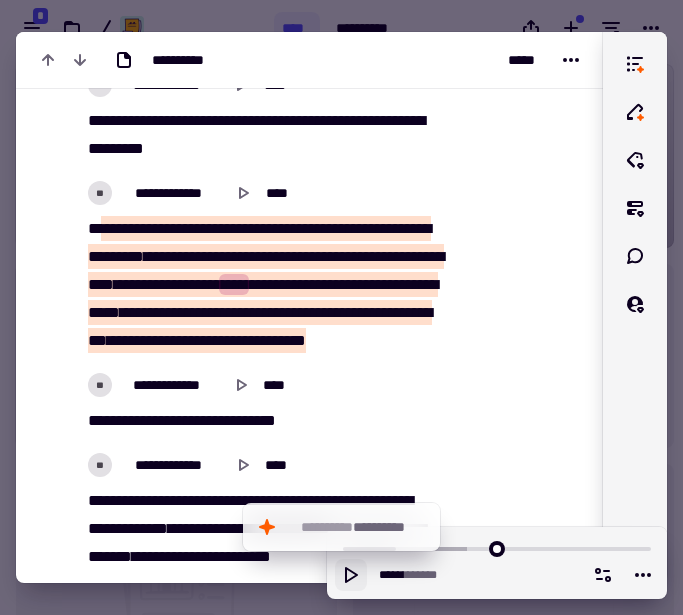 click 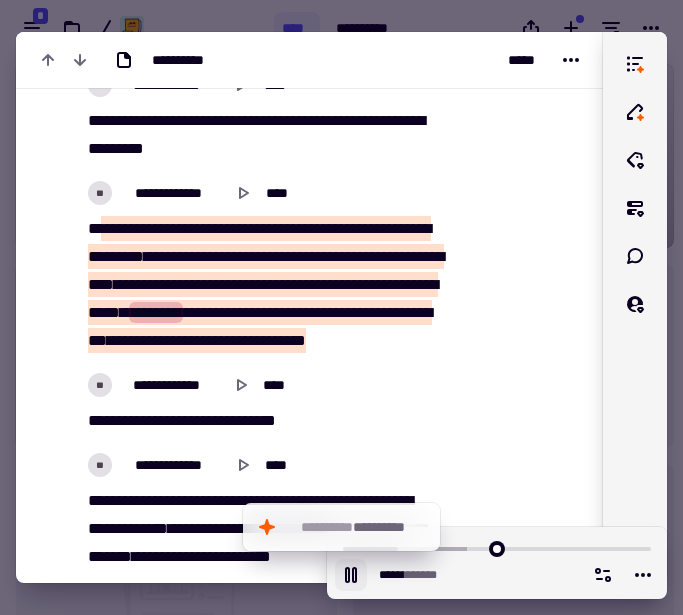 click 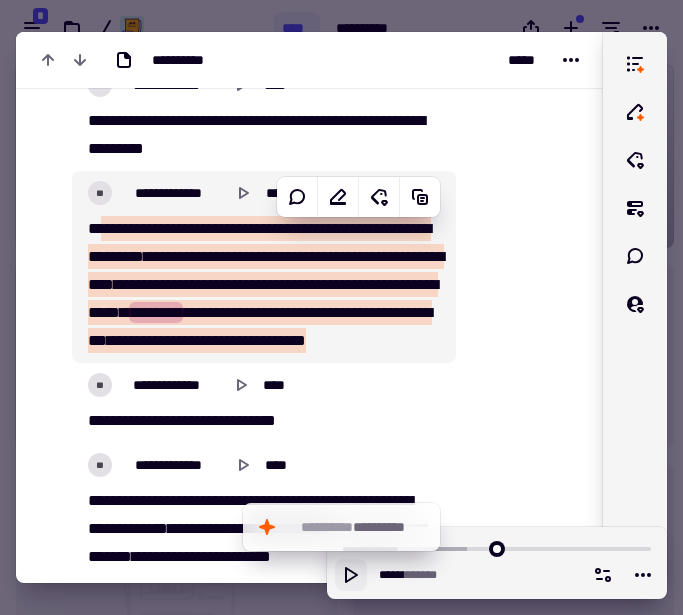 click on "*****" at bounding box center [104, 312] 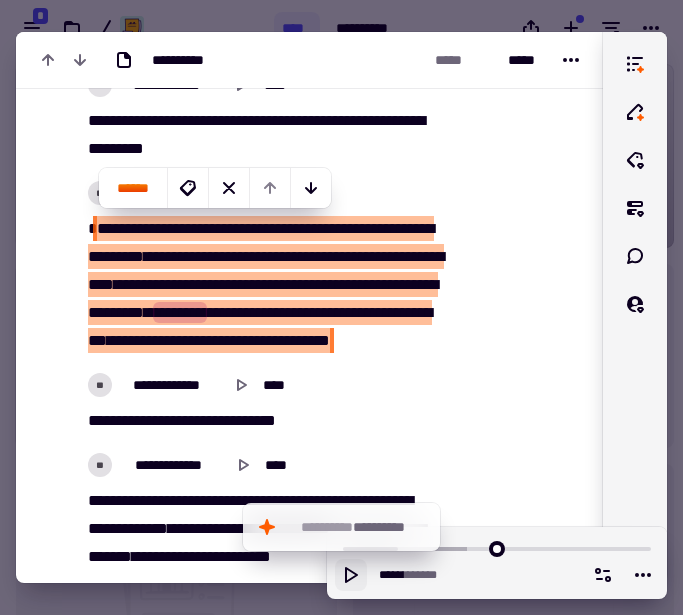 click 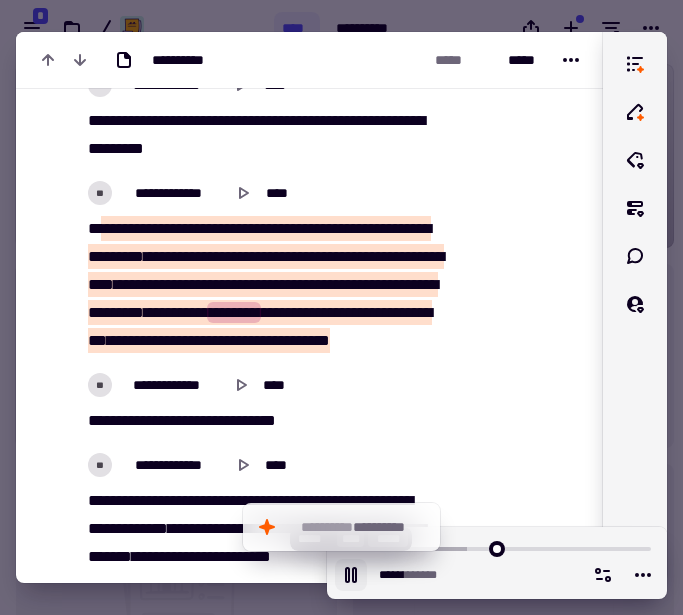 type on "******" 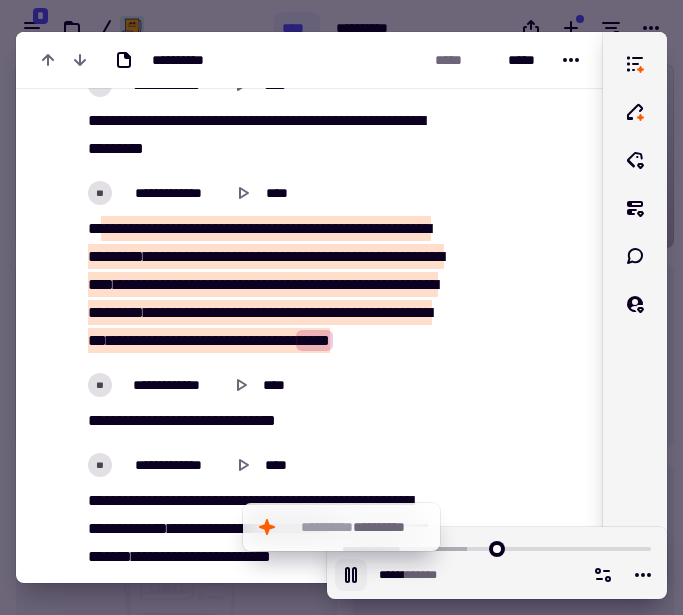click 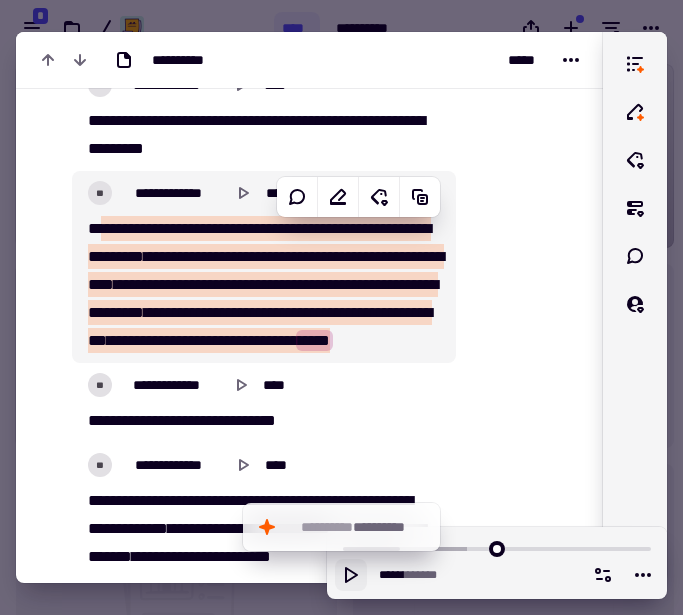 click on "*" at bounding box center [426, 312] 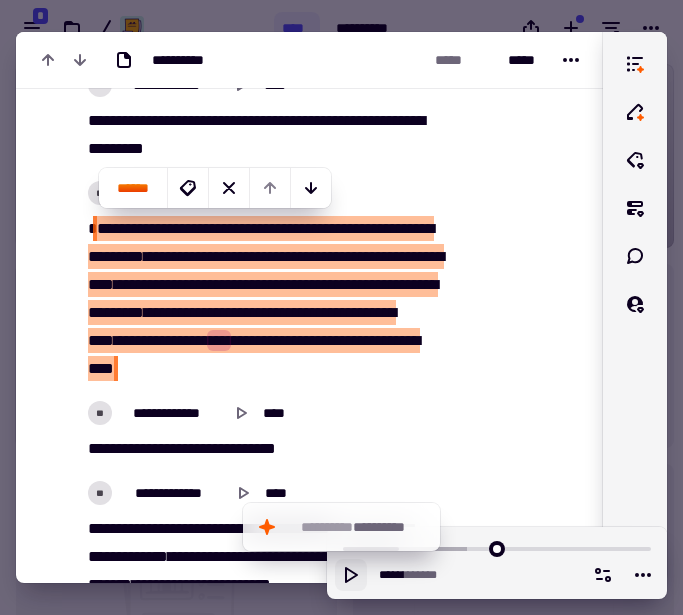click 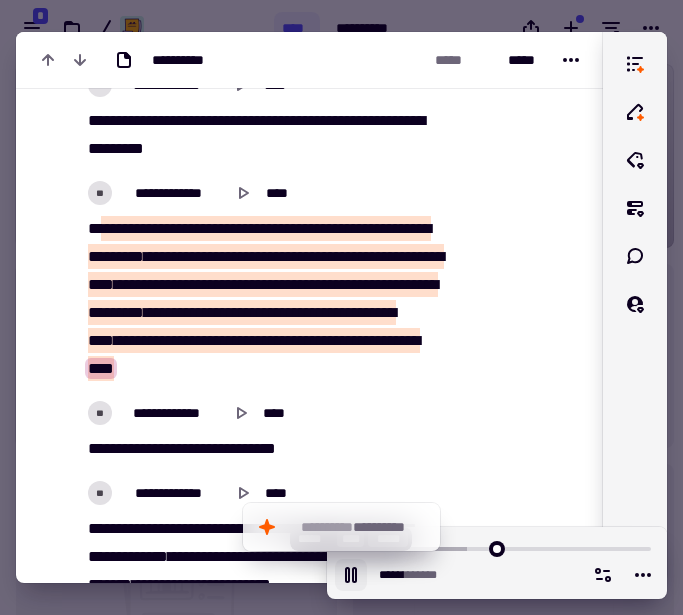 click 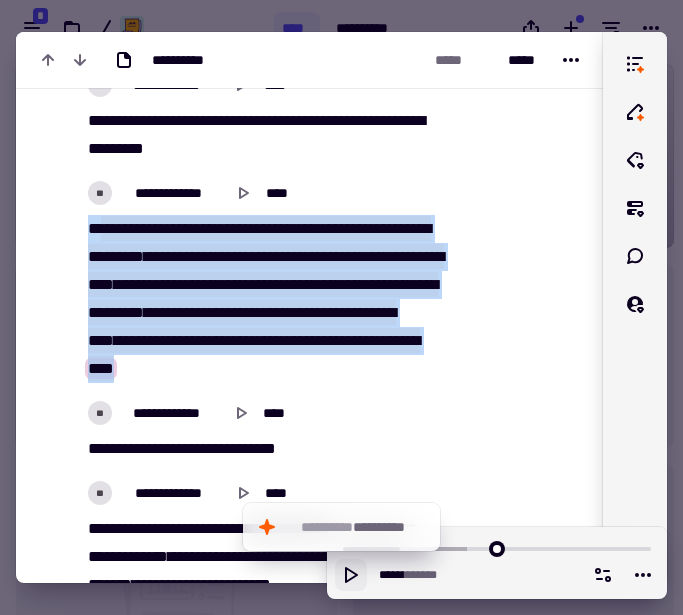drag, startPoint x: 90, startPoint y: 229, endPoint x: 325, endPoint y: 401, distance: 291.21985 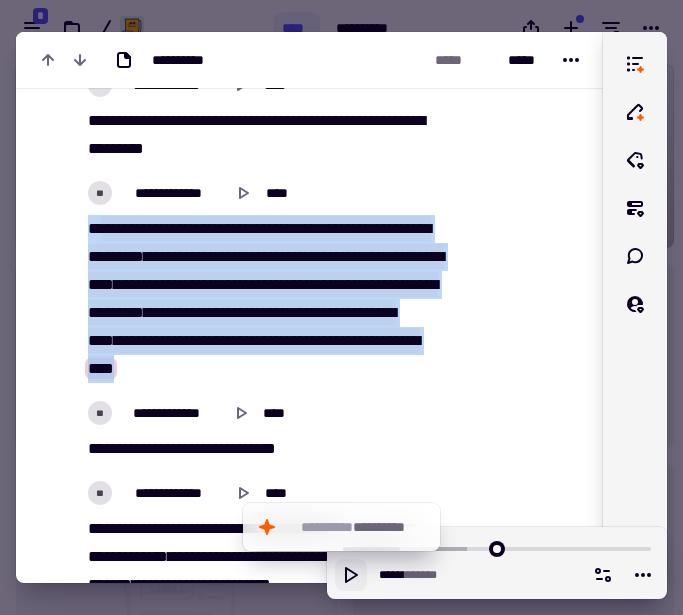 click on "**********" at bounding box center (264, 299) 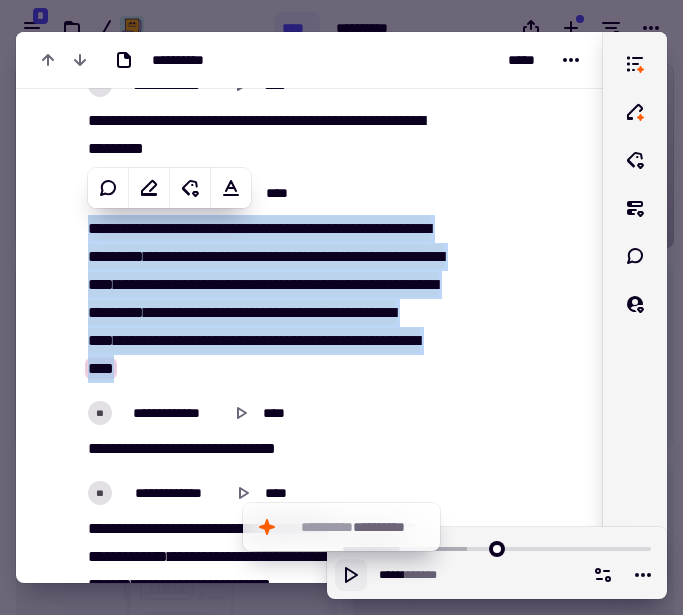 click 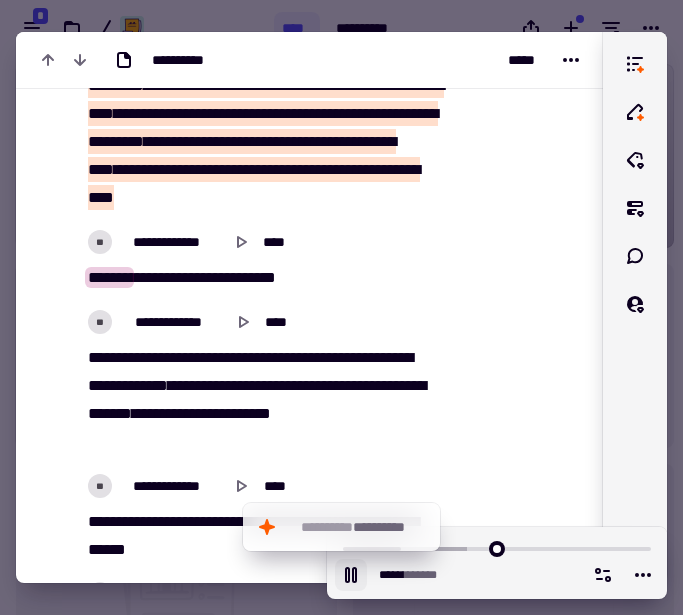 scroll, scrollTop: 2267, scrollLeft: 0, axis: vertical 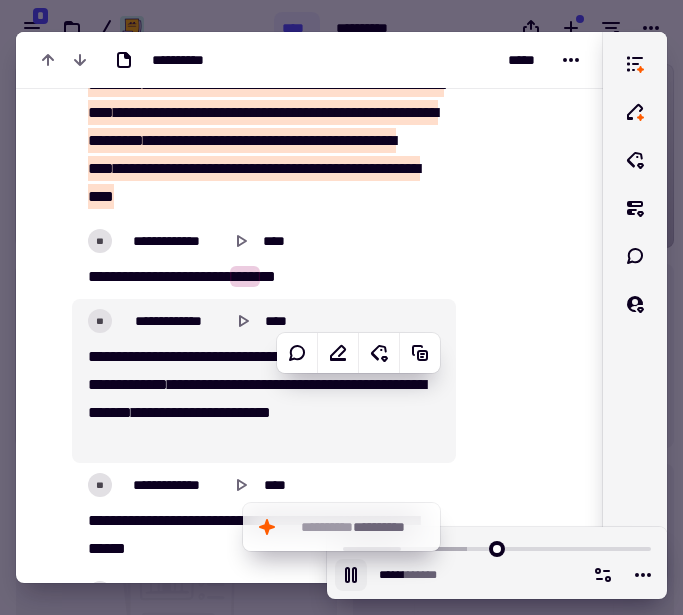 click 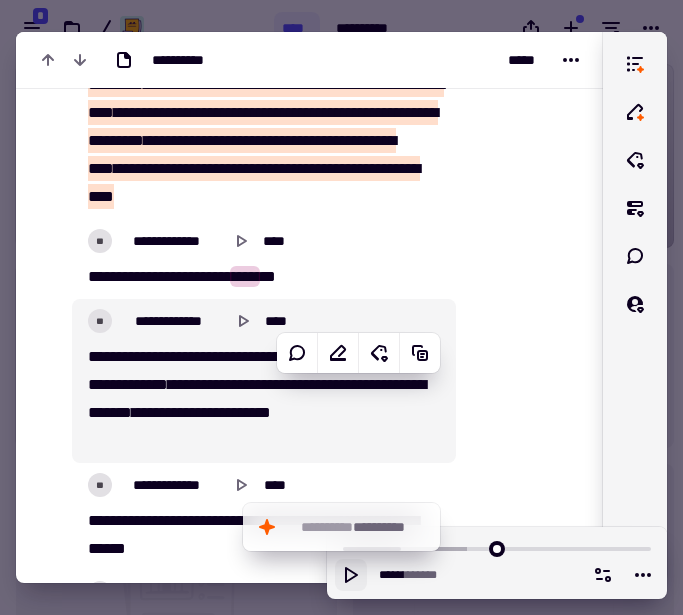 click 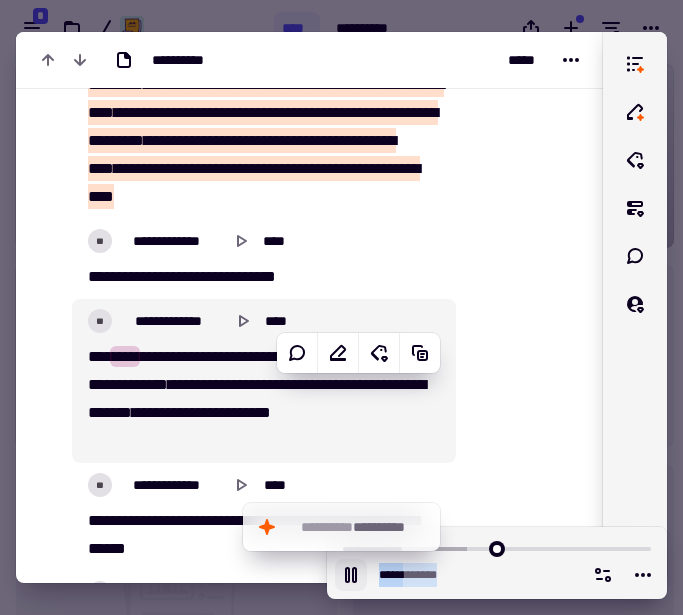 drag, startPoint x: 499, startPoint y: 574, endPoint x: 511, endPoint y: 556, distance: 21.633308 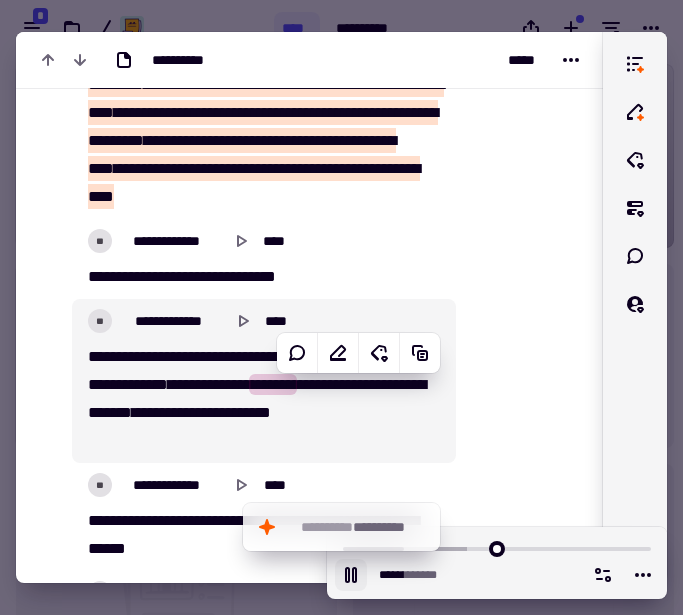click 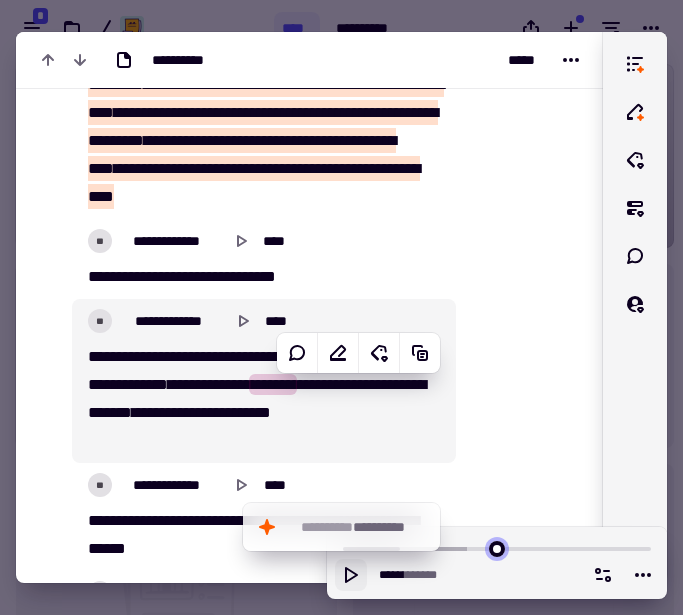 click at bounding box center (497, 547) 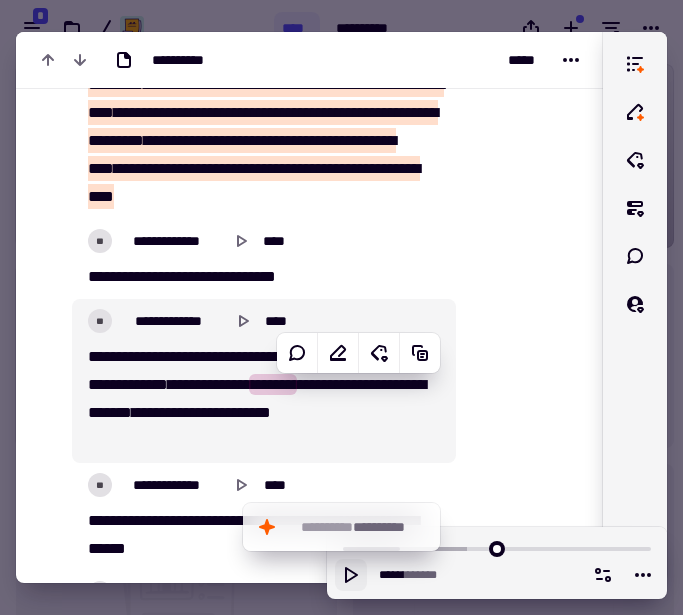 click 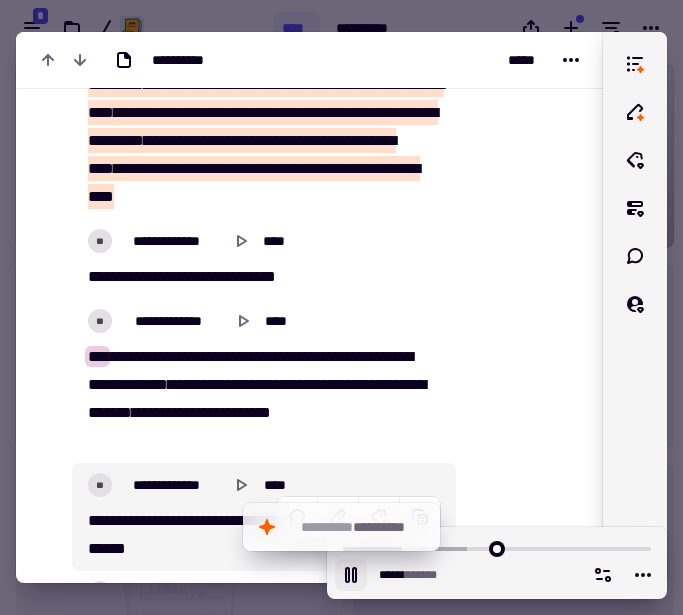 click 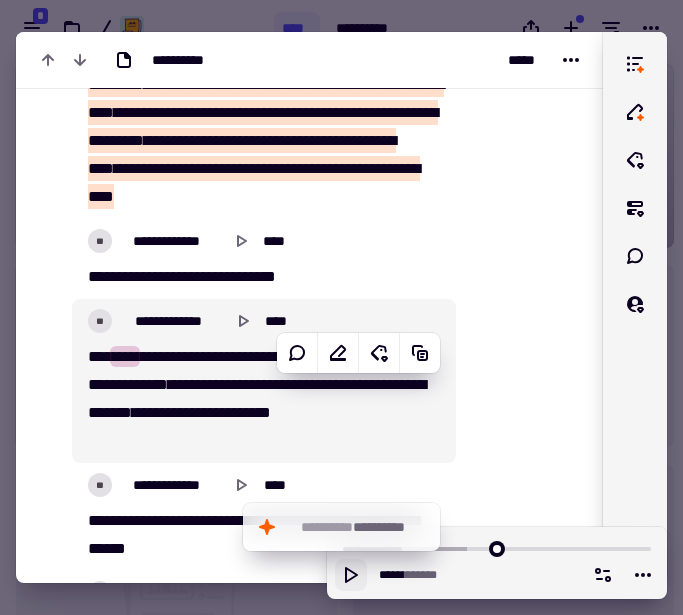click on "***" at bounding box center (97, 356) 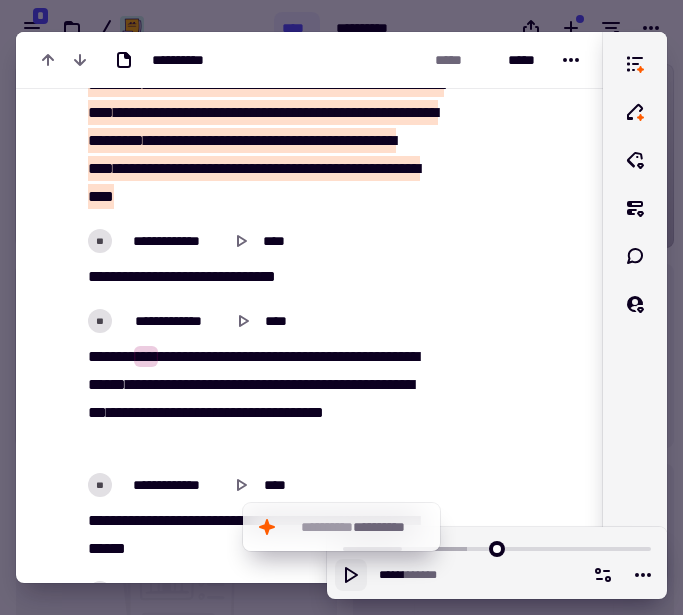 click 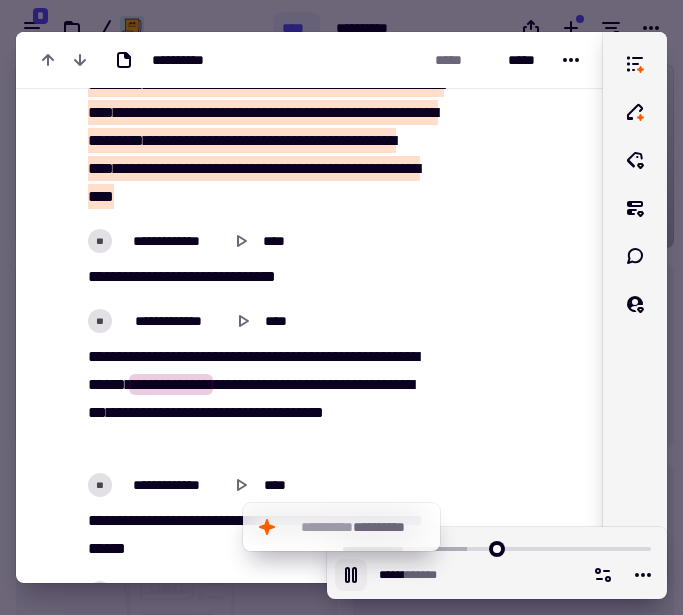 click 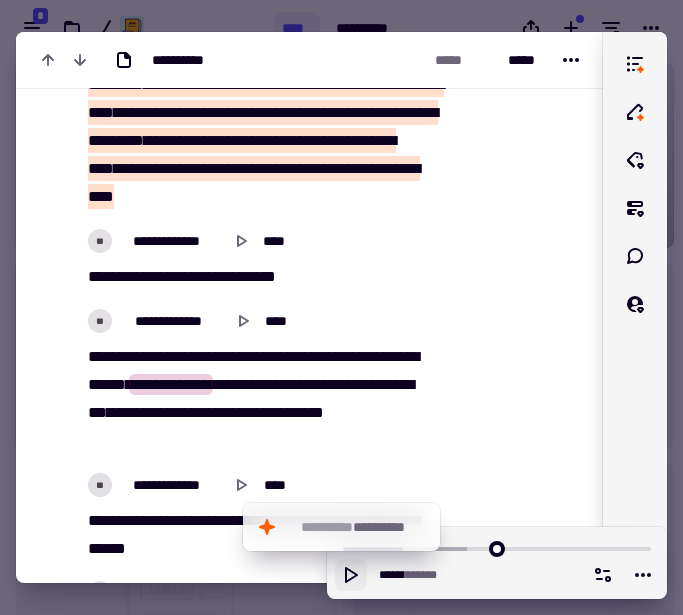 click 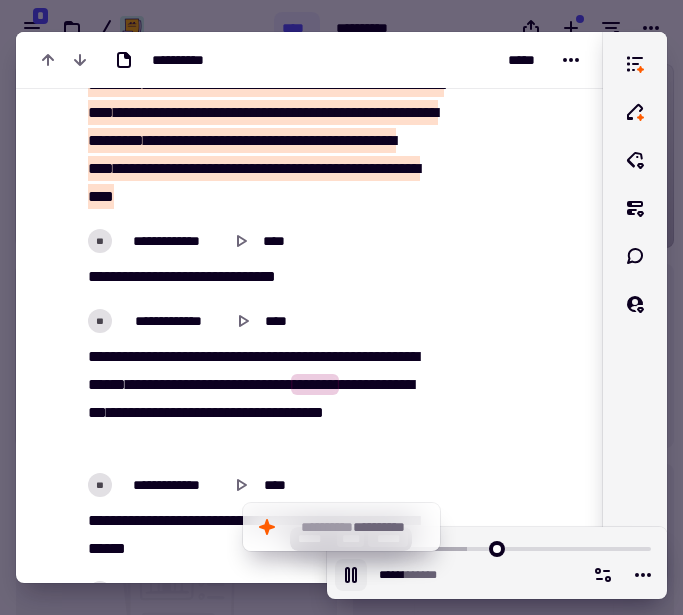 click 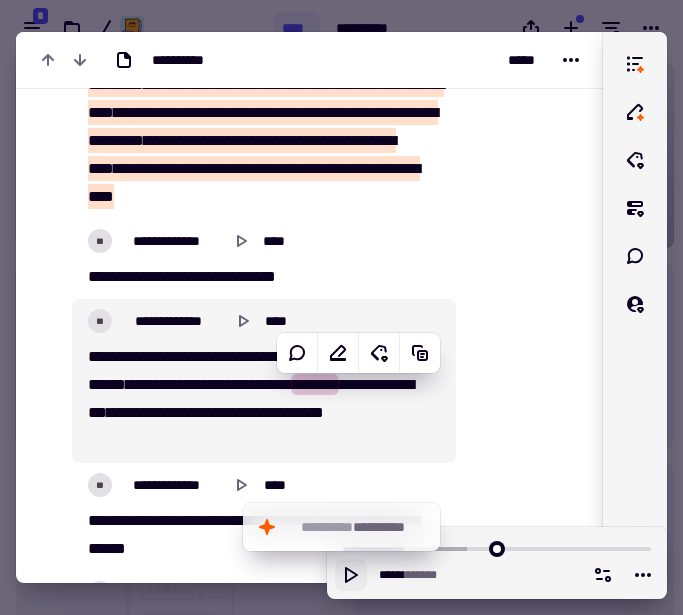 click on "**********" at bounding box center (258, 399) 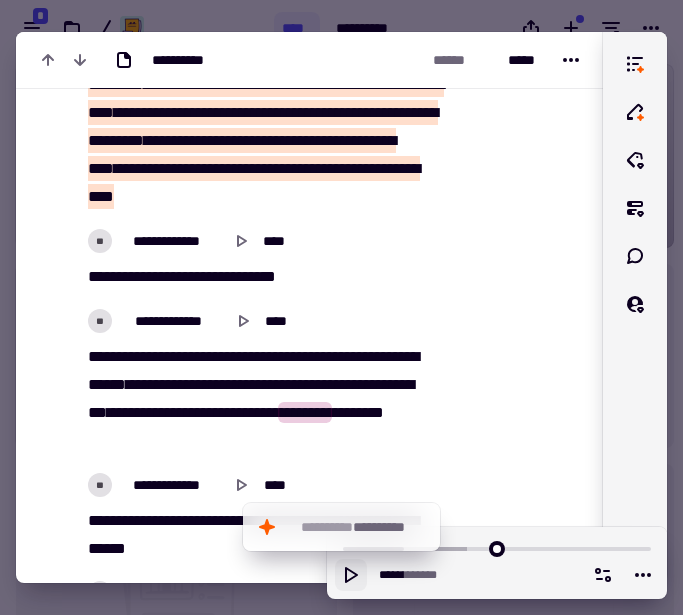 click 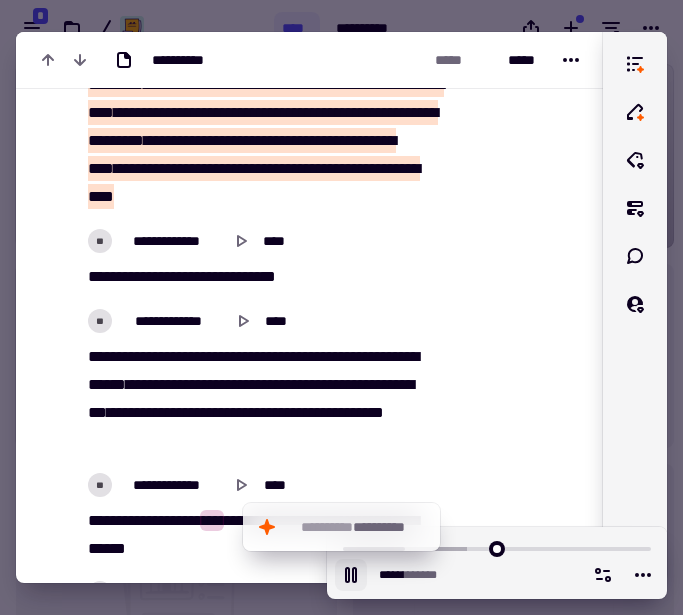 click 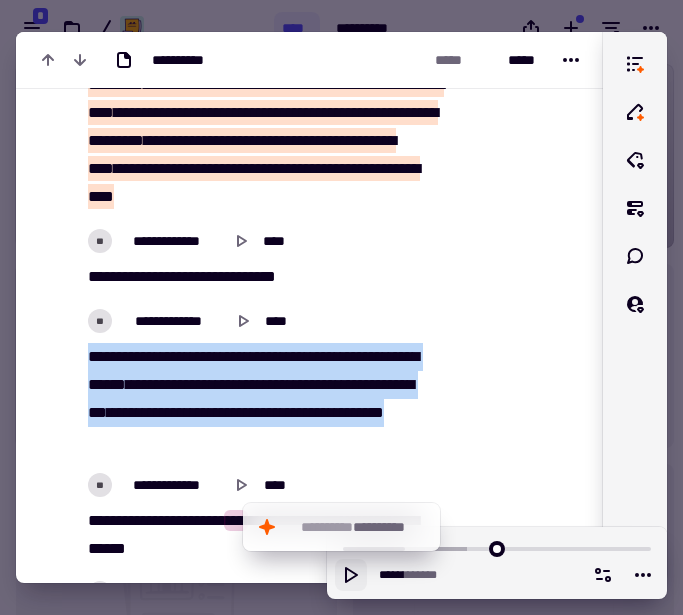 drag, startPoint x: 315, startPoint y: 473, endPoint x: 84, endPoint y: 380, distance: 249.01807 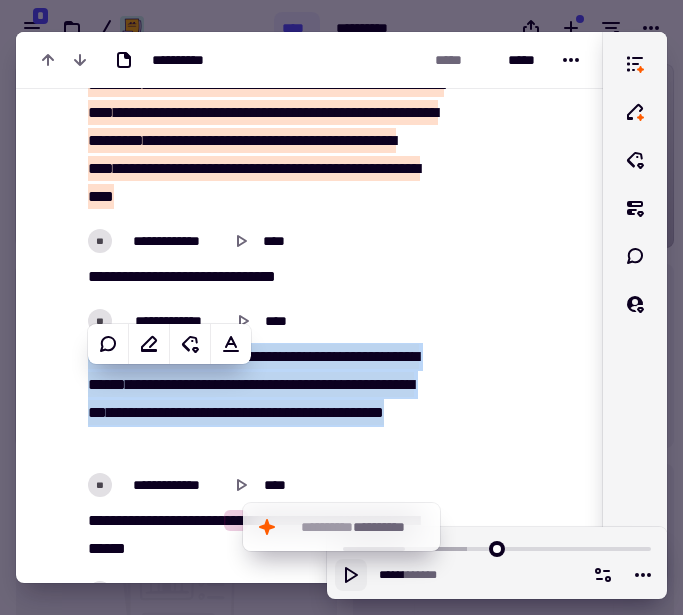 copy on "**********" 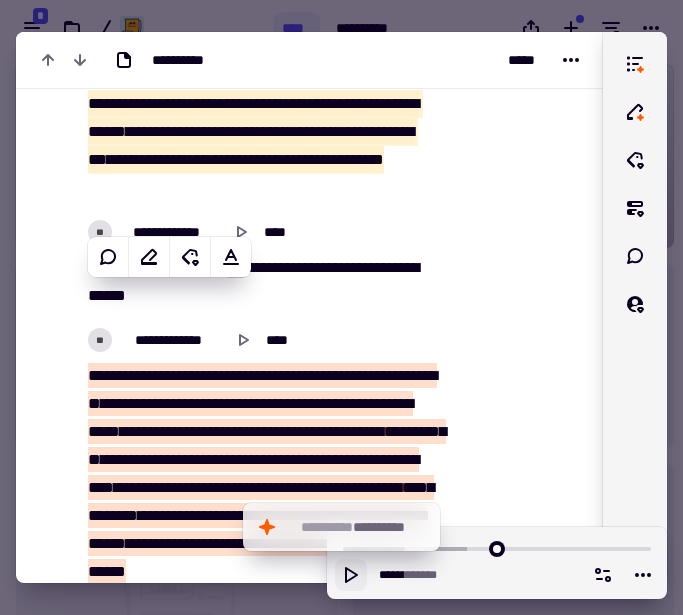 scroll, scrollTop: 2521, scrollLeft: 0, axis: vertical 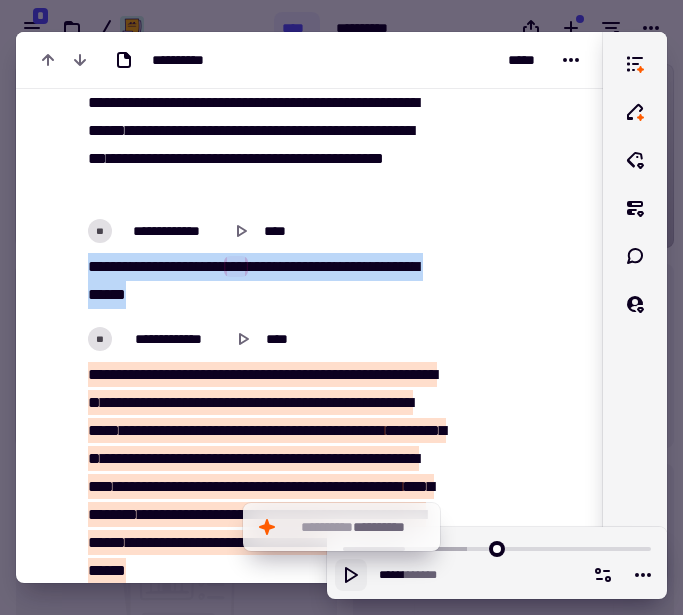 drag, startPoint x: 174, startPoint y: 323, endPoint x: 88, endPoint y: 296, distance: 90.13878 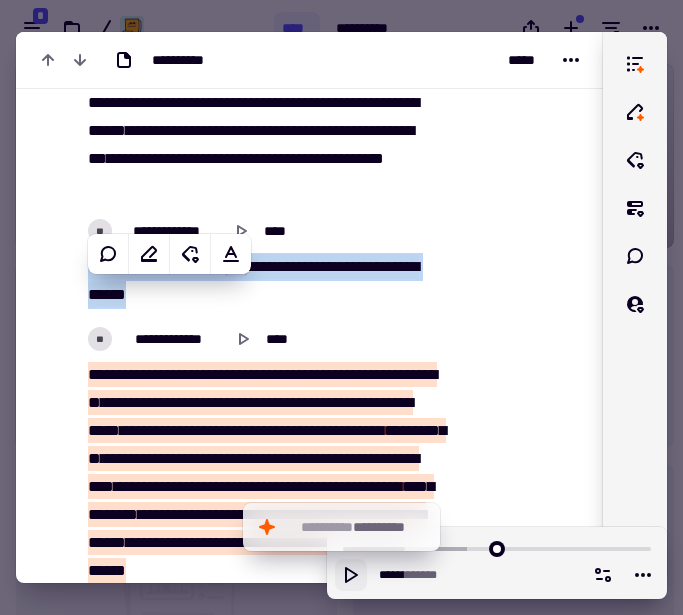 copy on "**********" 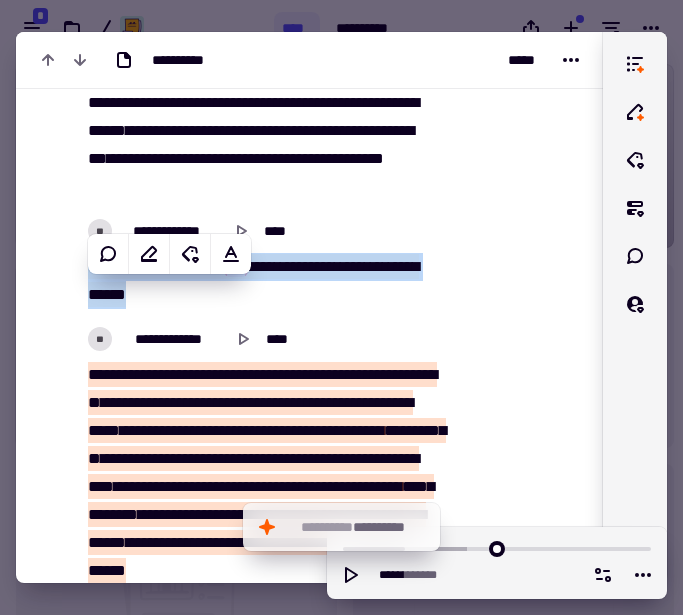 drag, startPoint x: 355, startPoint y: 574, endPoint x: 369, endPoint y: 568, distance: 15.231546 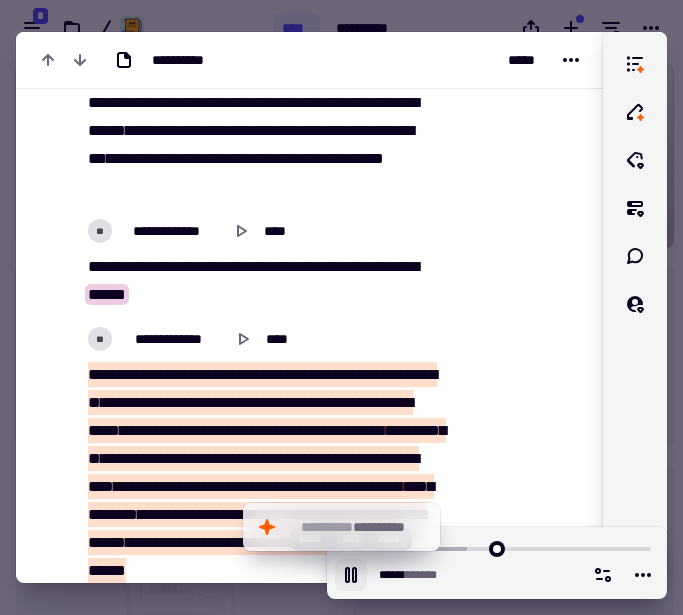 click 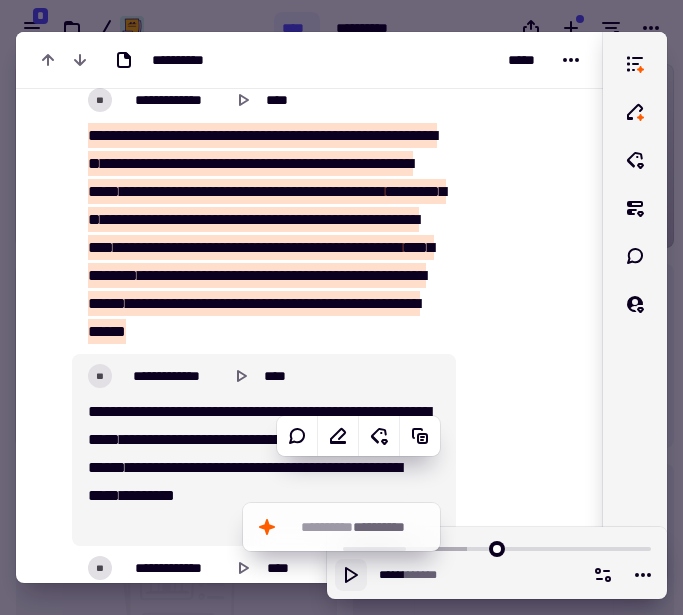 scroll, scrollTop: 2761, scrollLeft: 0, axis: vertical 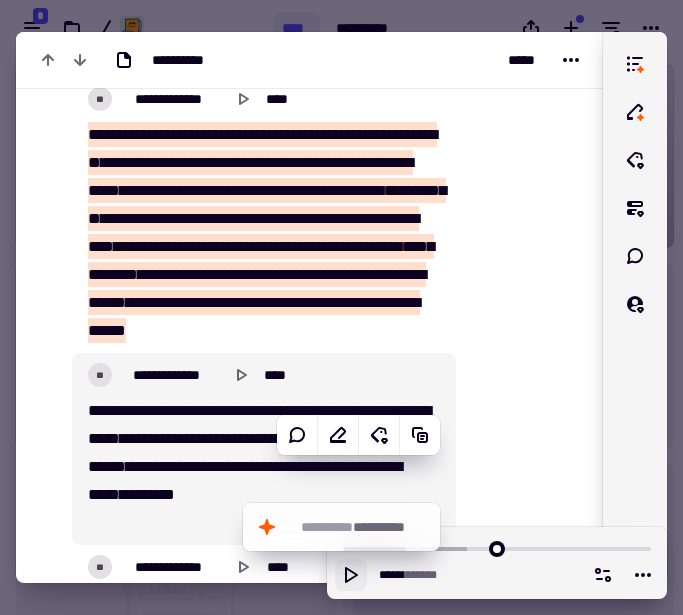 click 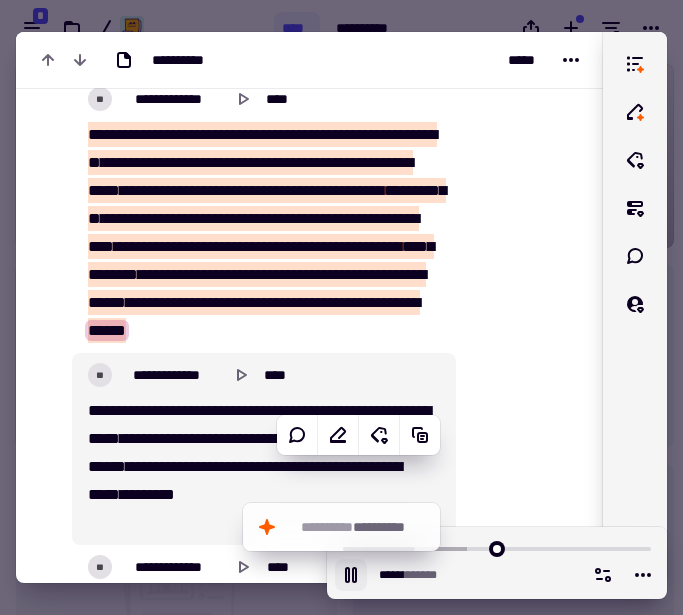 click 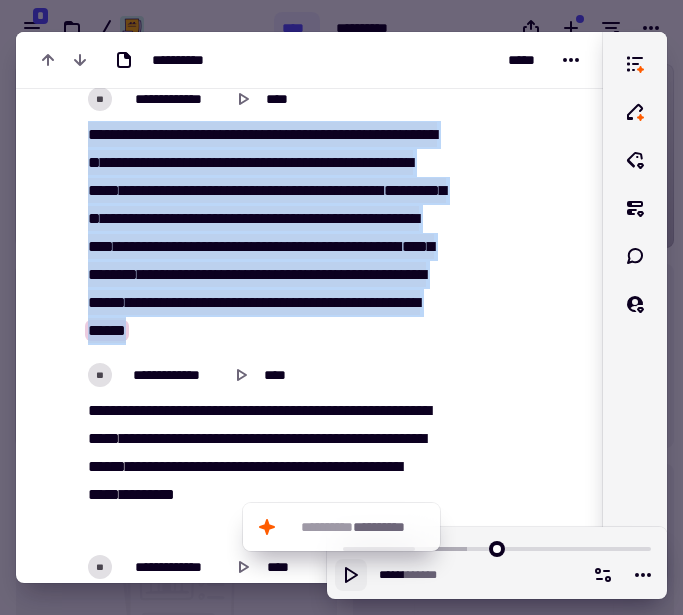 drag, startPoint x: 88, startPoint y: 156, endPoint x: 412, endPoint y: 384, distance: 396.18176 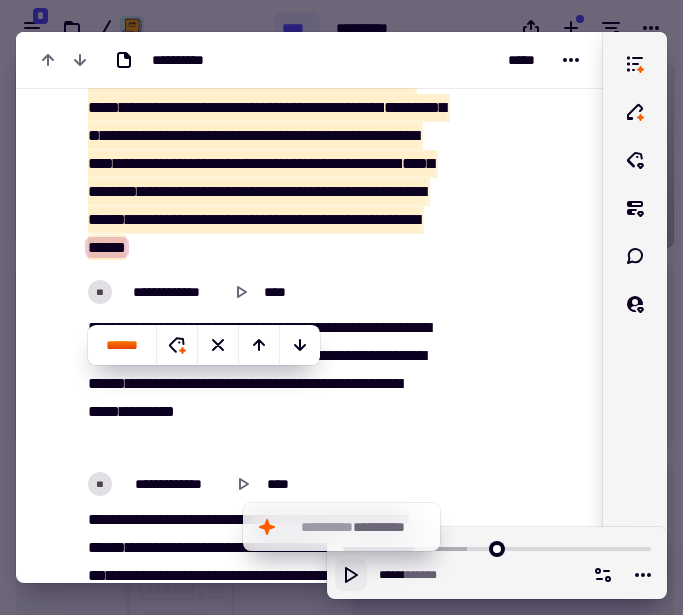 scroll, scrollTop: 2845, scrollLeft: 0, axis: vertical 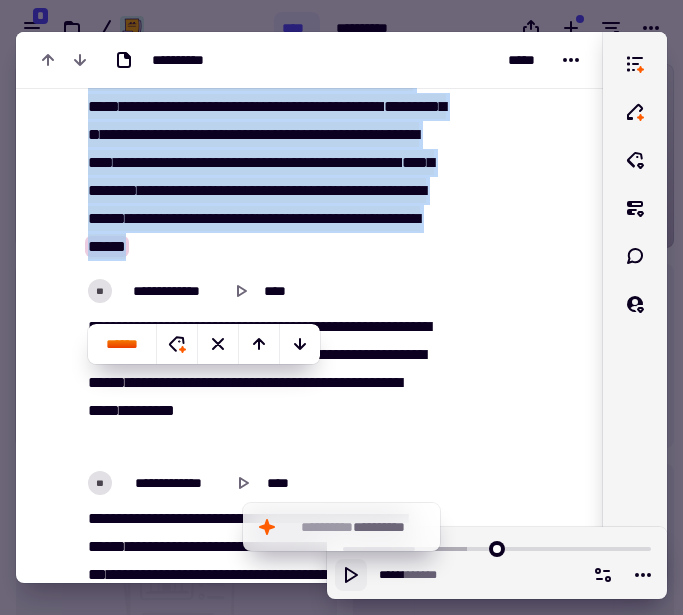 click 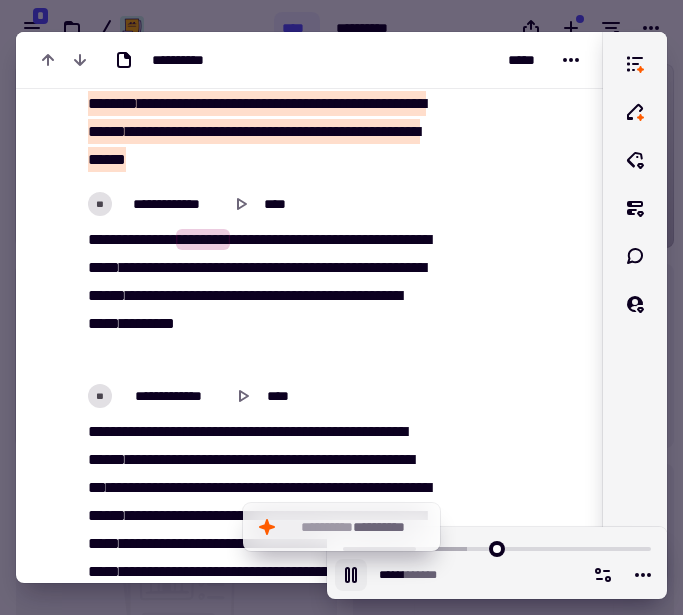 scroll, scrollTop: 2933, scrollLeft: 0, axis: vertical 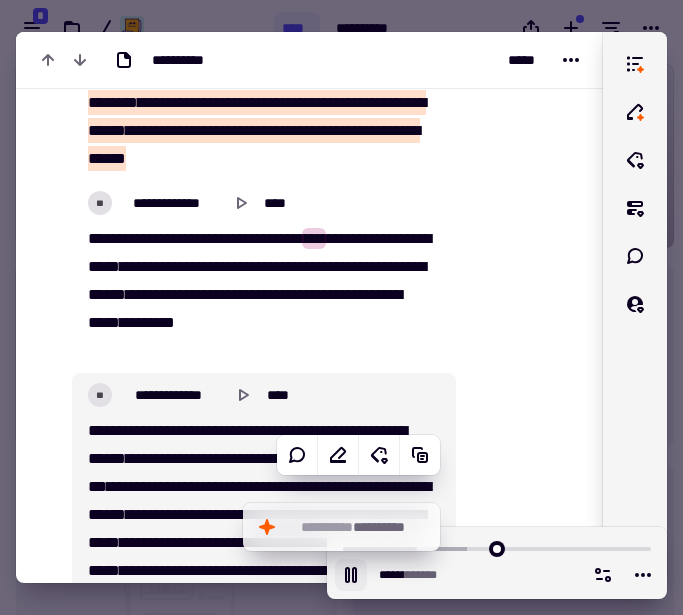 click 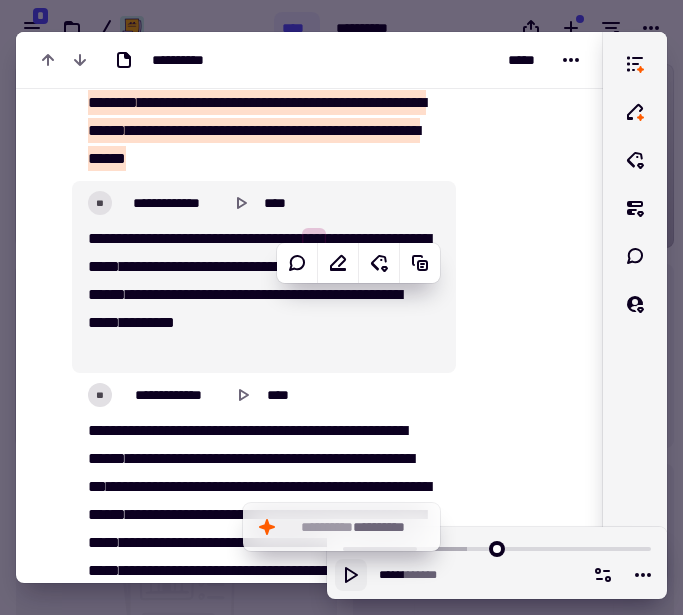 click on "**" at bounding box center (341, 238) 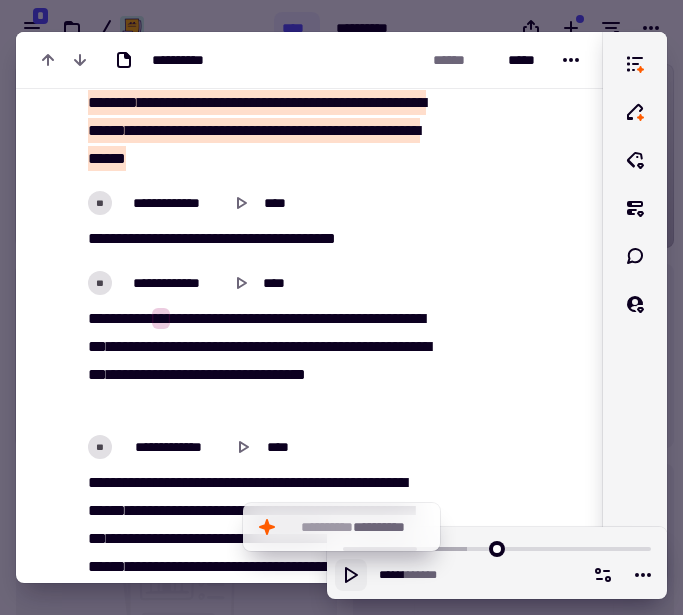 click 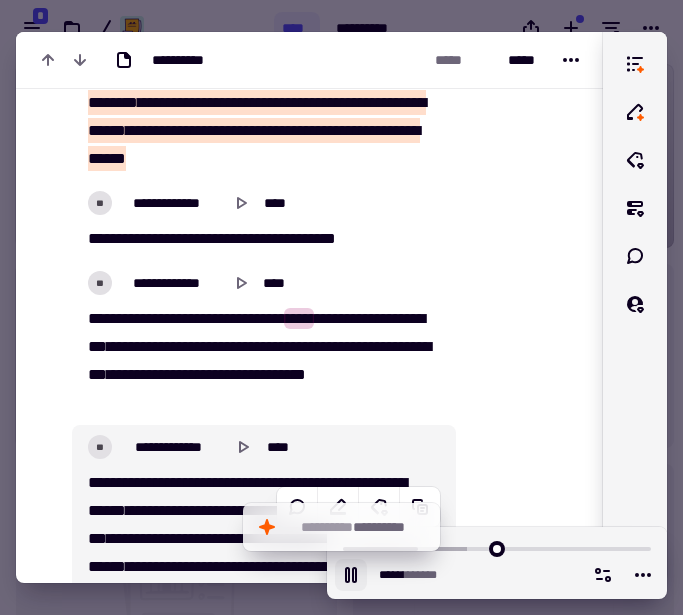 click 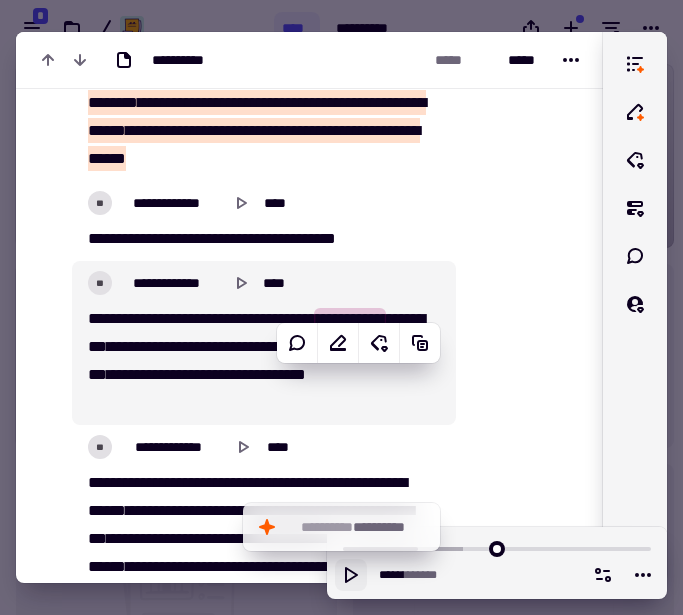 click on "**********" at bounding box center (127, 318) 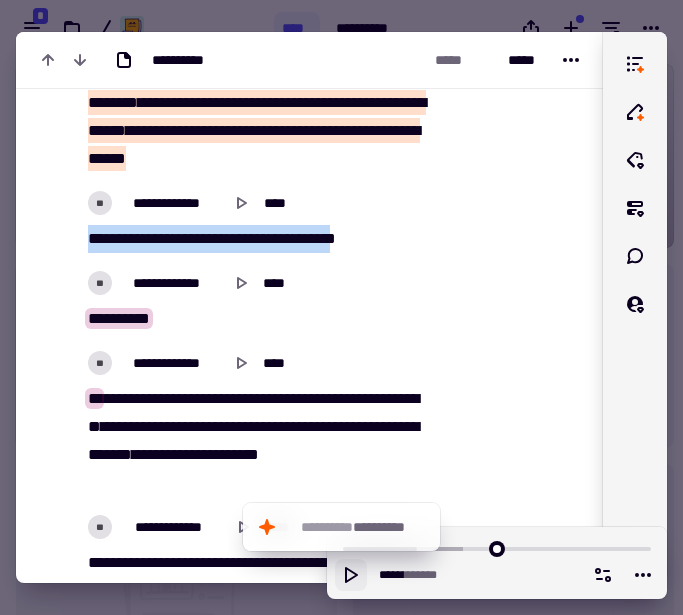 drag, startPoint x: 90, startPoint y: 293, endPoint x: 375, endPoint y: 300, distance: 285.08594 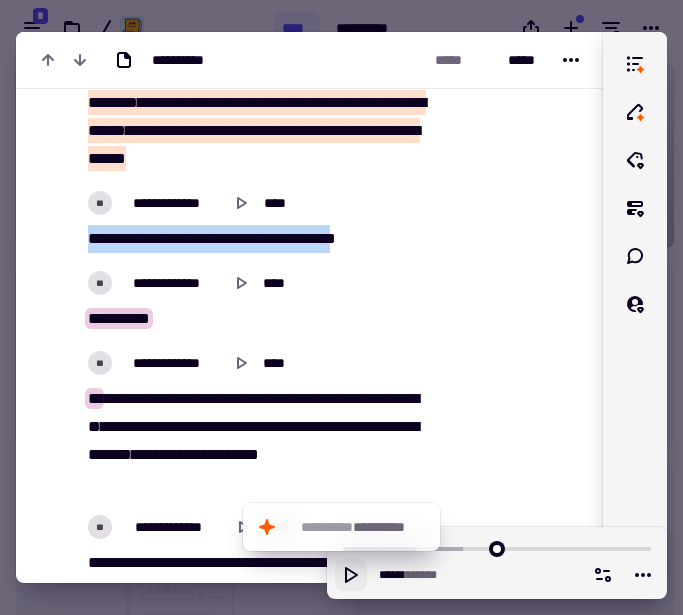click on "***   *****   ****   ********   ****** * ** * *** *" at bounding box center [258, 239] 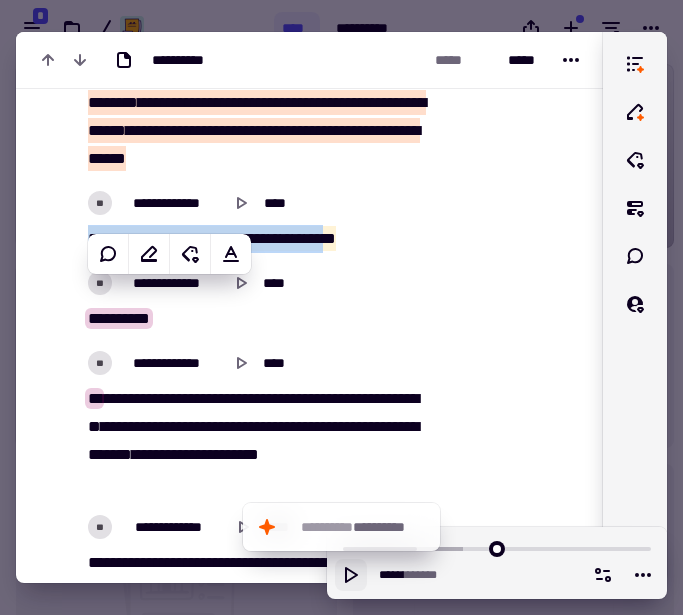 copy on "***   *****   ****   ********   ****** * ** *" 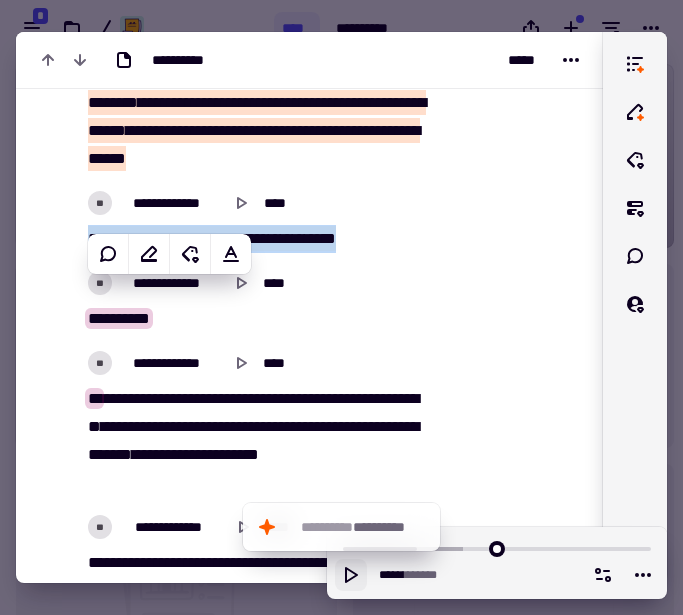 click 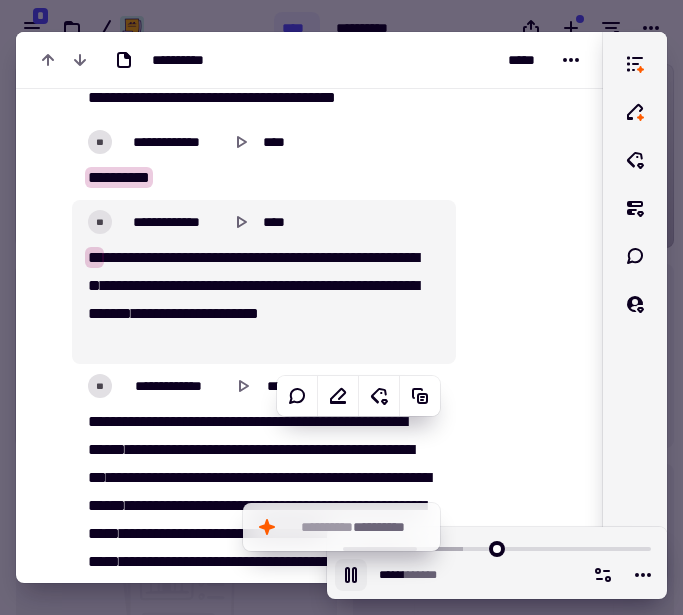 scroll, scrollTop: 3076, scrollLeft: 0, axis: vertical 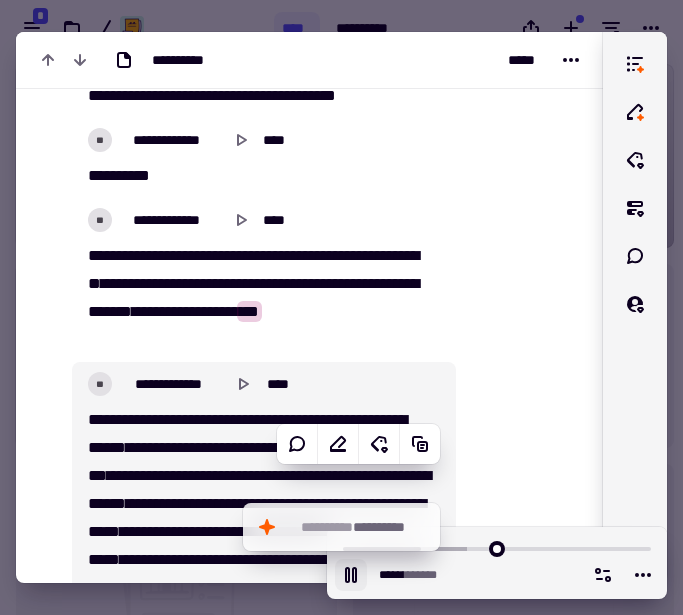 click 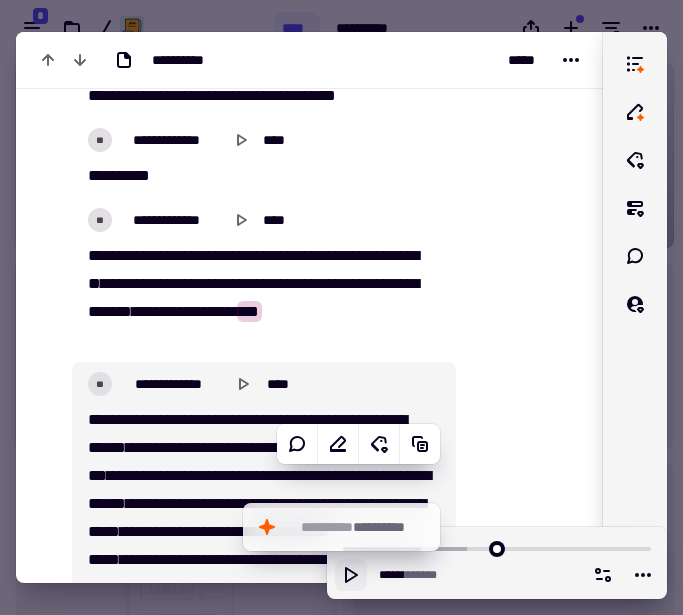 click on "**********" at bounding box center [258, 574] 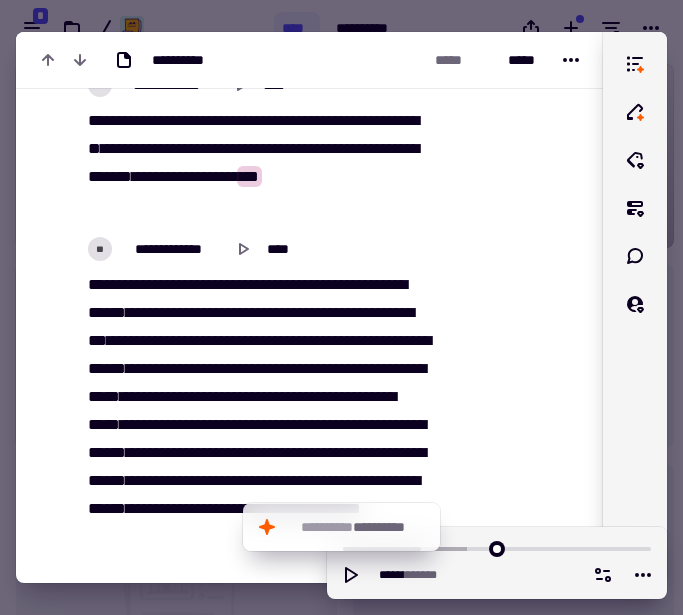 scroll, scrollTop: 3254, scrollLeft: 0, axis: vertical 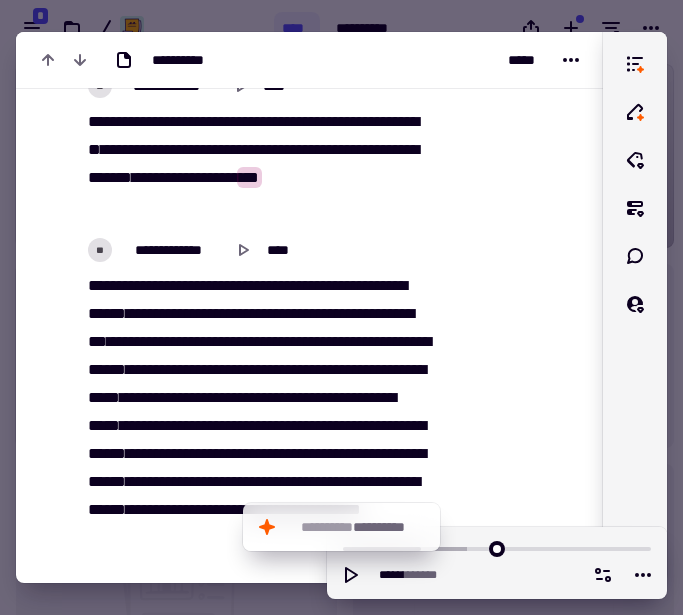 click on "**********" at bounding box center [258, 440] 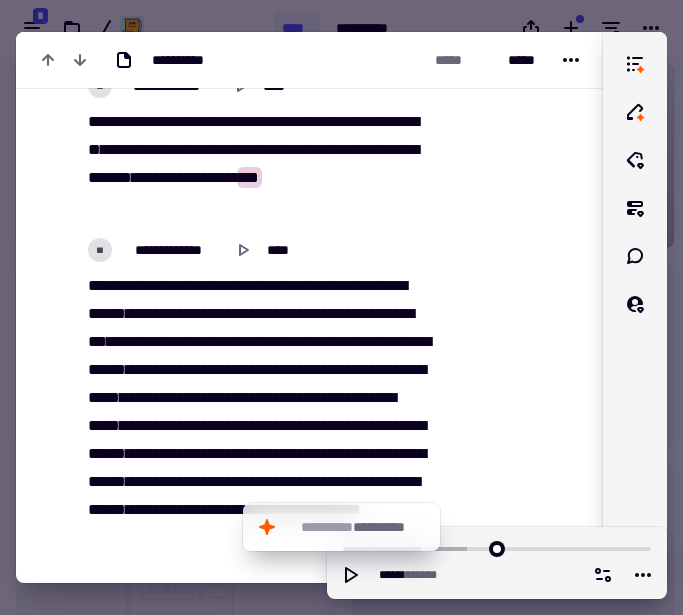 click on "**********" at bounding box center [258, 164] 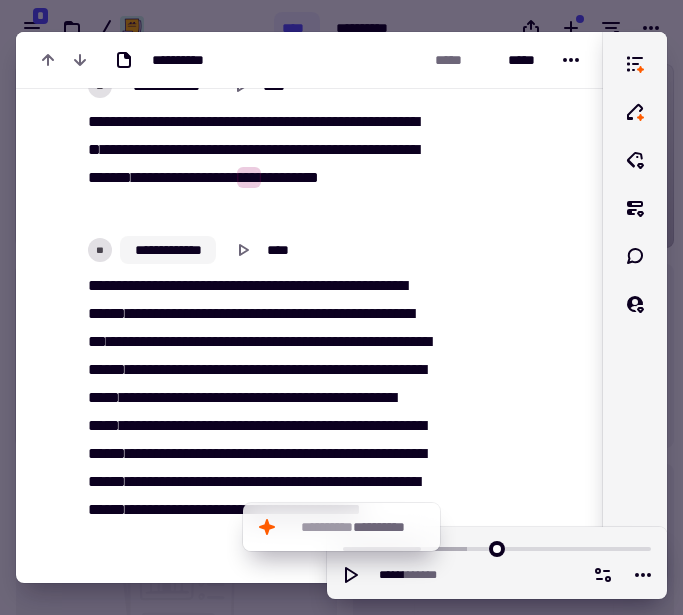 drag, startPoint x: 160, startPoint y: 339, endPoint x: 168, endPoint y: 316, distance: 24.351591 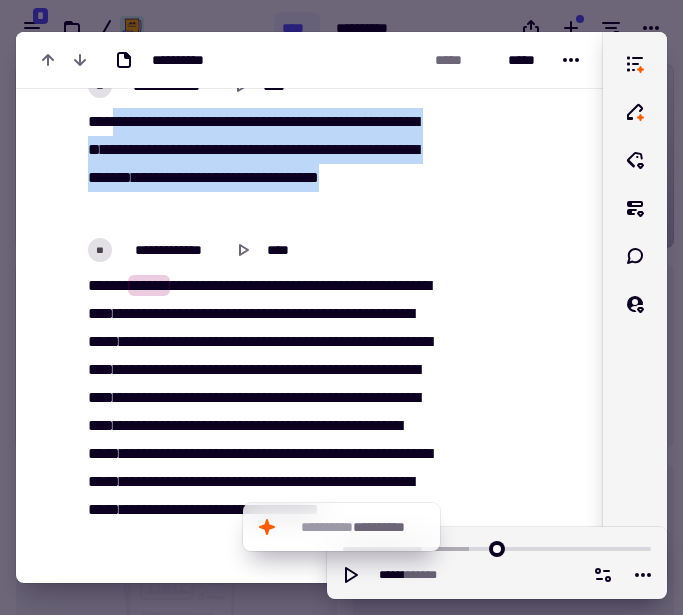 drag, startPoint x: 112, startPoint y: 178, endPoint x: 227, endPoint y: 267, distance: 145.41664 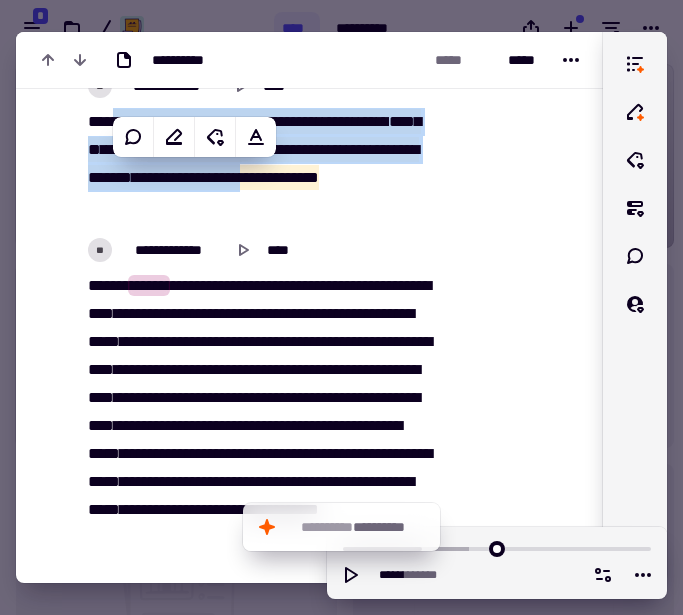copy on "**********" 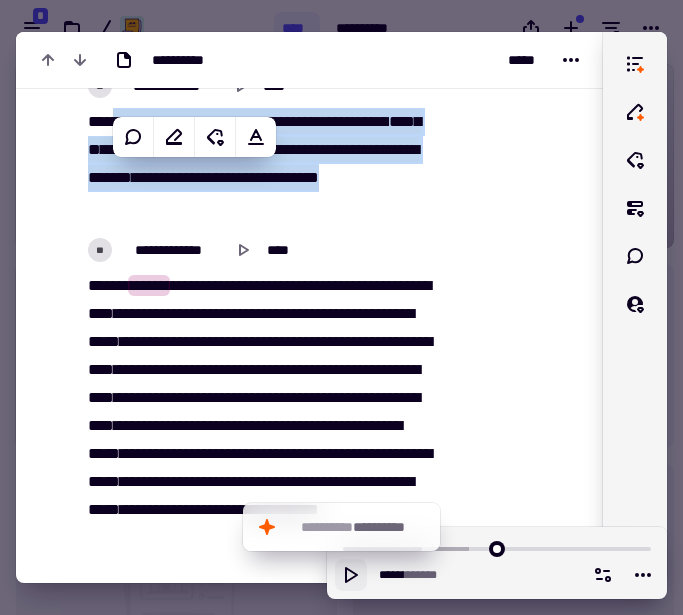 click 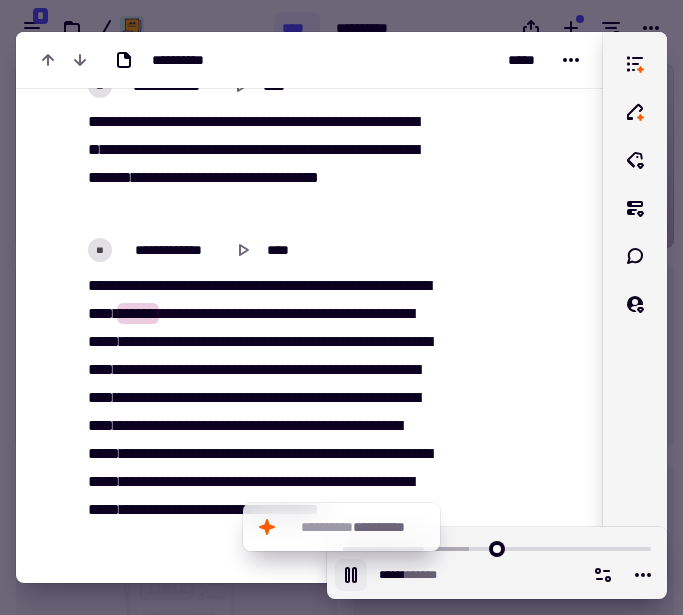 click 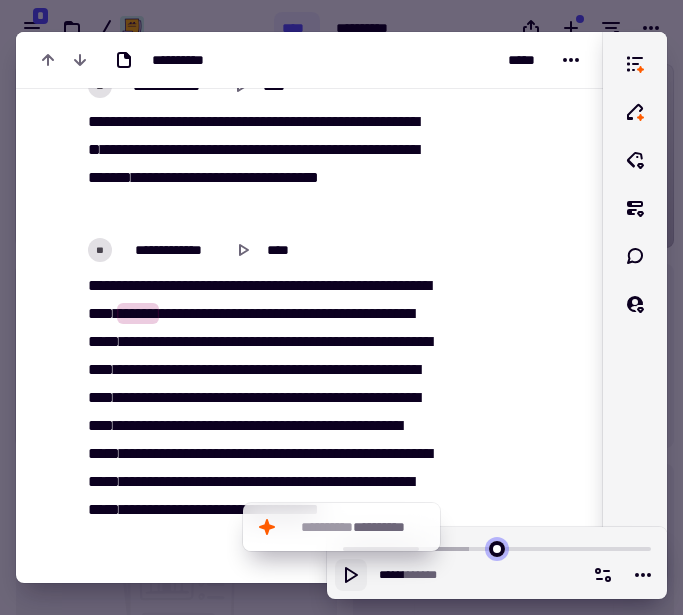 click at bounding box center (497, 547) 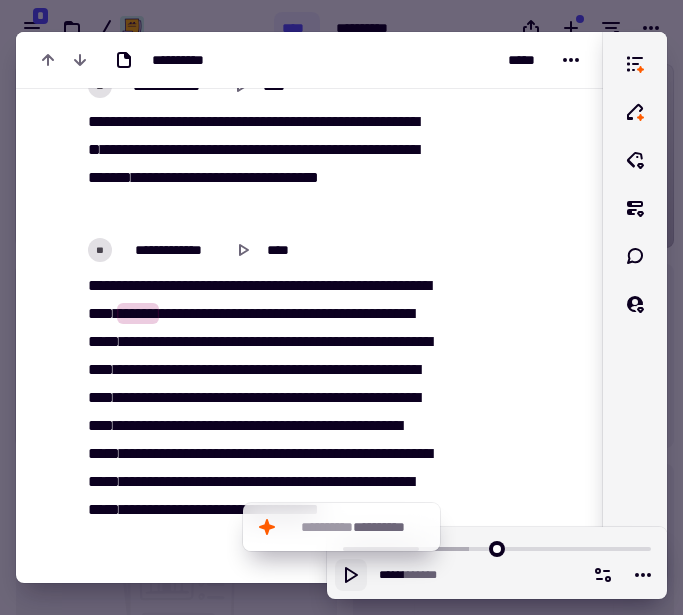 click 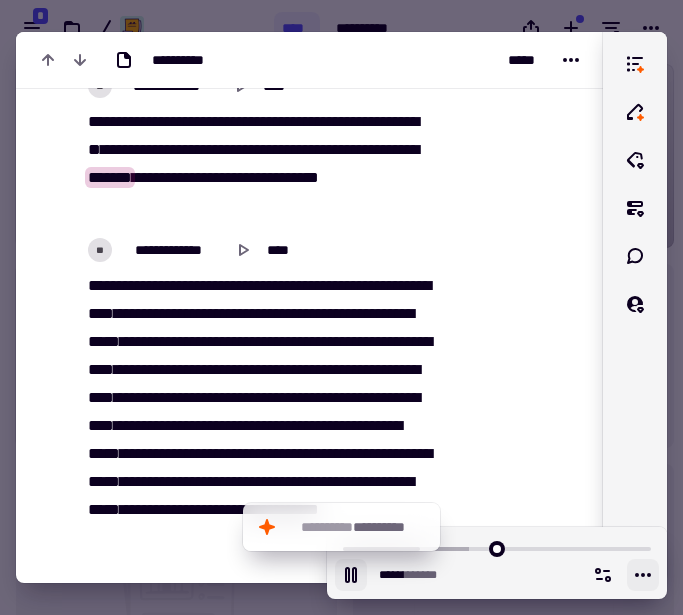 click 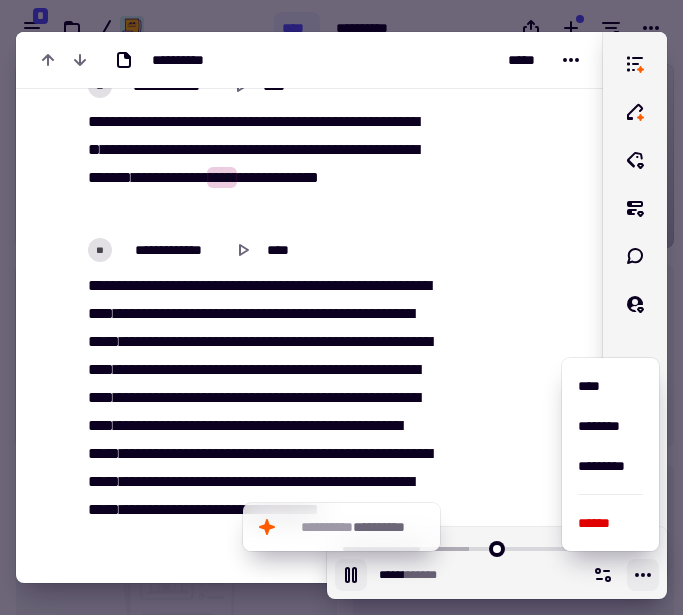 click 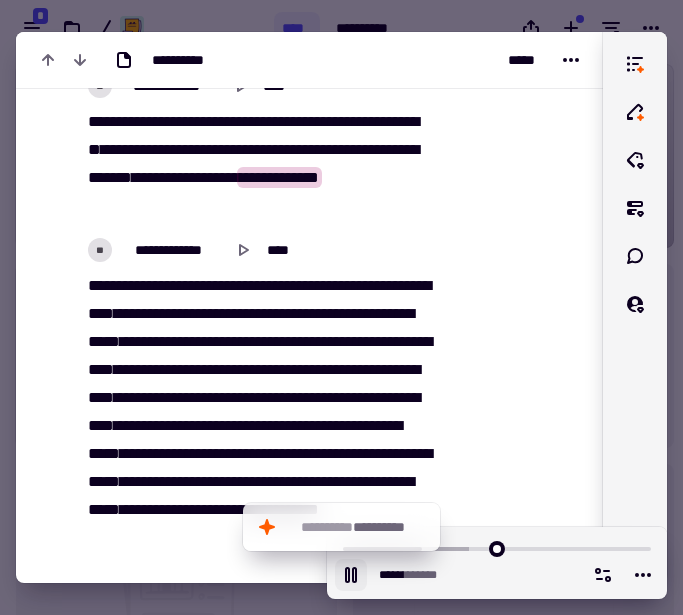 click 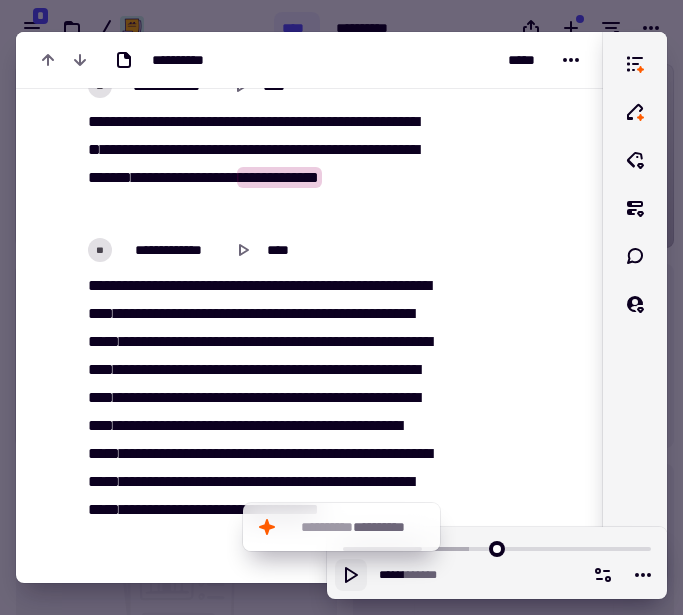 click 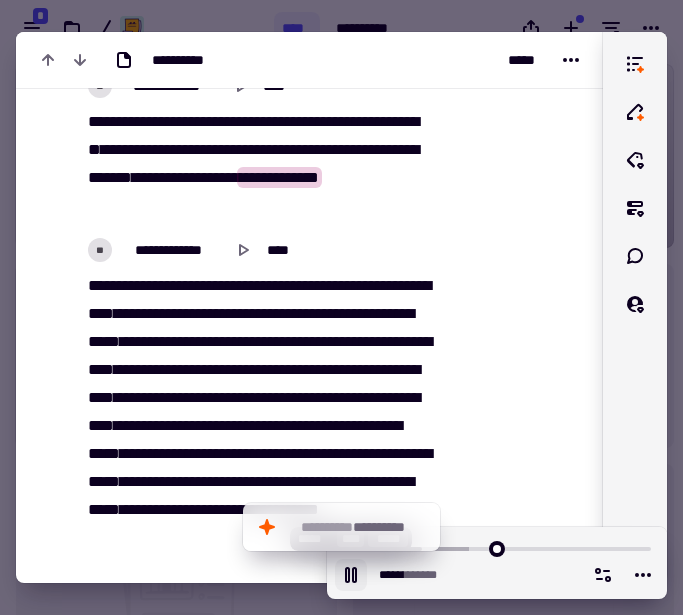 click 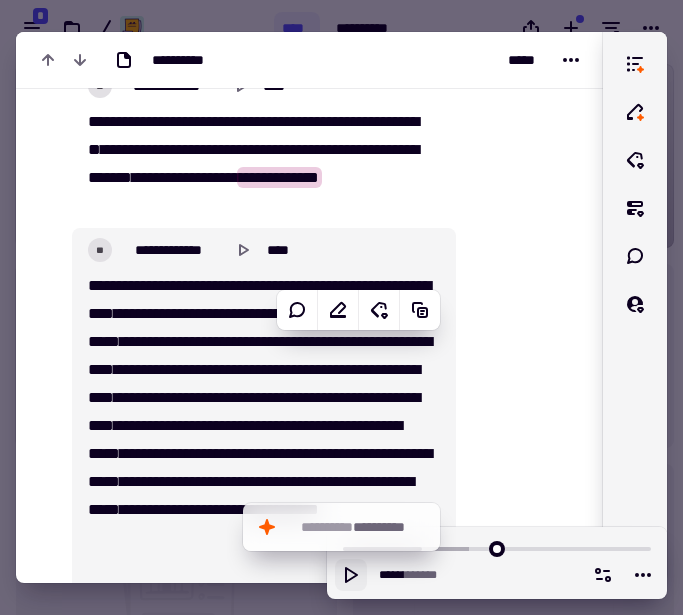 click on "******" at bounding box center (149, 285) 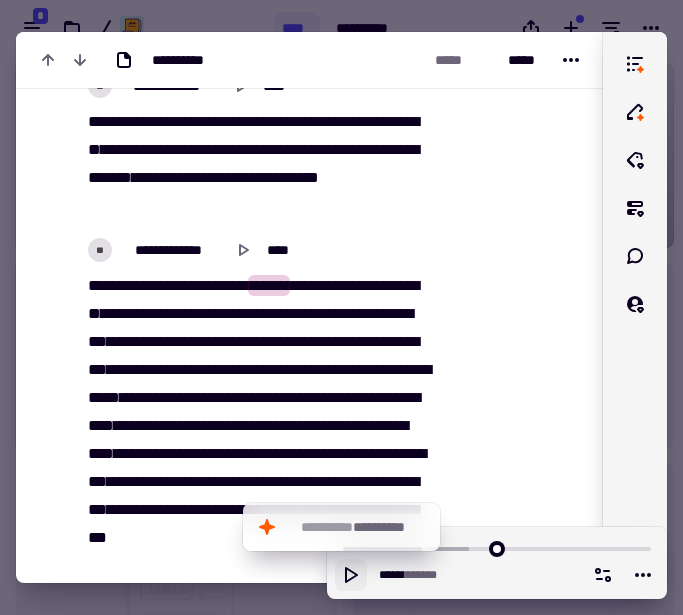 click 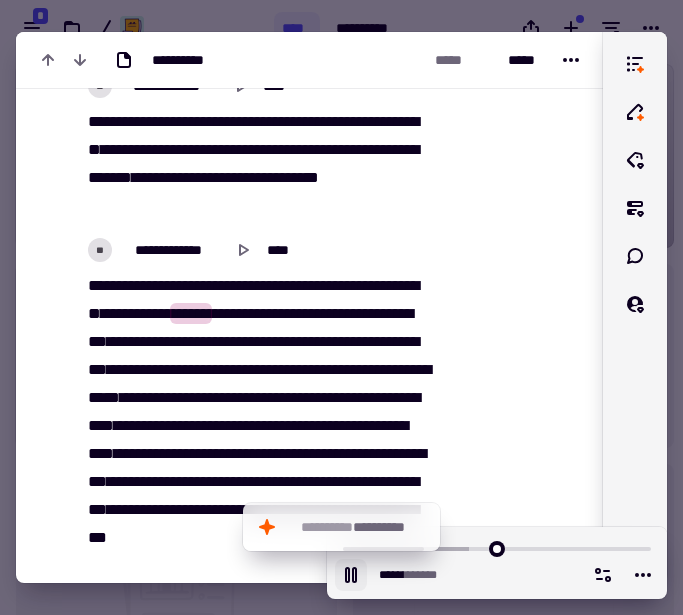 click 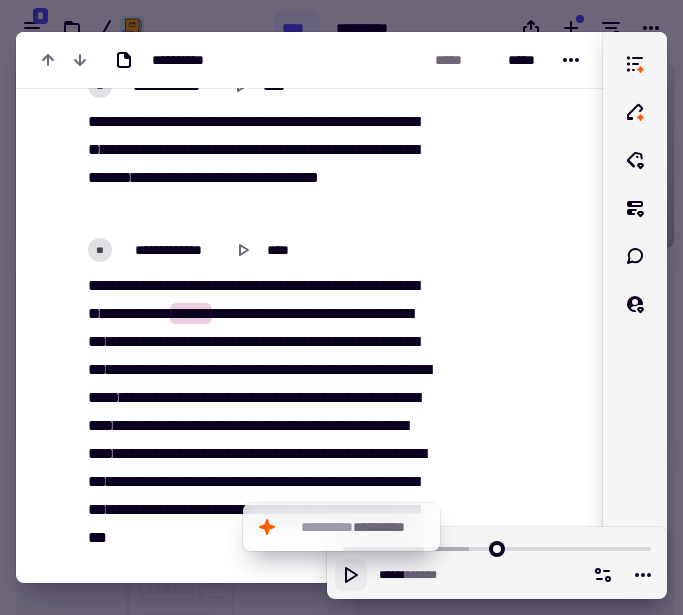 click on "*******" at bounding box center [128, 313] 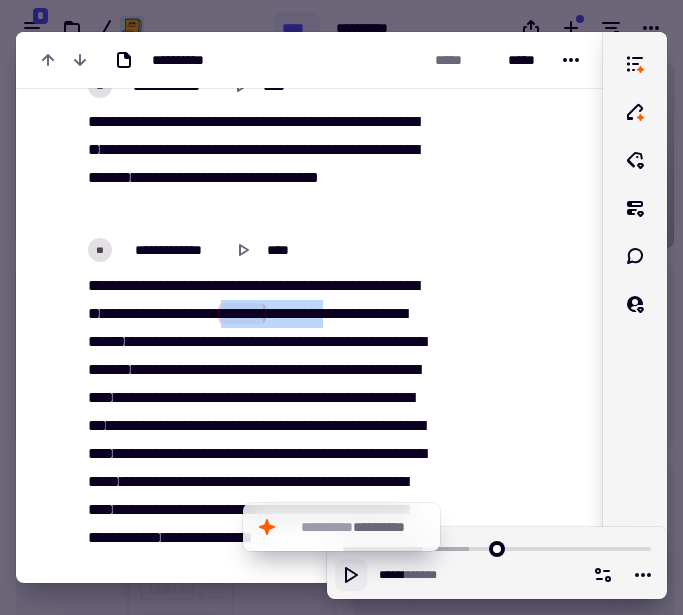 drag, startPoint x: 226, startPoint y: 401, endPoint x: 90, endPoint y: 406, distance: 136.09187 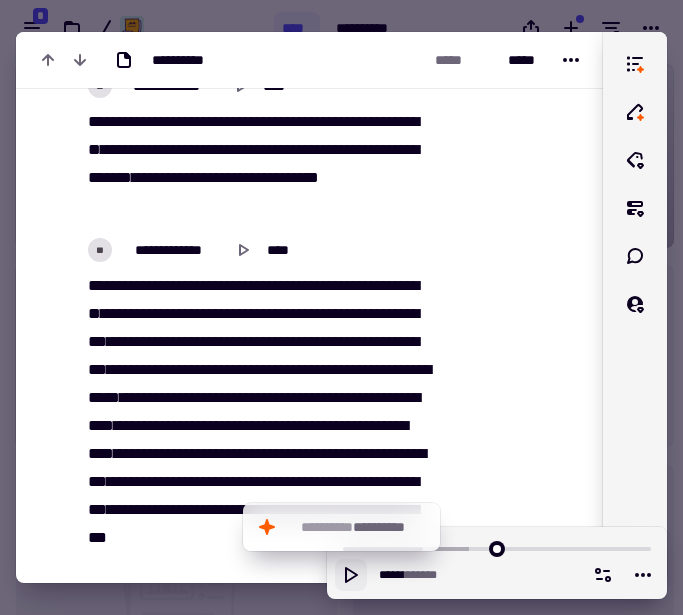 click 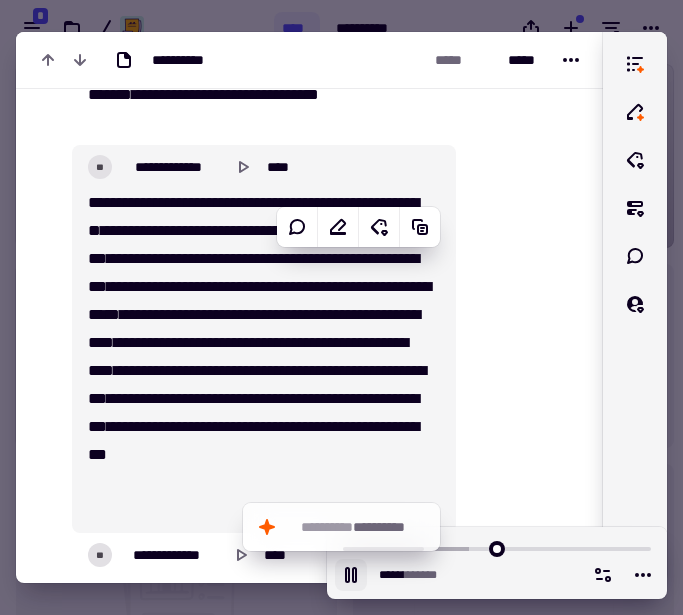 scroll, scrollTop: 3365, scrollLeft: 0, axis: vertical 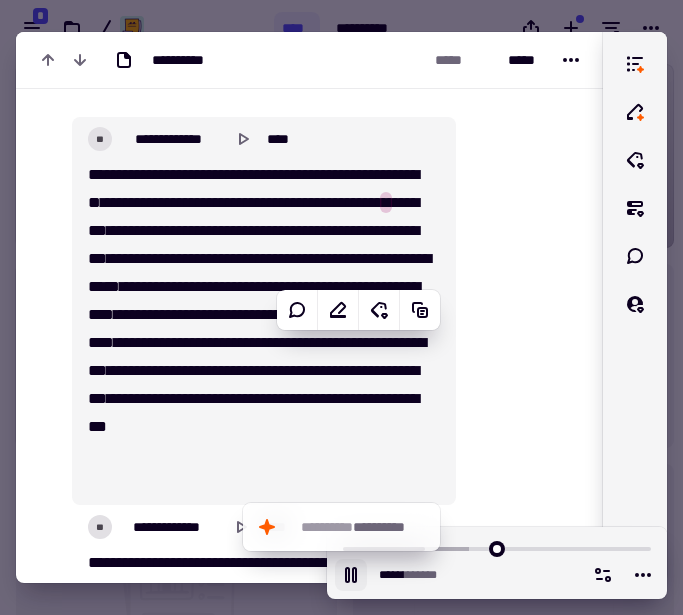 click 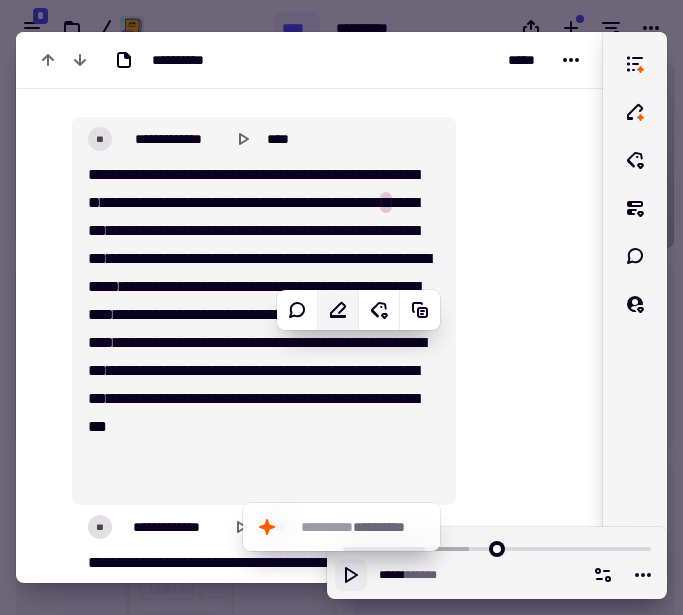 click 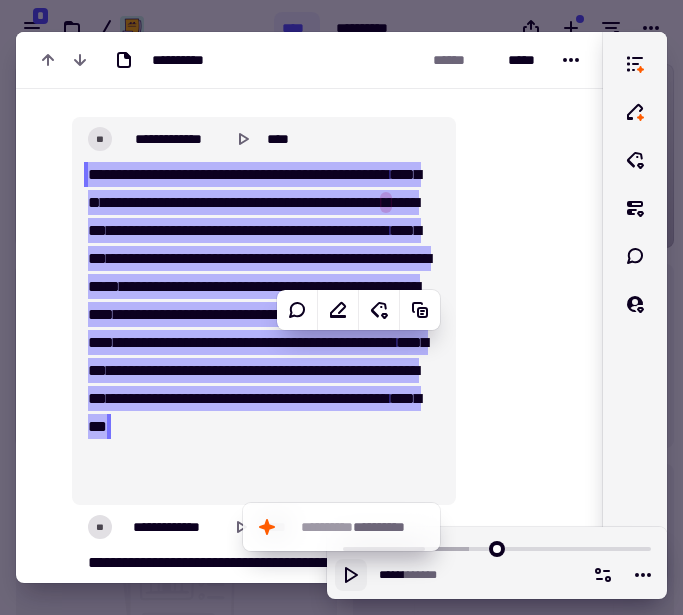 click at bounding box center (392, 202) 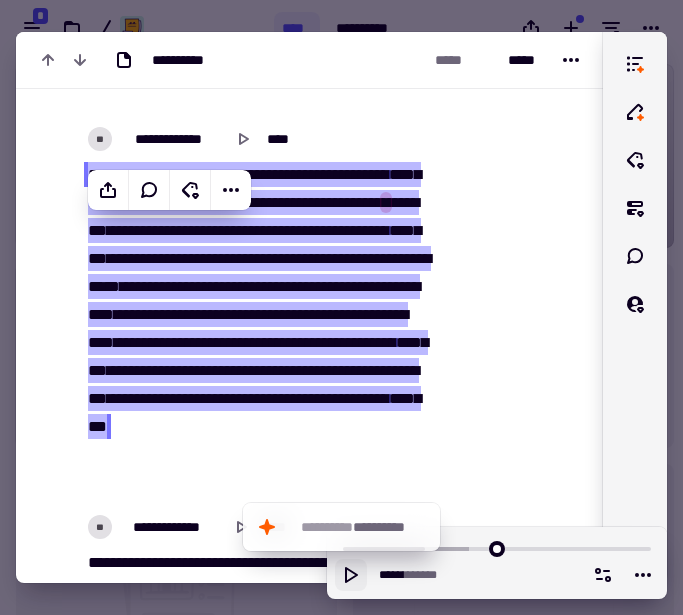 click at bounding box center (392, 202) 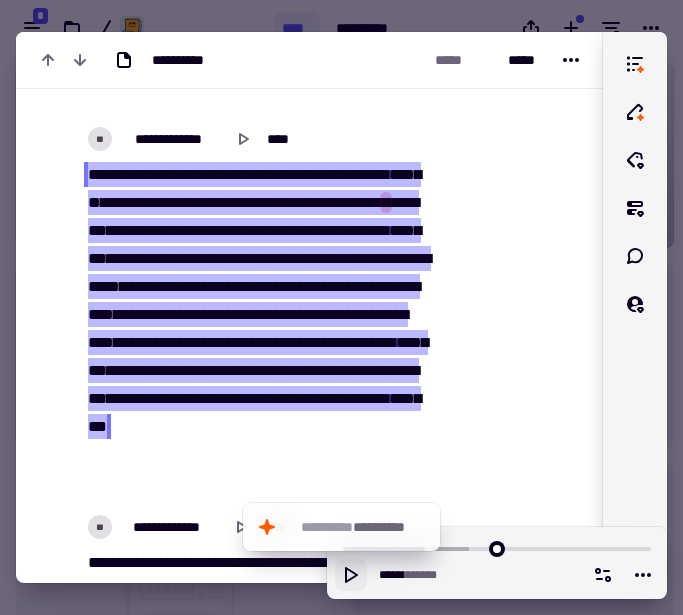 click on "****" at bounding box center [365, 230] 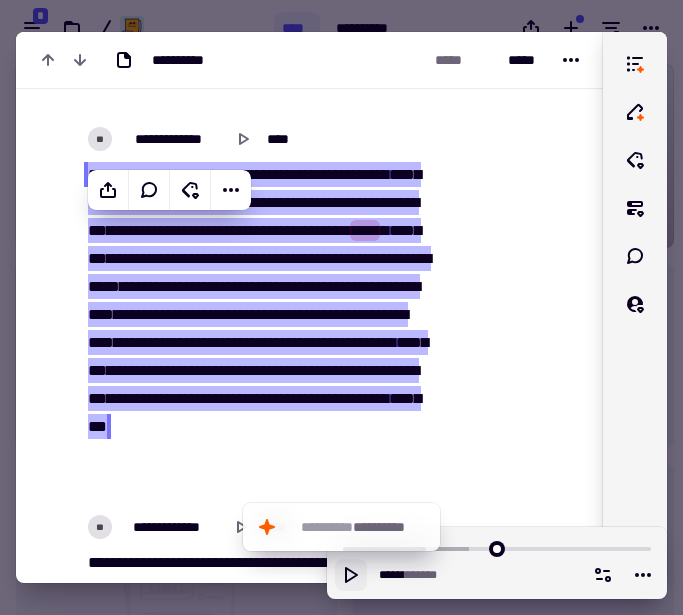 click on "****" at bounding box center [365, 230] 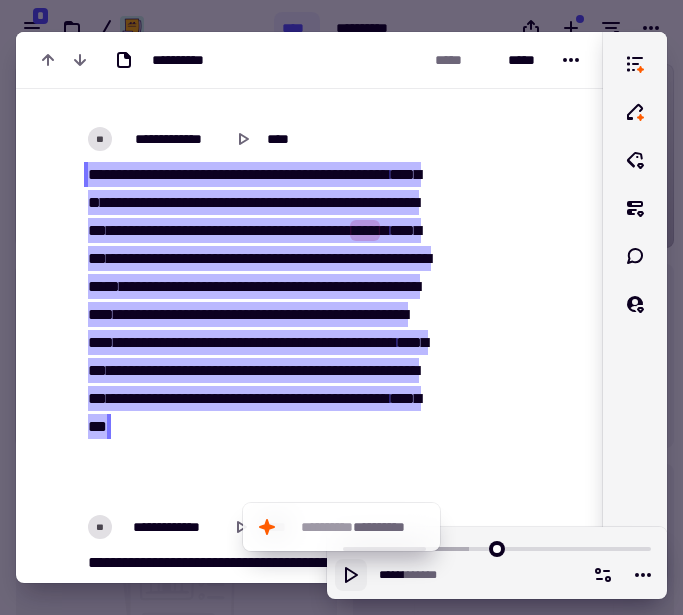 click on "*" at bounding box center (386, 202) 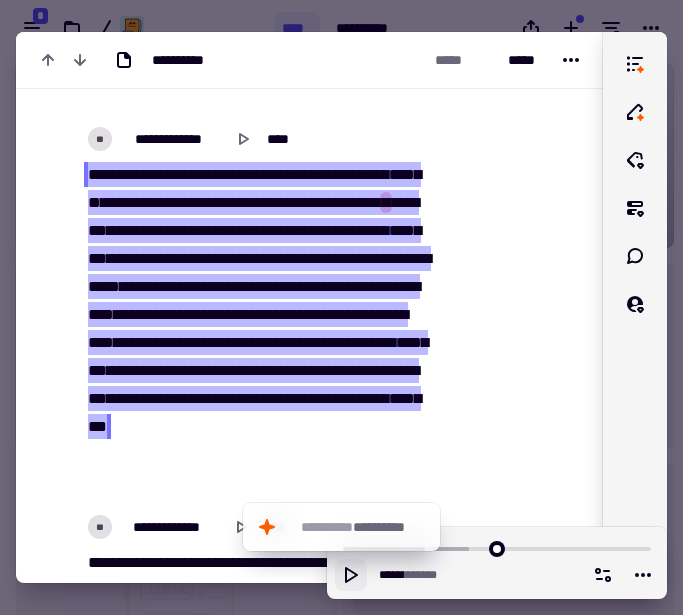 click on "*" at bounding box center [386, 202] 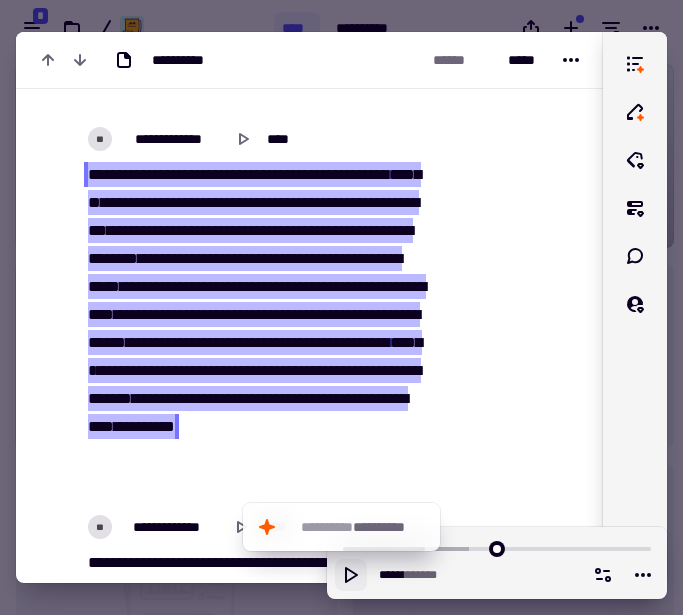 click on "*******" at bounding box center [350, 230] 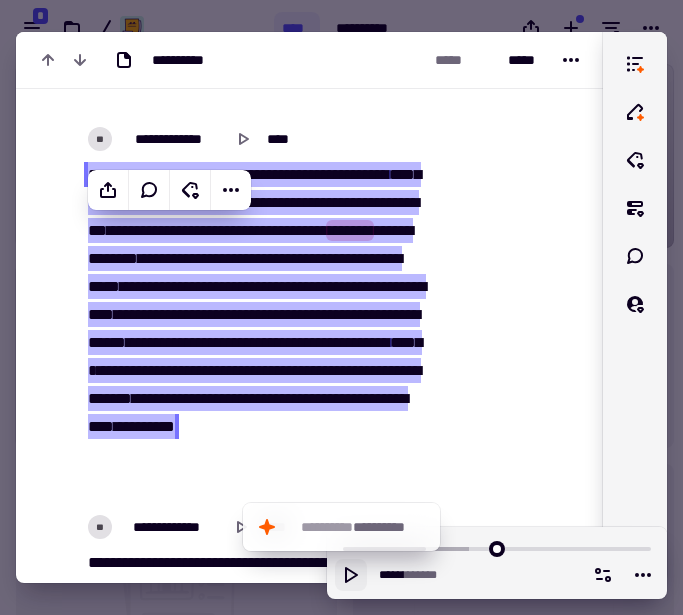 click at bounding box center [380, 202] 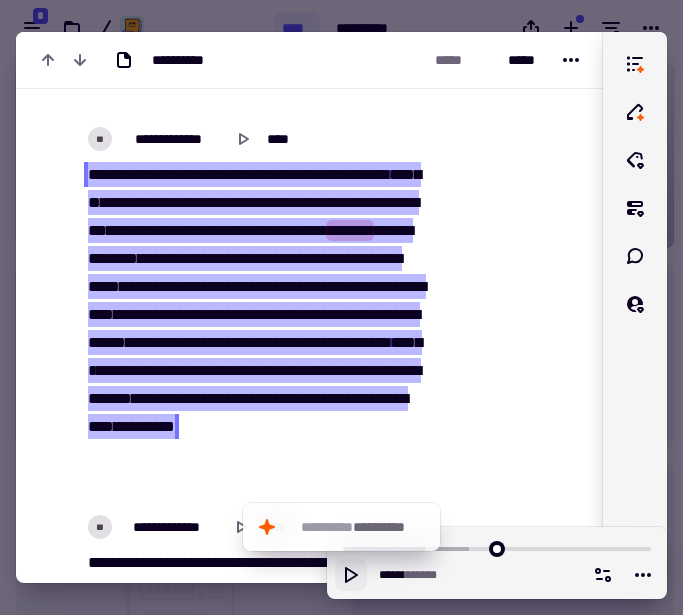 click at bounding box center [380, 202] 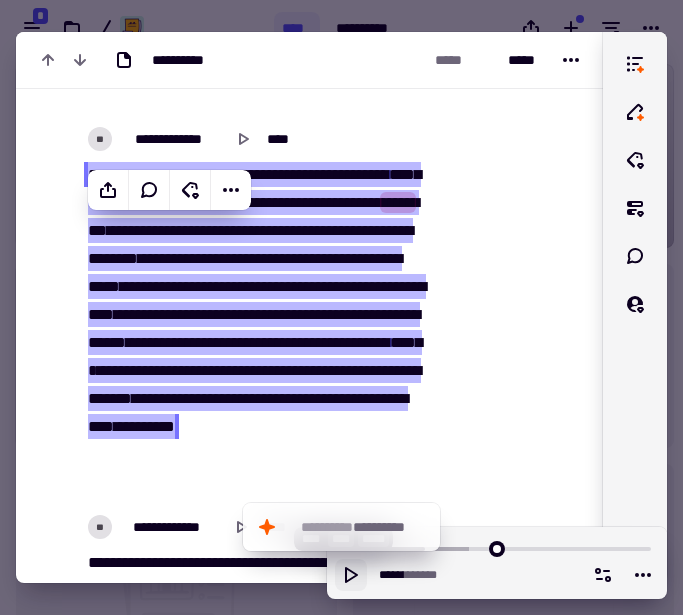 click 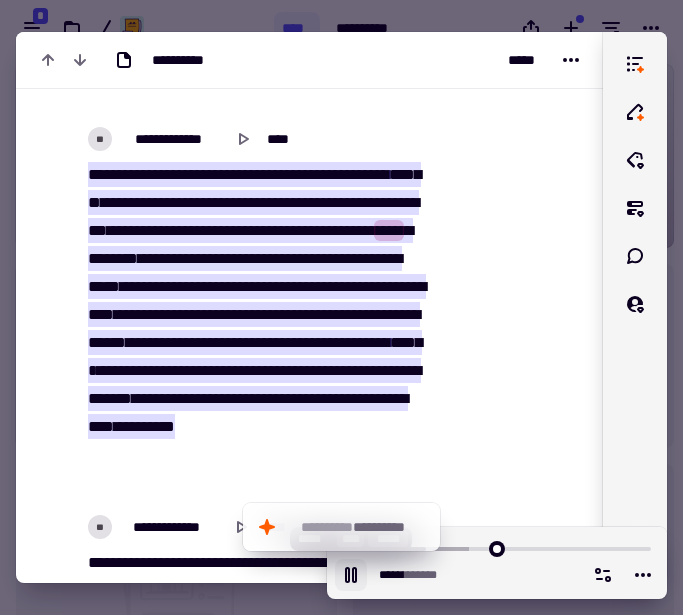 click 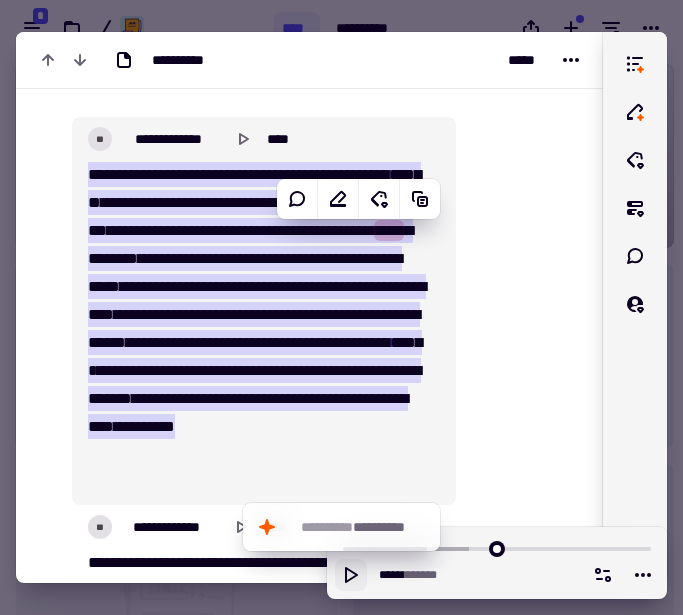 click on "****" at bounding box center [389, 230] 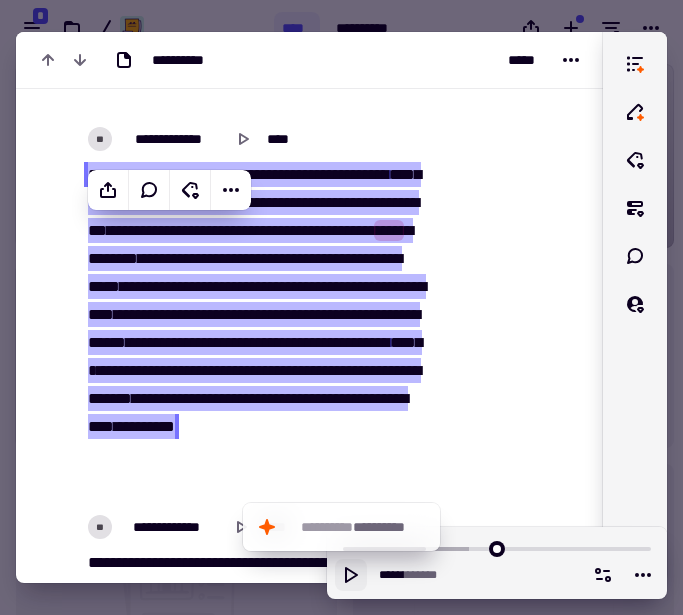 click on "****" at bounding box center (389, 230) 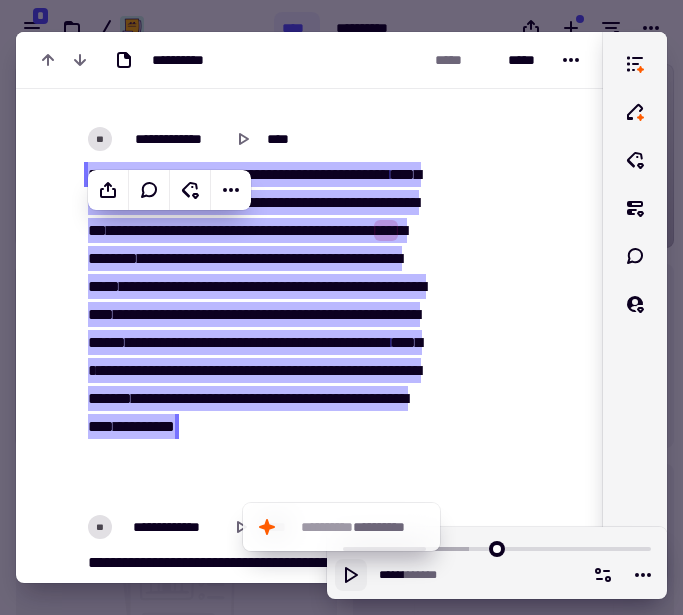 click 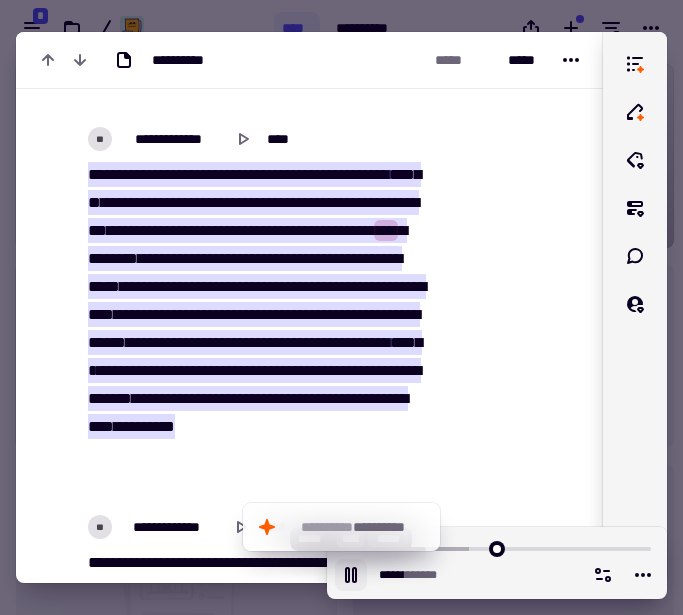 type on "******" 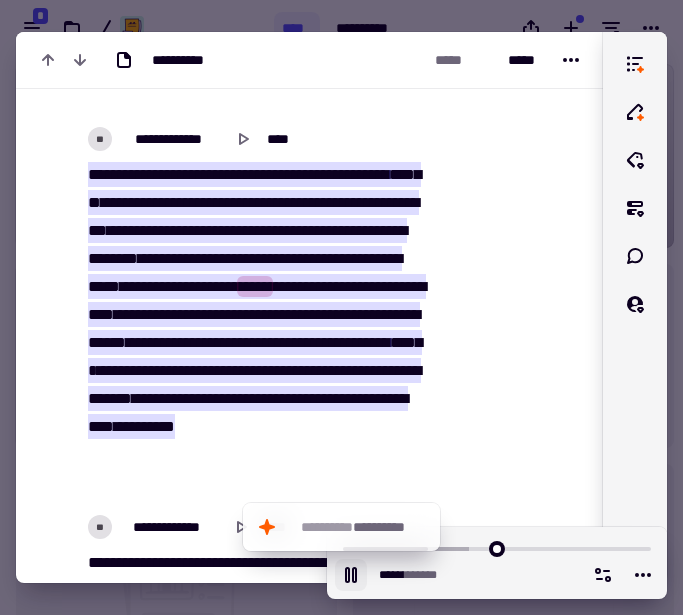 click on "****   * *****" at bounding box center (390, 575) 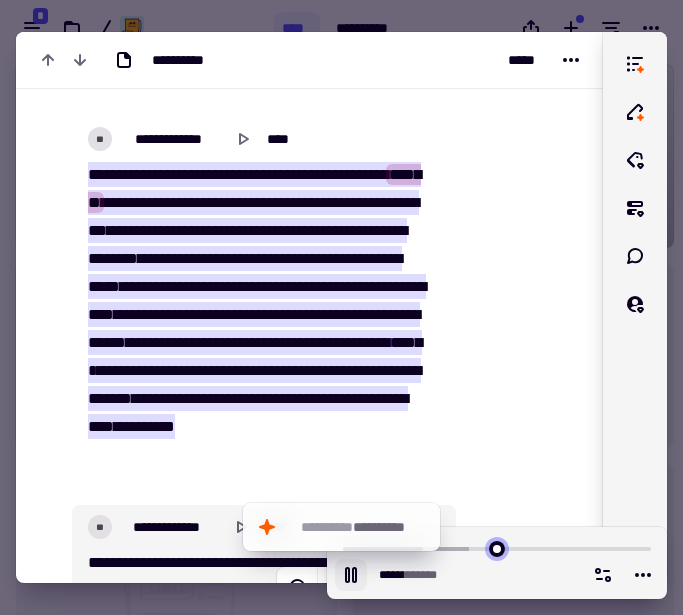 click at bounding box center (497, 547) 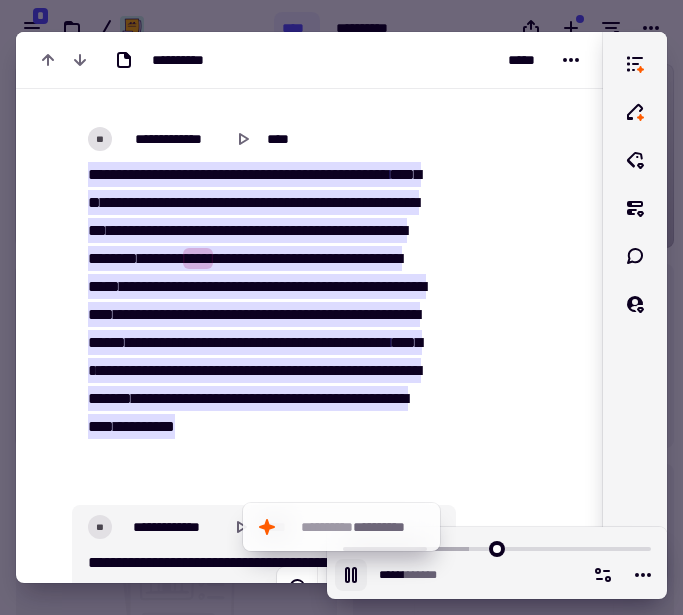 click 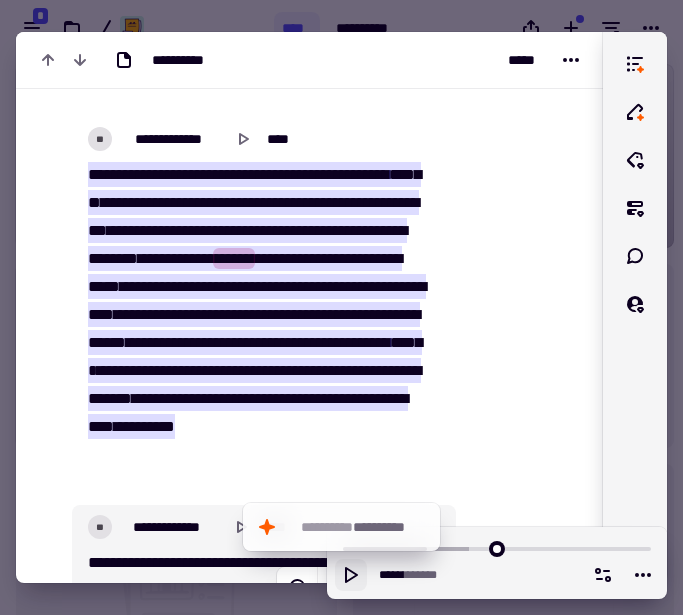 click 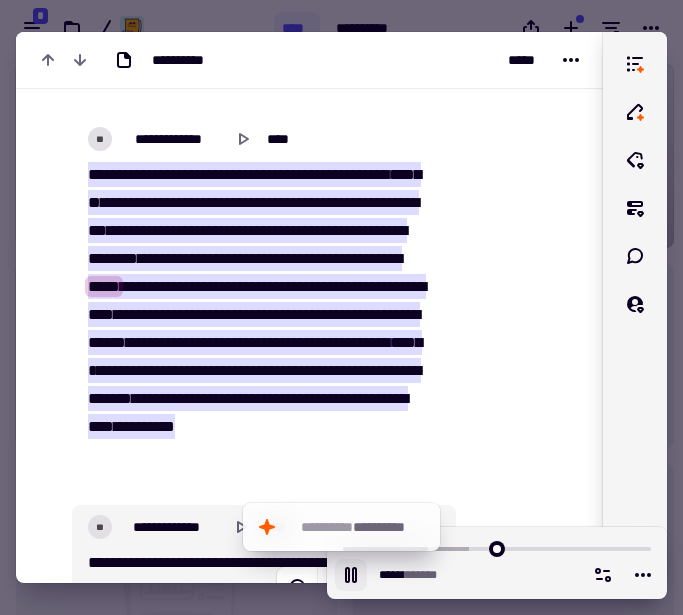 click 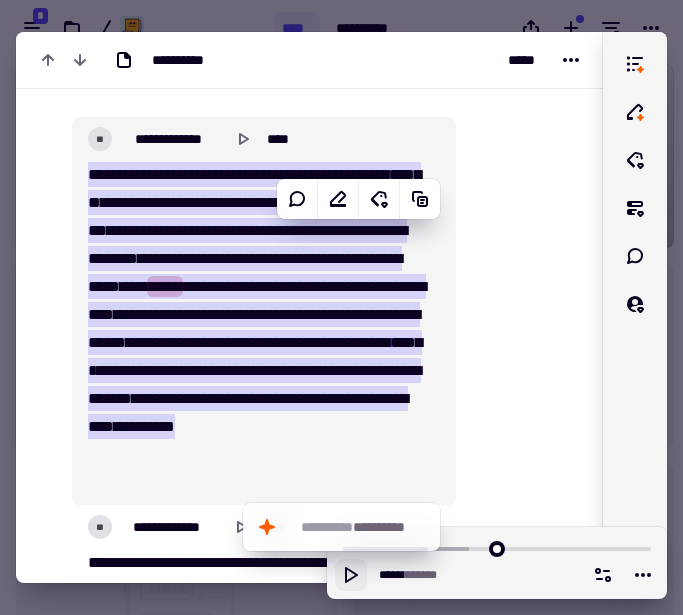 click on "***" at bounding box center (135, 286) 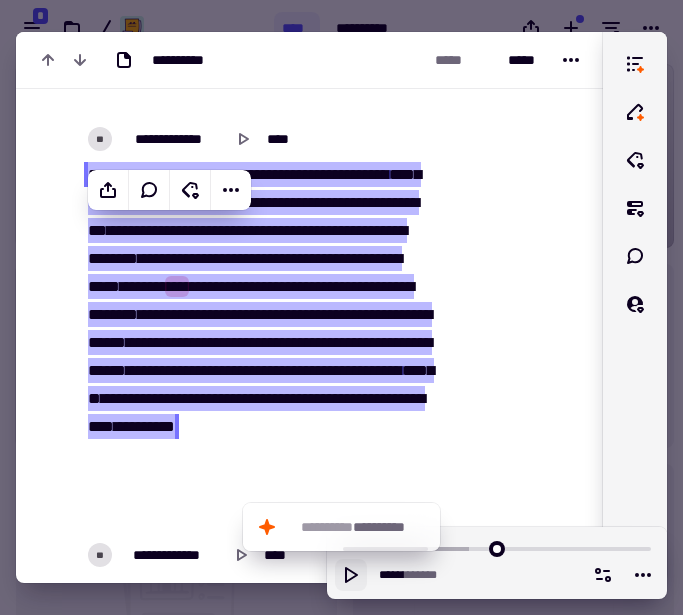 click 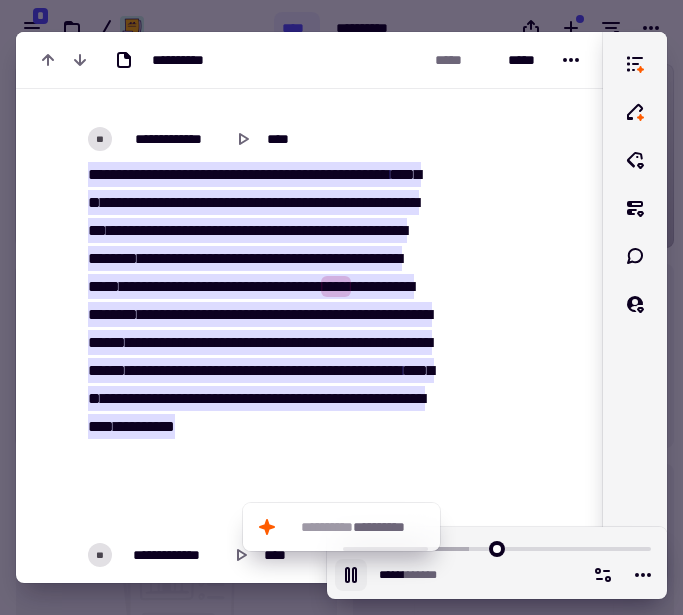 click 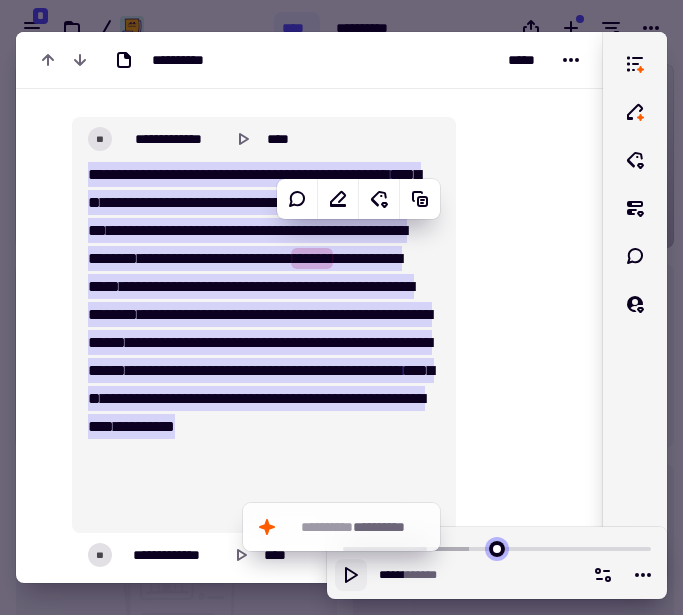 click at bounding box center (497, 547) 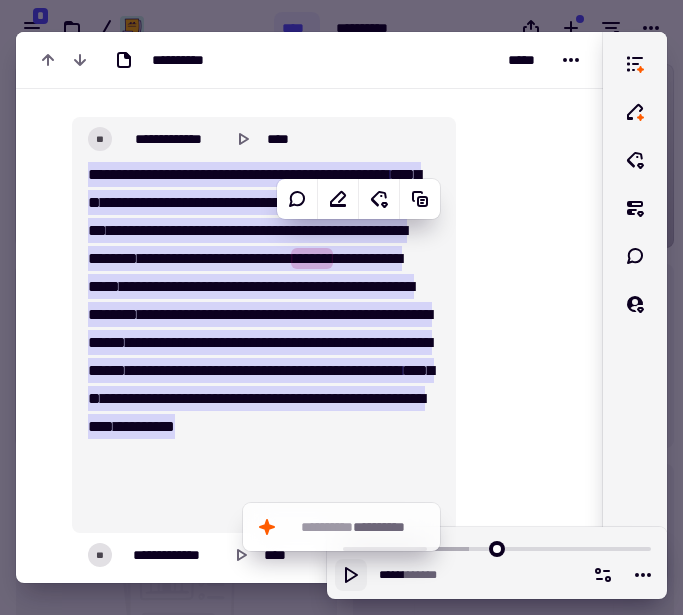 click 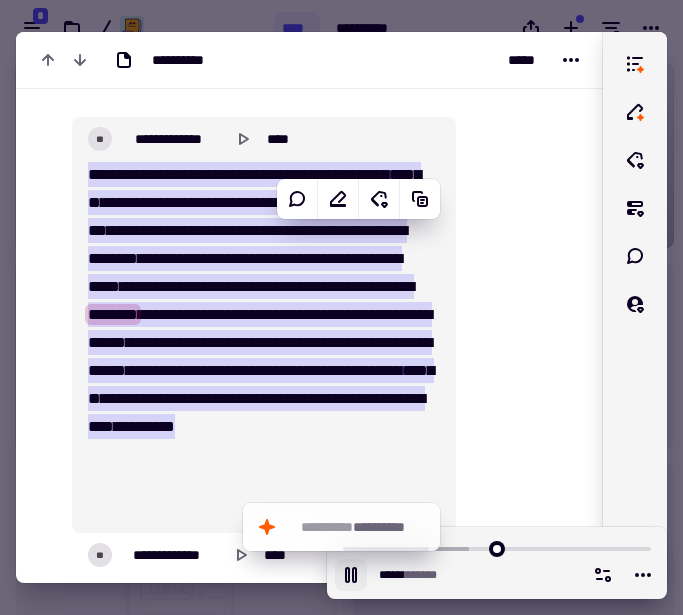 click 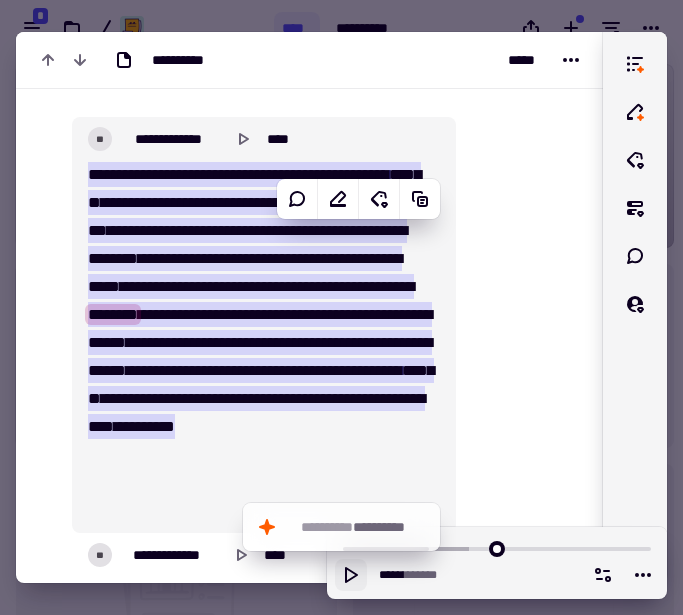 click on "*****" at bounding box center (297, 286) 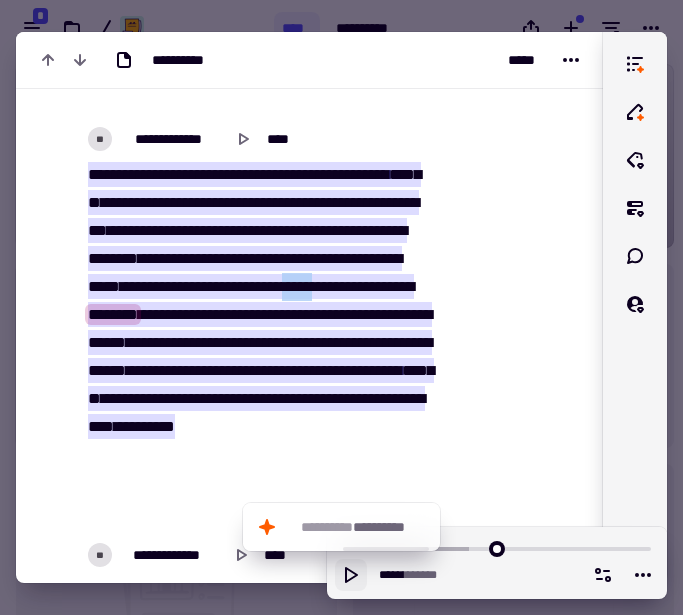 drag, startPoint x: 124, startPoint y: 399, endPoint x: 87, endPoint y: 401, distance: 37.054016 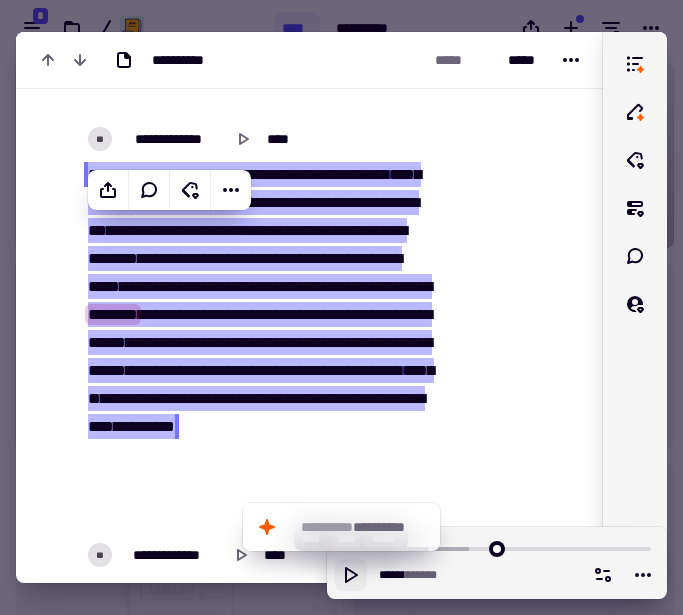click 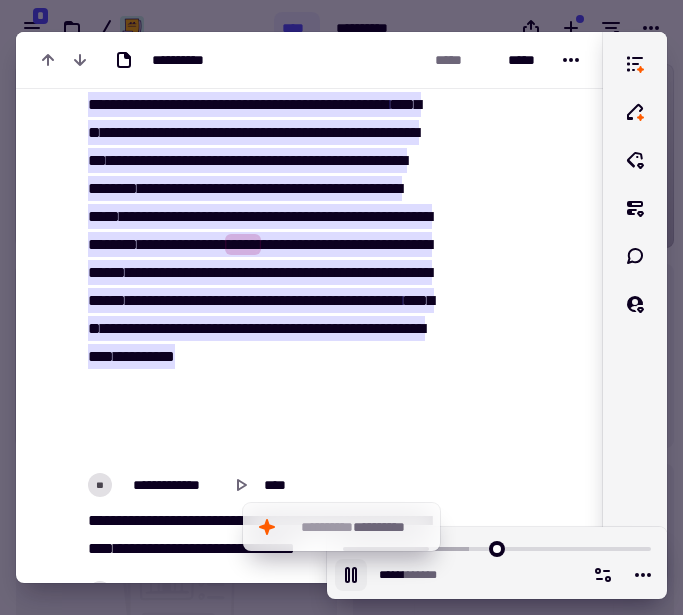 scroll, scrollTop: 3436, scrollLeft: 0, axis: vertical 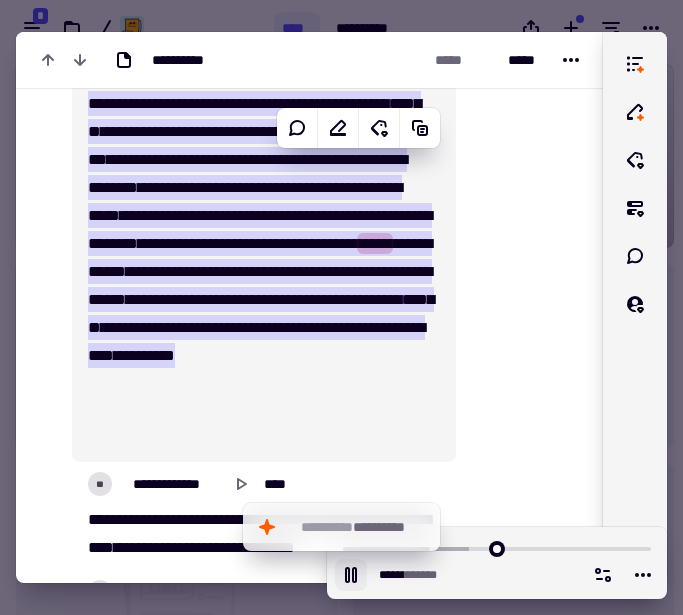 click 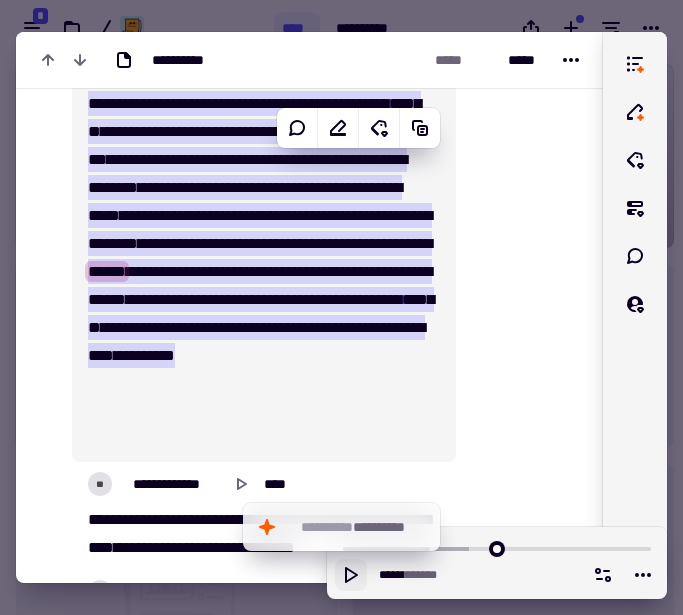 click at bounding box center [327, 243] 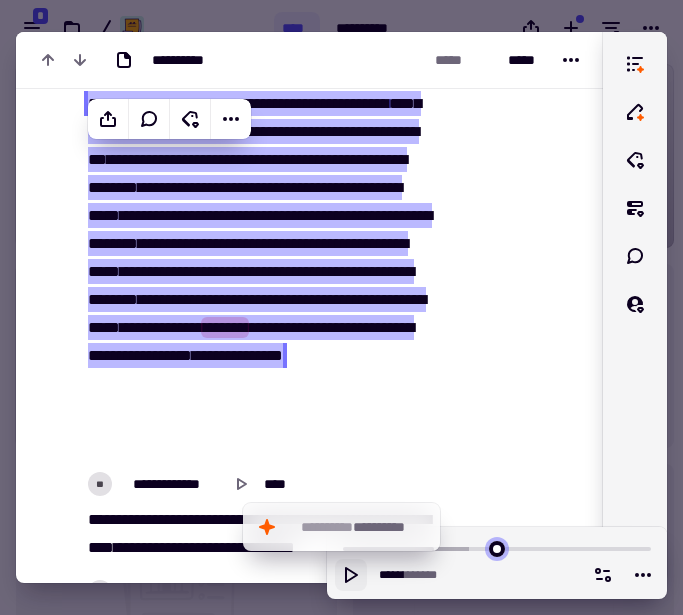 click at bounding box center [497, 547] 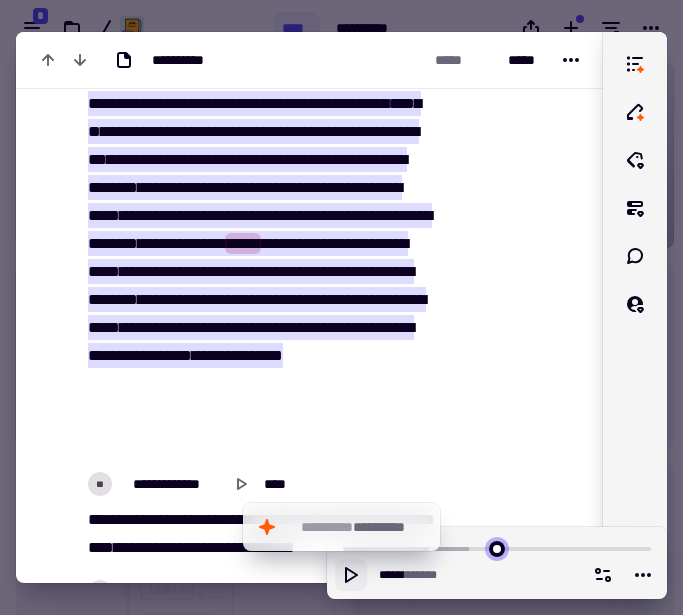 click at bounding box center (497, 547) 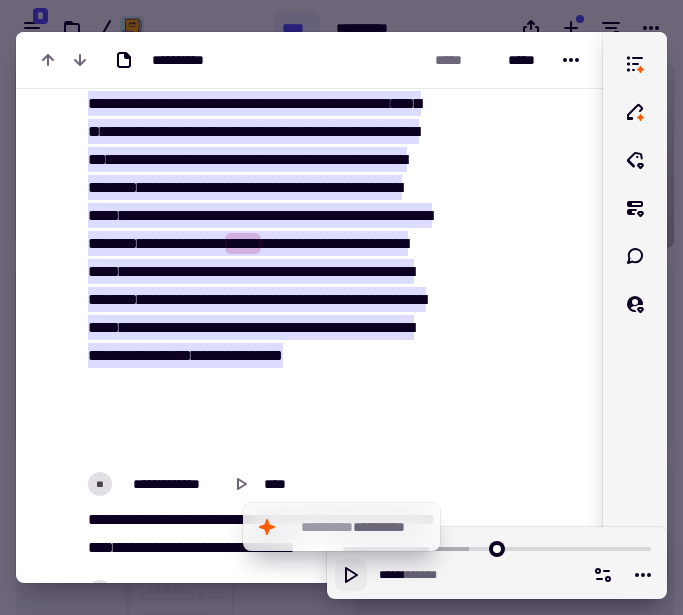 click 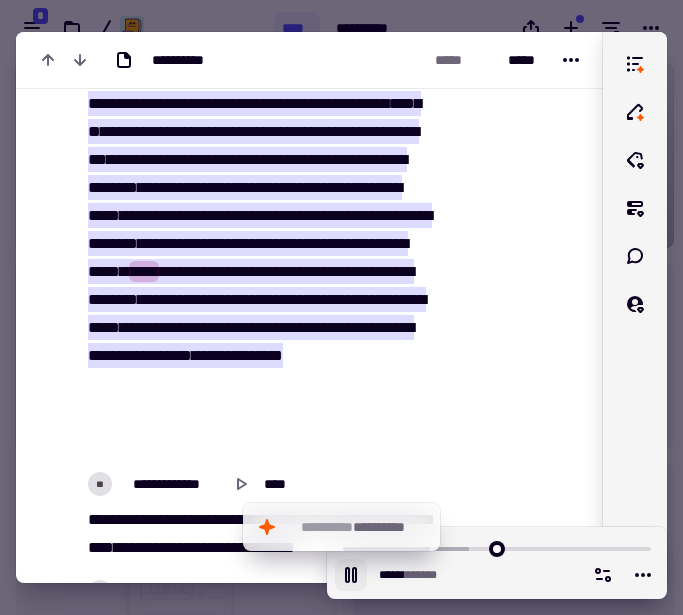 click 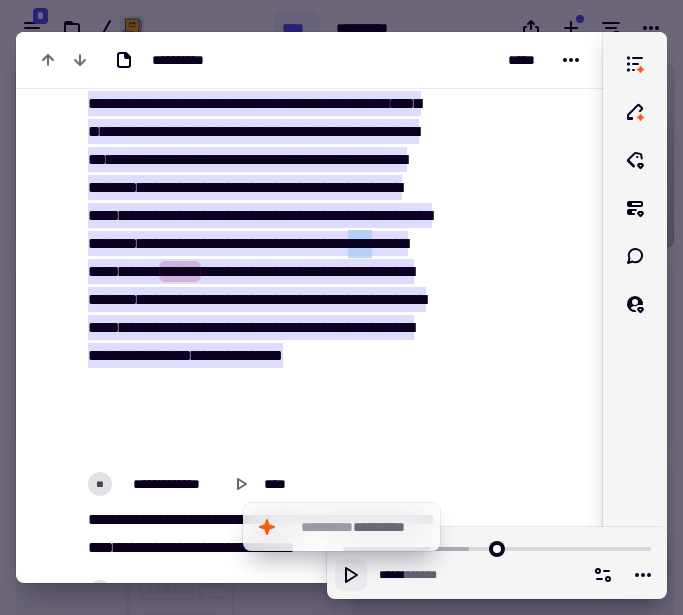 drag, startPoint x: 228, startPoint y: 355, endPoint x: 254, endPoint y: 362, distance: 26.925823 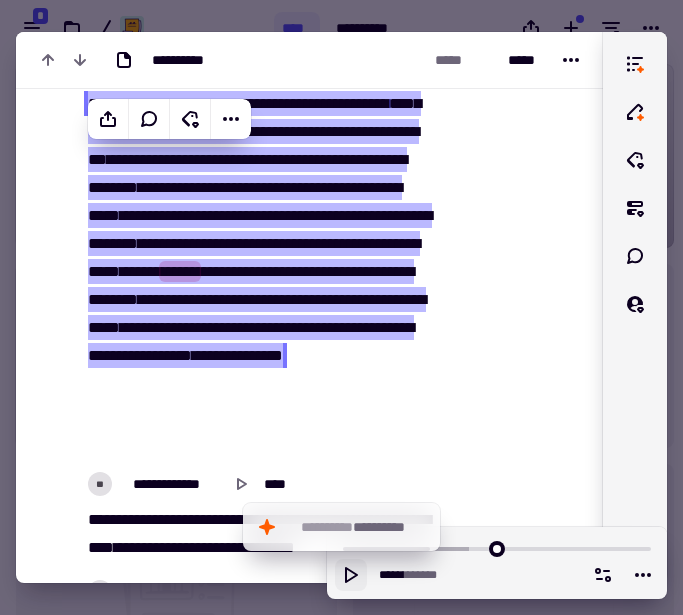 click 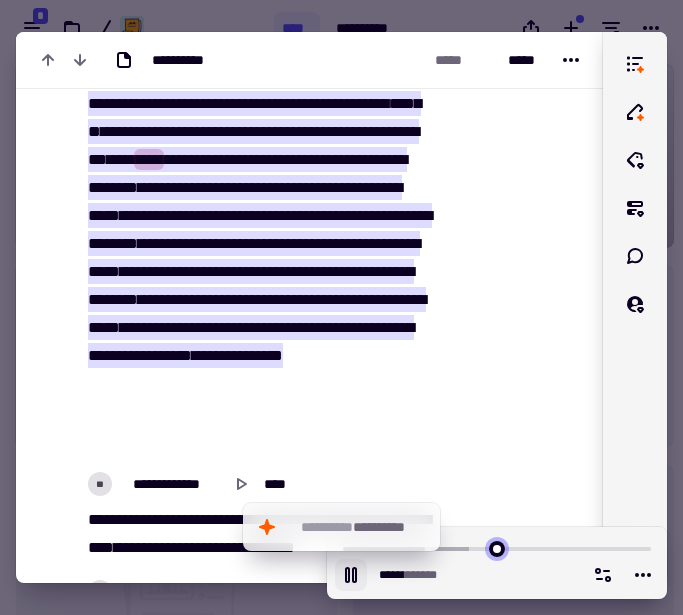 click at bounding box center (497, 547) 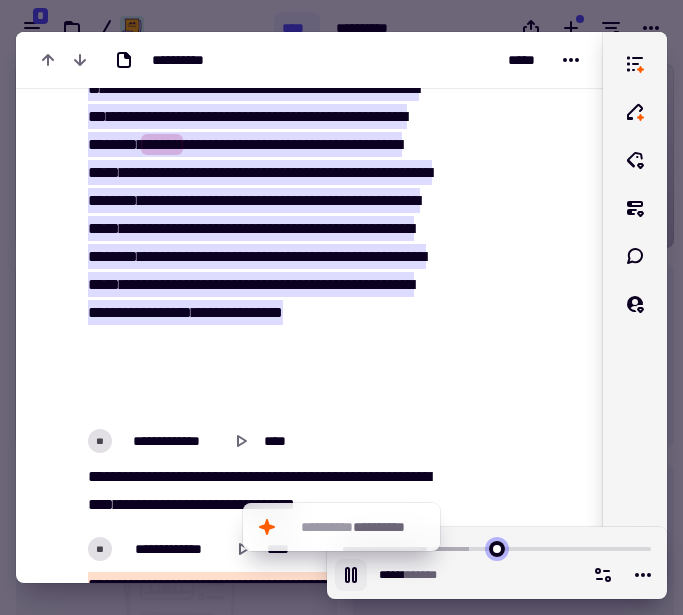scroll, scrollTop: 3480, scrollLeft: 0, axis: vertical 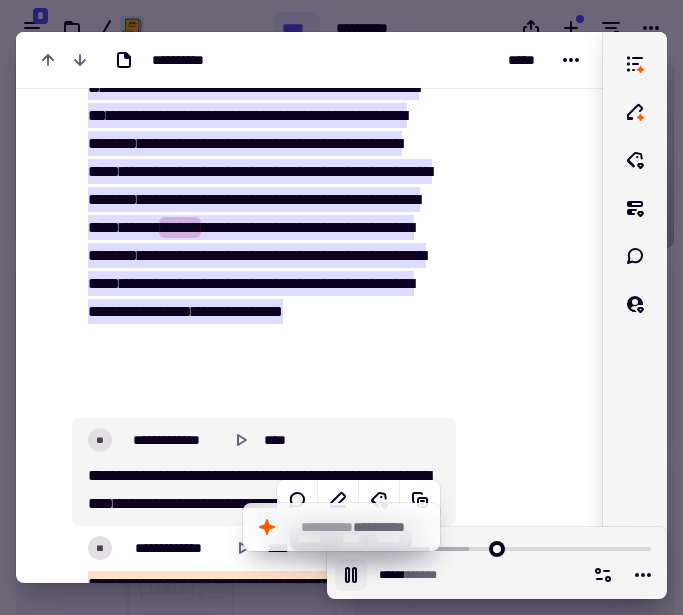 click 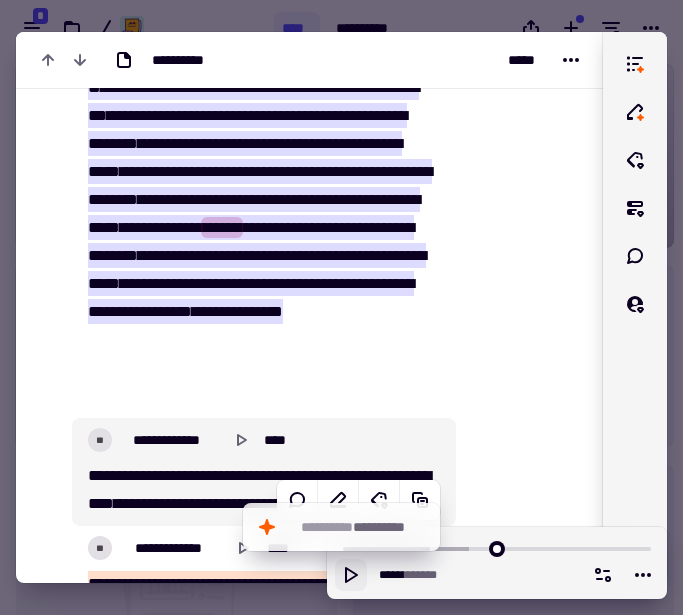 click 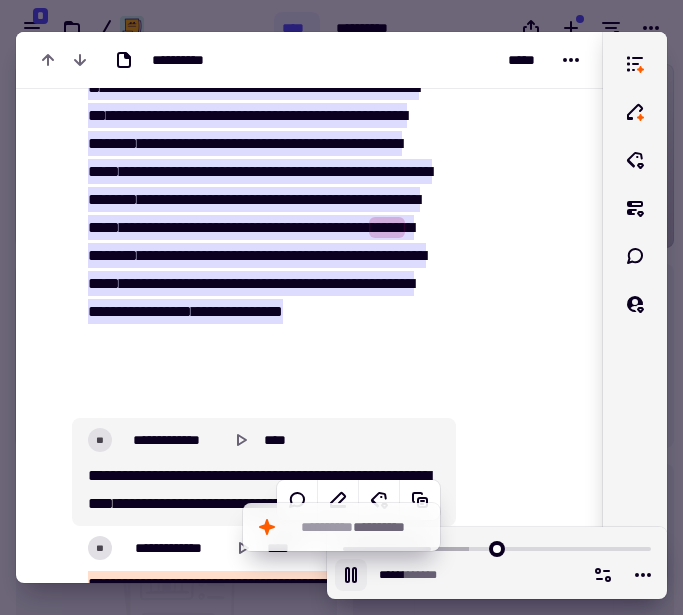 click 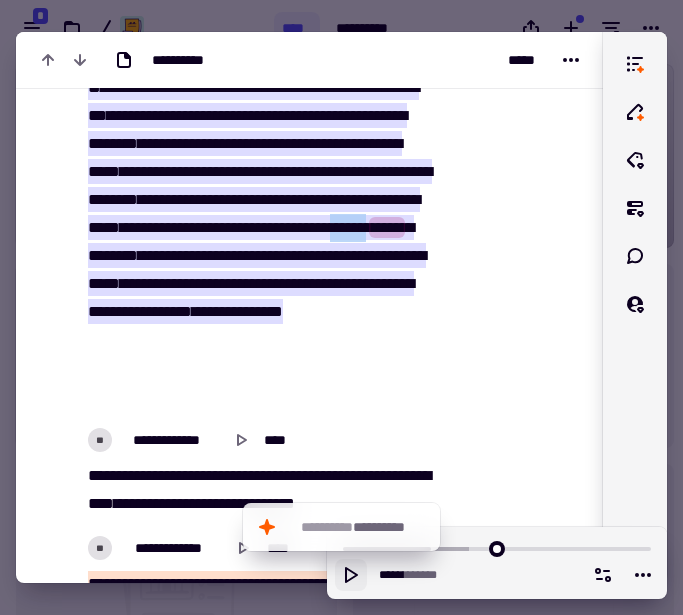 drag, startPoint x: 288, startPoint y: 342, endPoint x: 340, endPoint y: 338, distance: 52.153618 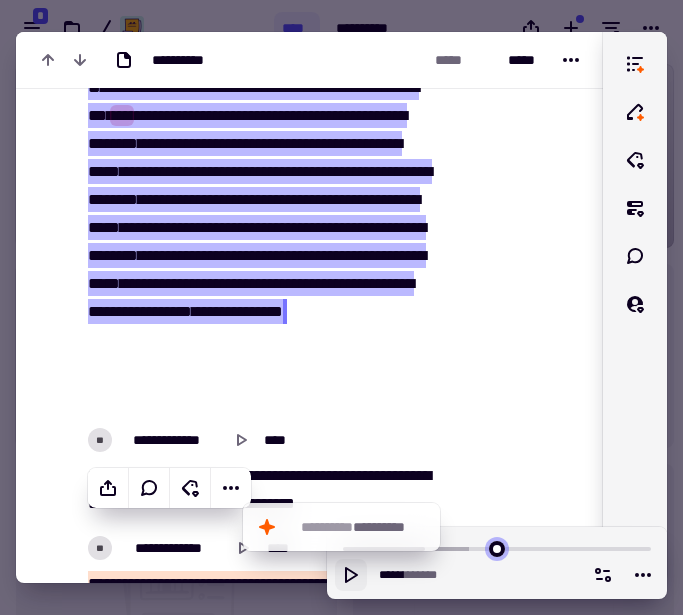 click at bounding box center (497, 547) 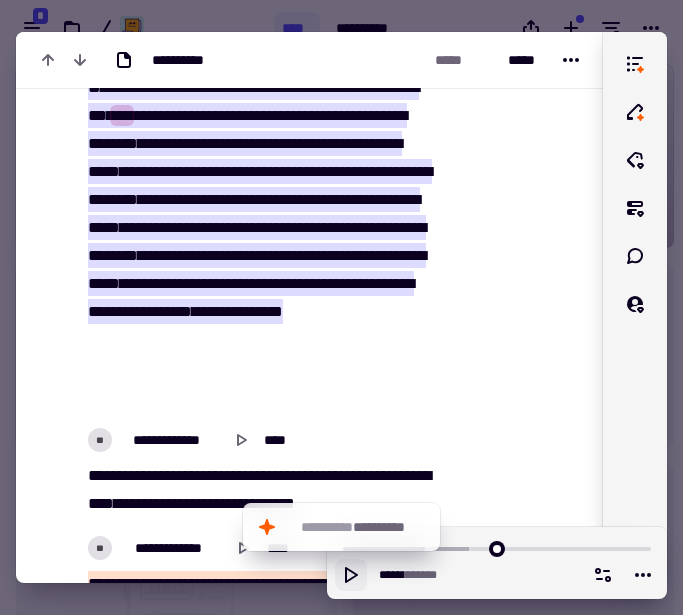 click 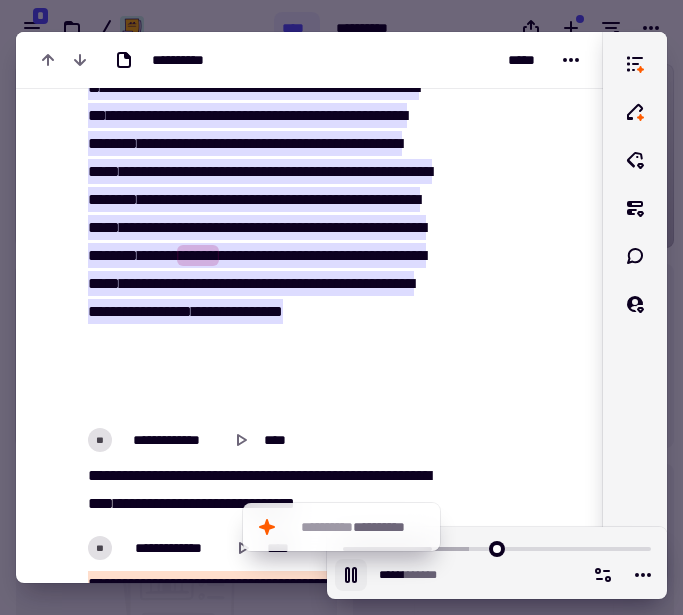 click 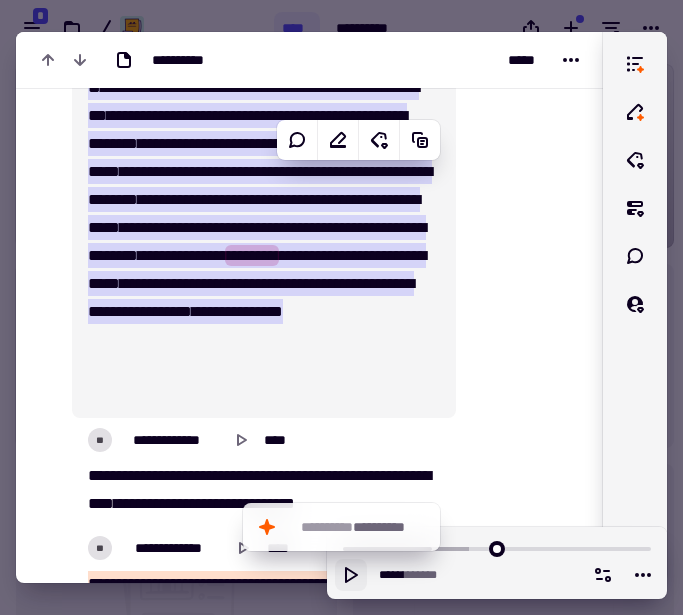 click on "********" at bounding box center [113, 255] 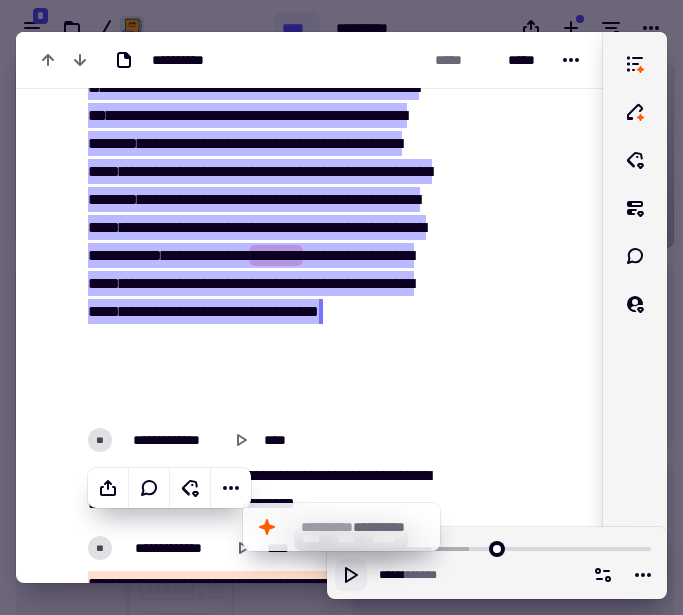 click 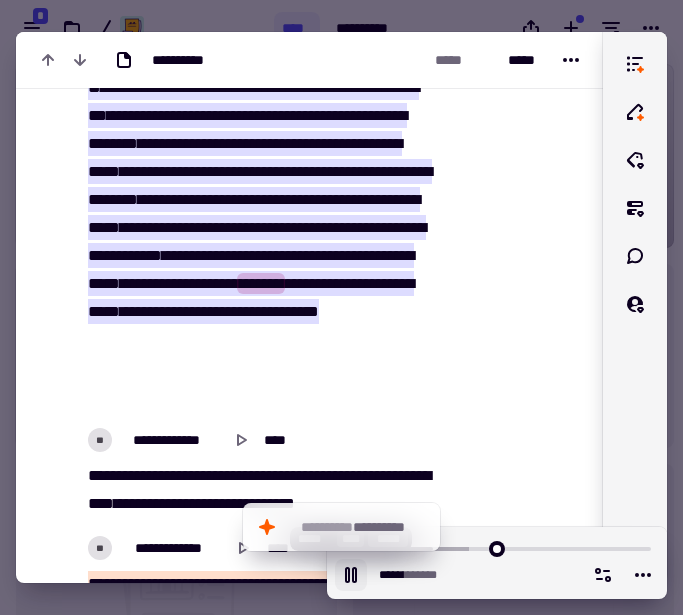 click 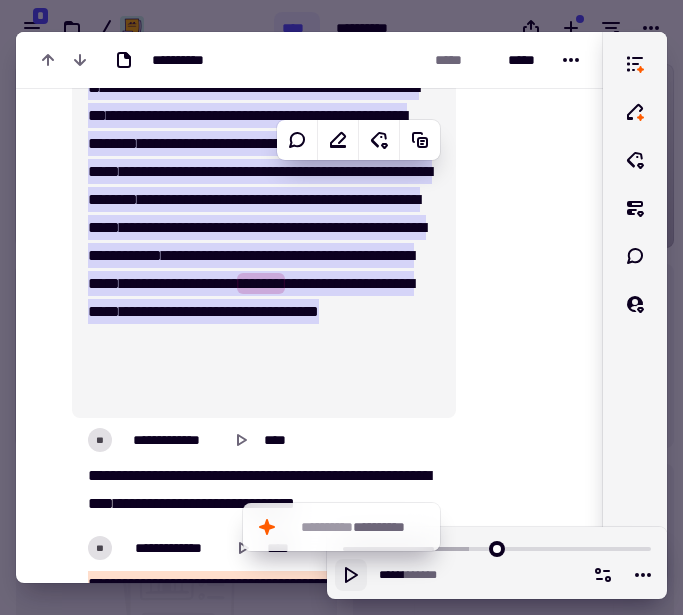 click on "*****" at bounding box center [141, 283] 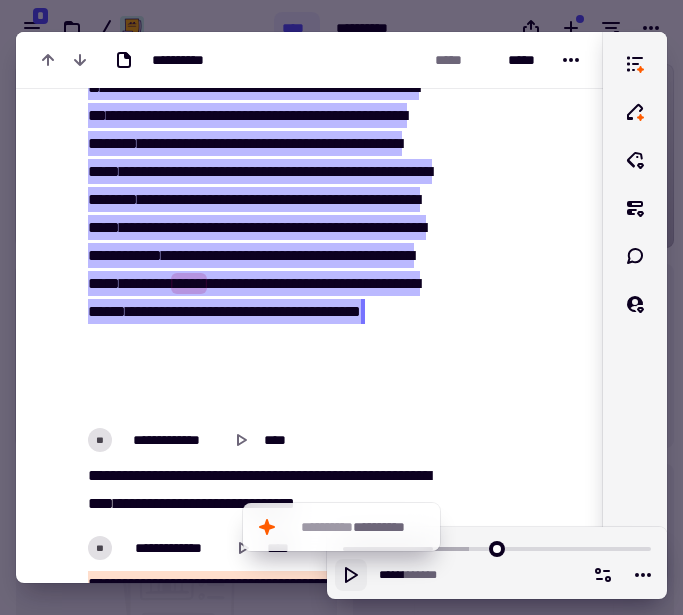 click on "***" at bounding box center (345, 283) 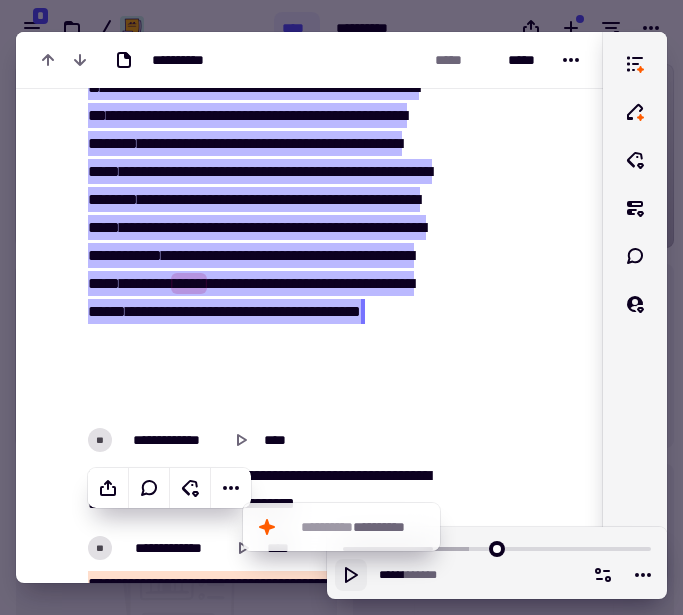 click 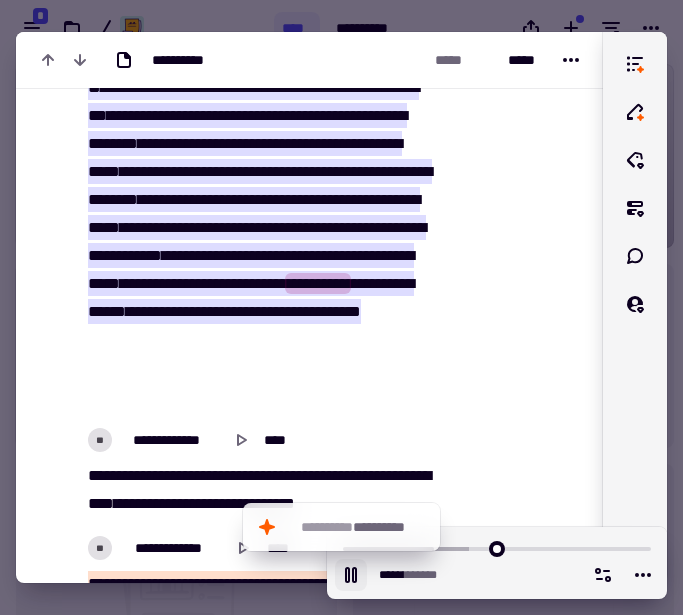 click 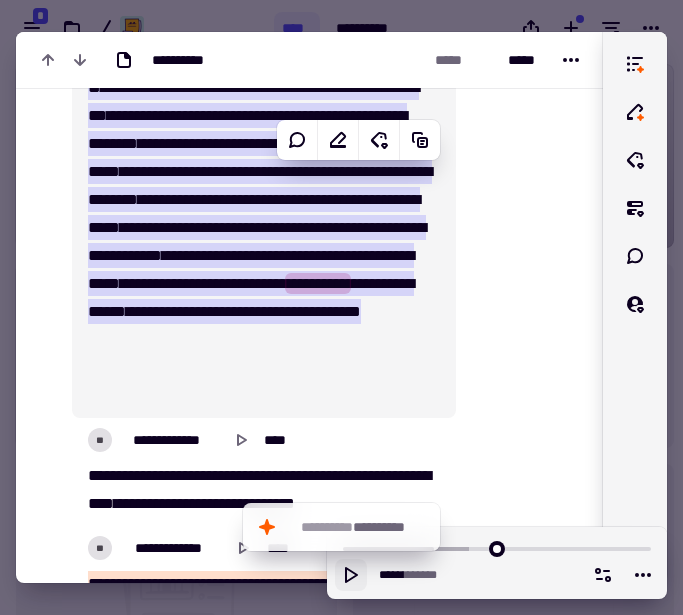 click on "**" at bounding box center (366, 283) 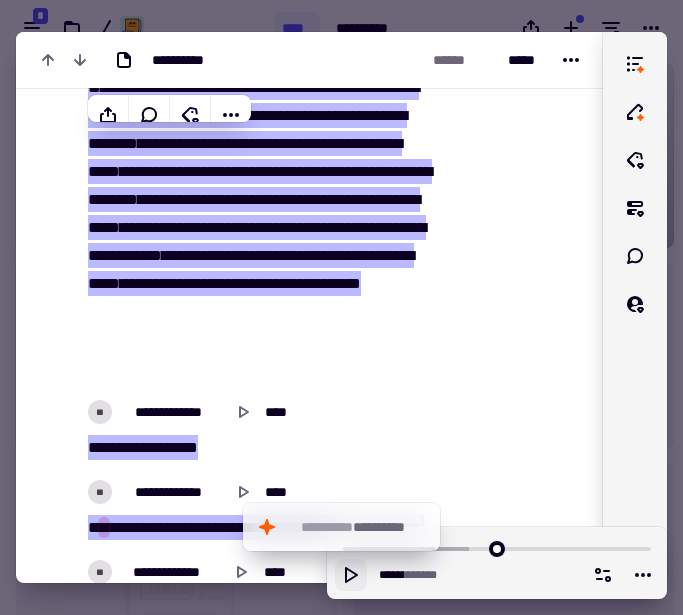 scroll, scrollTop: 3494, scrollLeft: 0, axis: vertical 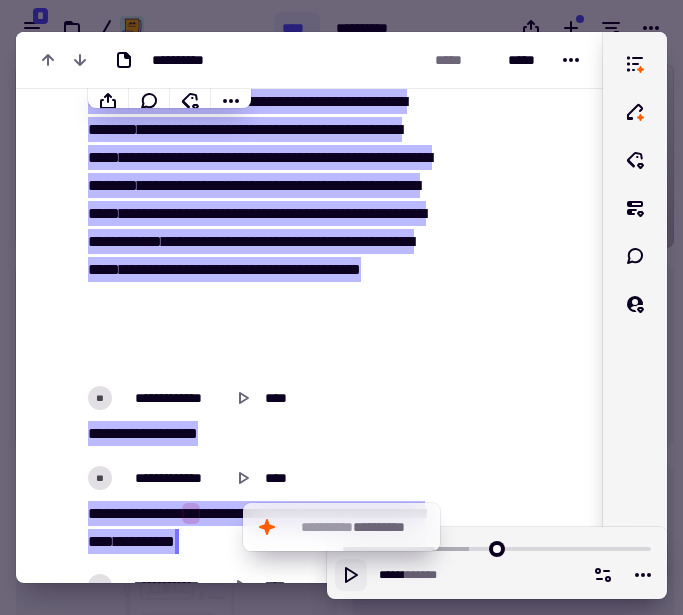 click on "**********" at bounding box center [341, 307] 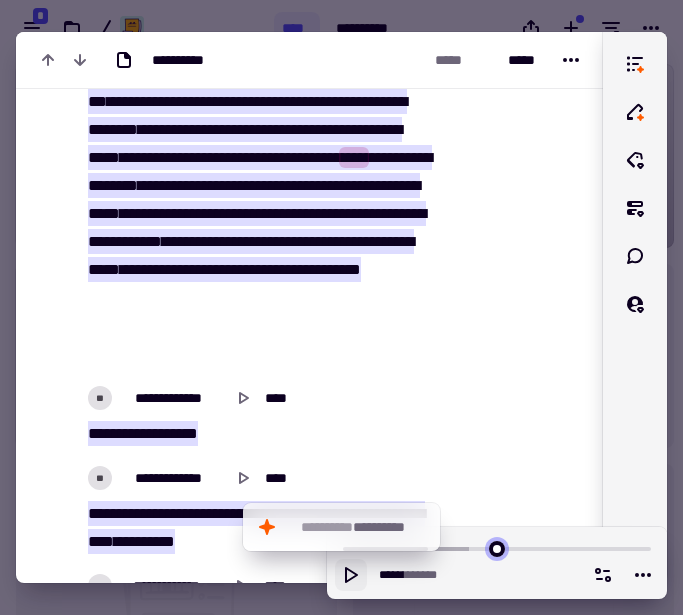 click at bounding box center [497, 547] 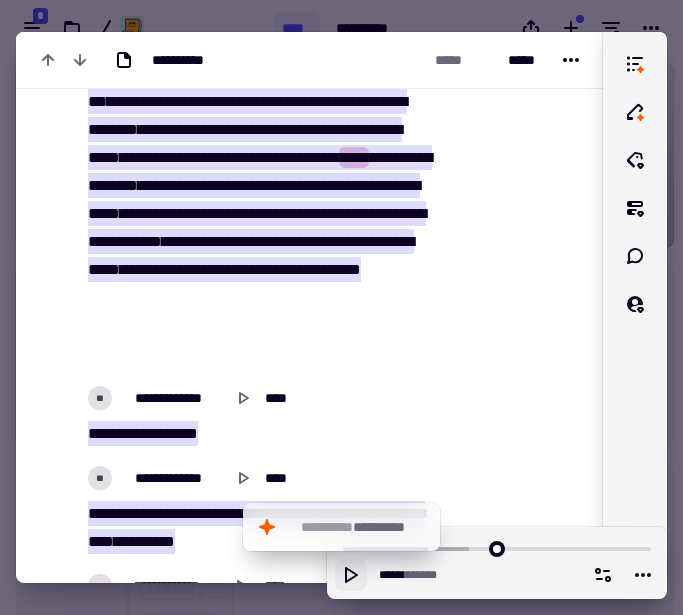 click 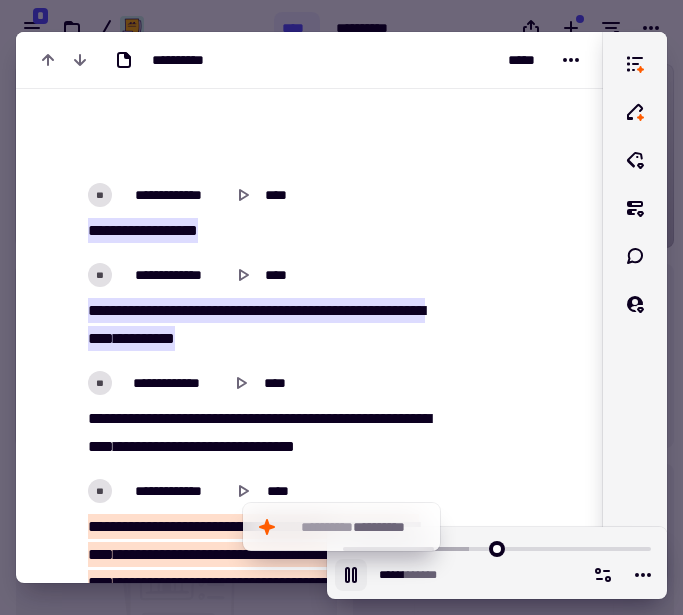 scroll, scrollTop: 3700, scrollLeft: 0, axis: vertical 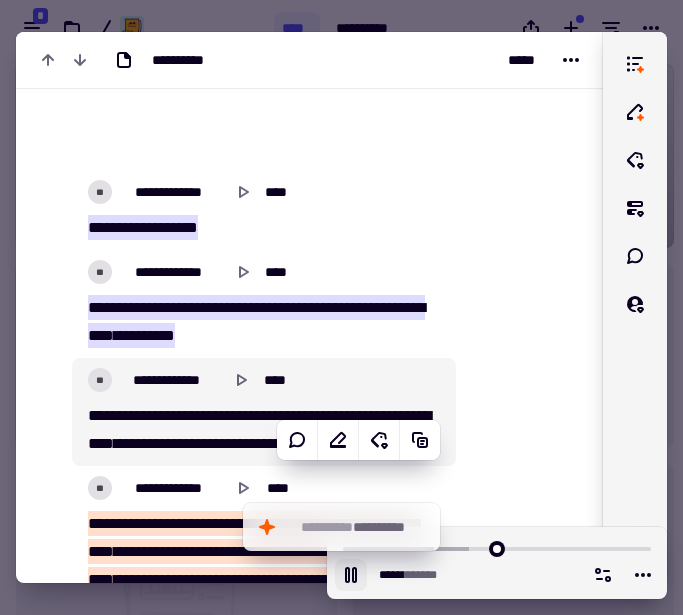 click 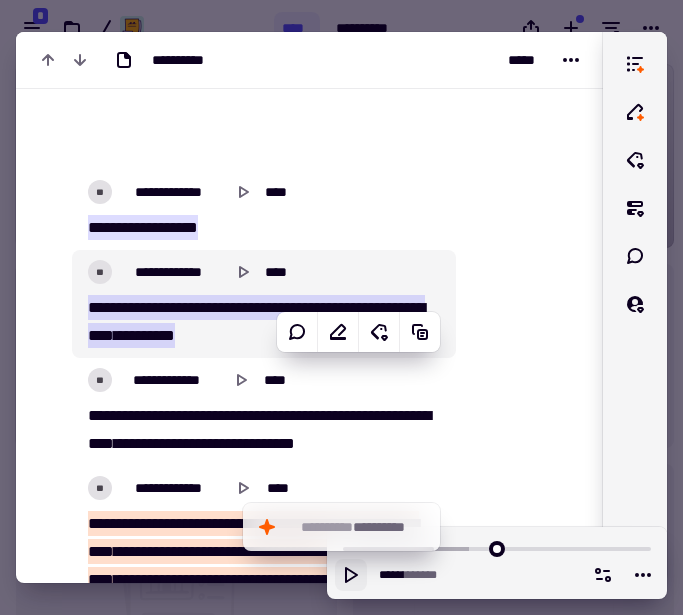 click on "**********" at bounding box center [142, 307] 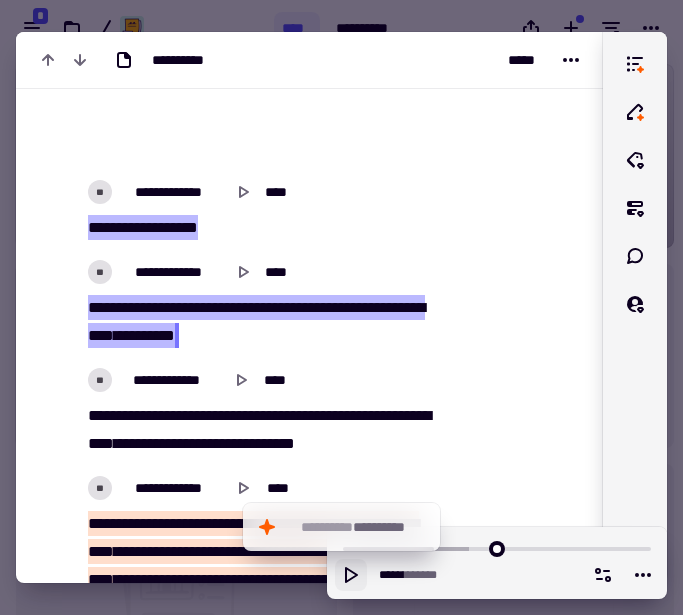 click on "**********" at bounding box center [142, 307] 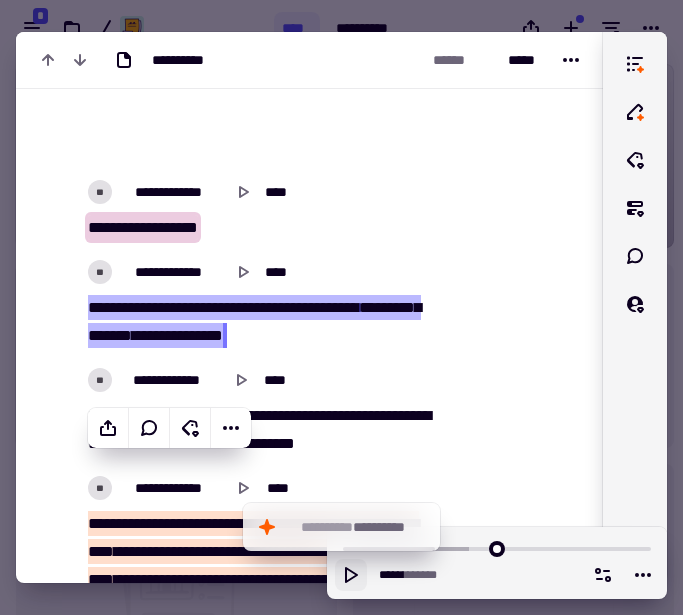 click 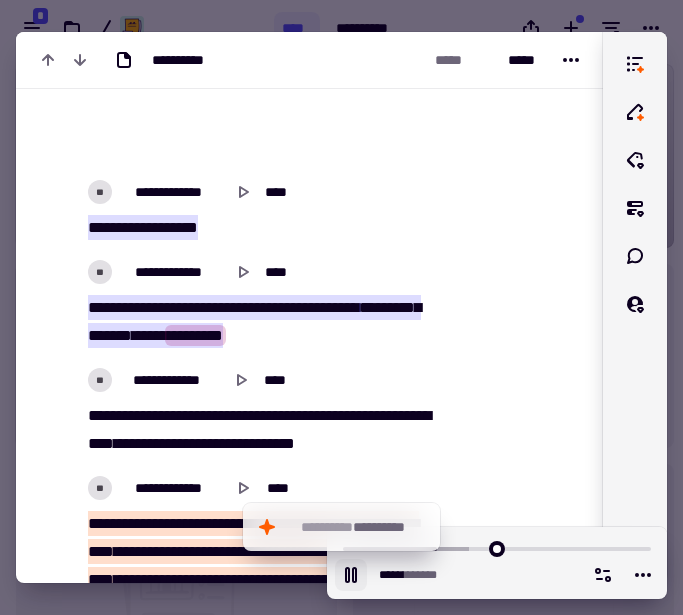 click 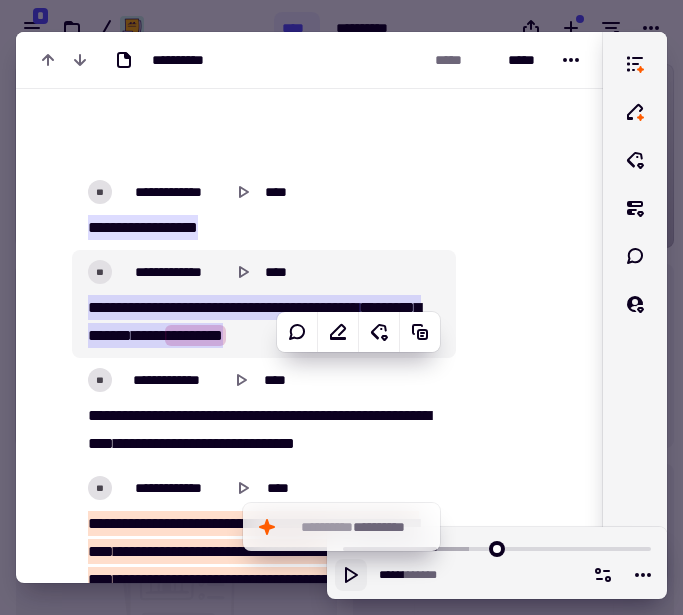 click on "**********" at bounding box center [264, 322] 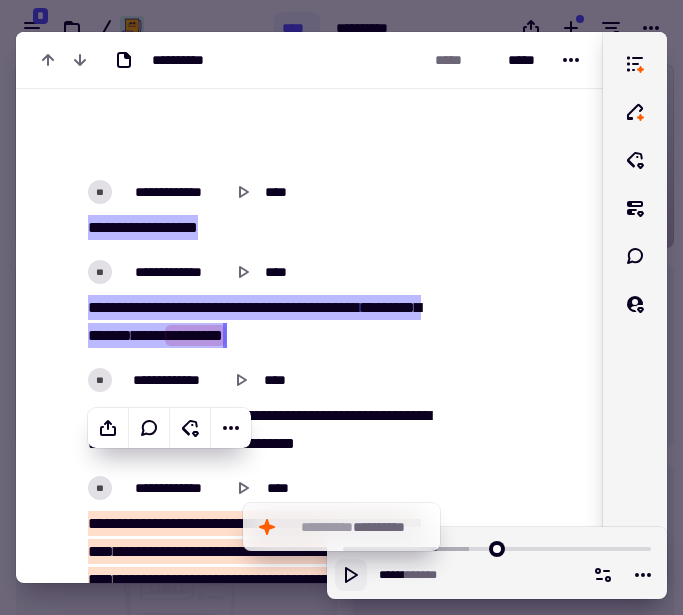 click on "**********" at bounding box center [264, 322] 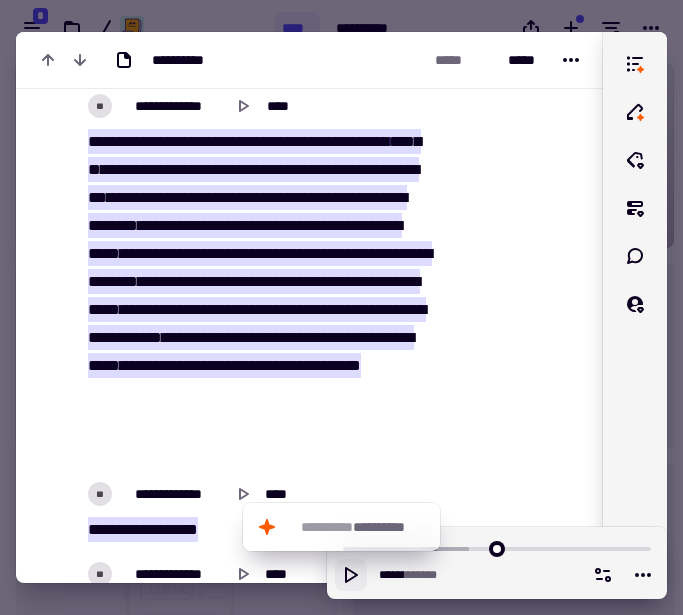 scroll, scrollTop: 3400, scrollLeft: 0, axis: vertical 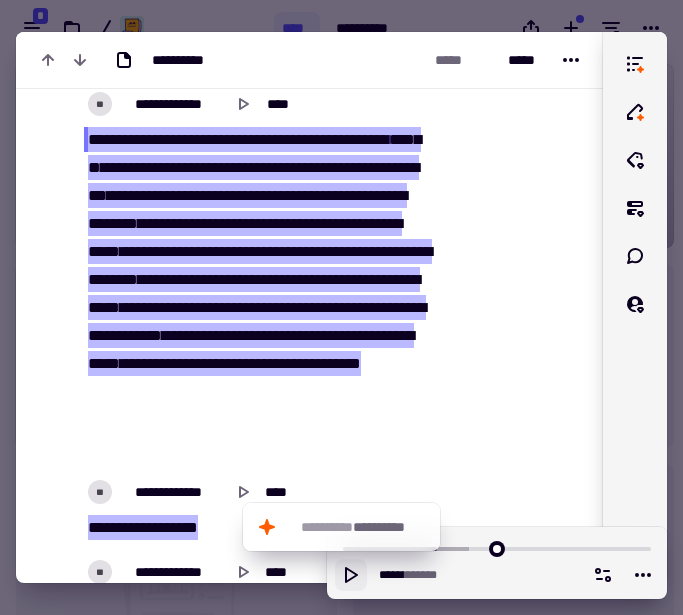 drag, startPoint x: 92, startPoint y: 195, endPoint x: 180, endPoint y: 514, distance: 330.9154 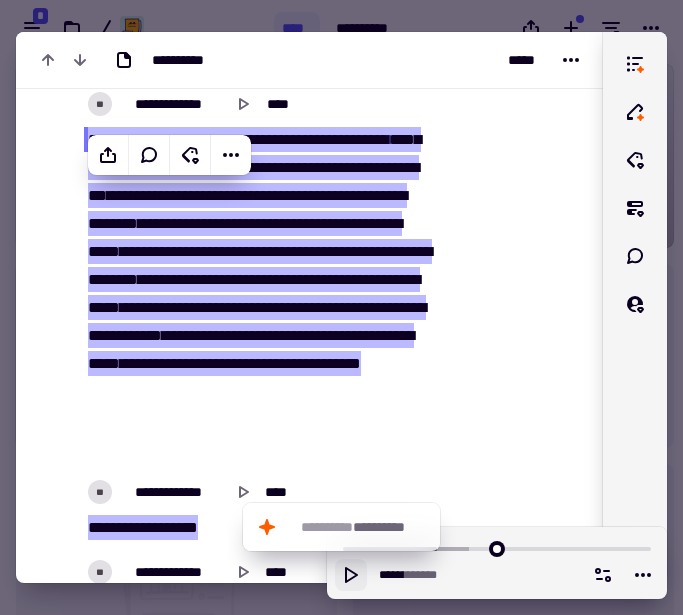 click on "**********" at bounding box center [169, 139] 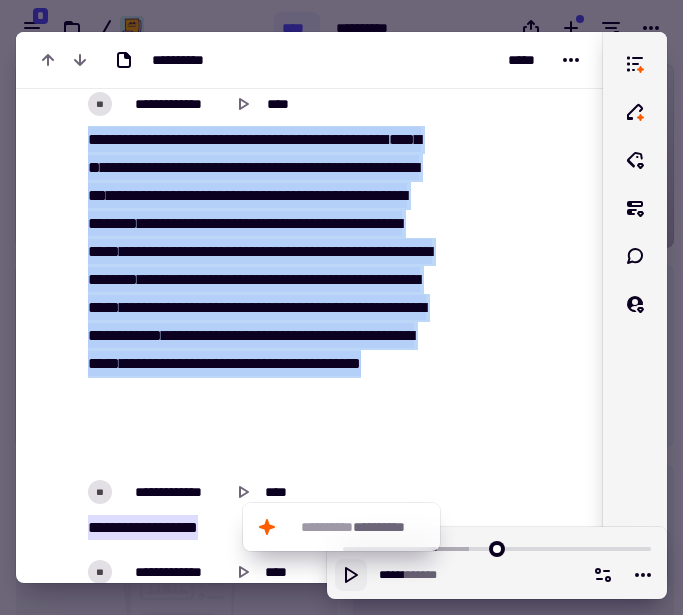 drag, startPoint x: 188, startPoint y: 505, endPoint x: 89, endPoint y: 186, distance: 334.00897 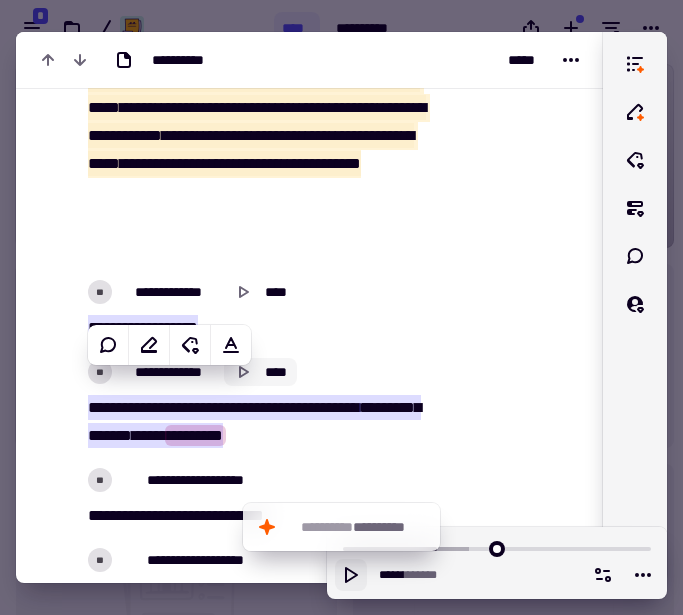 scroll, scrollTop: 3671, scrollLeft: 0, axis: vertical 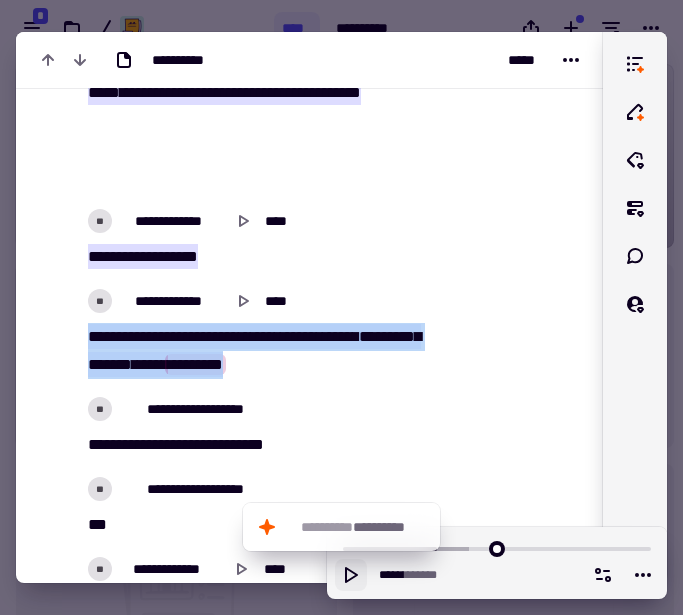 drag, startPoint x: 90, startPoint y: 396, endPoint x: 359, endPoint y: 427, distance: 270.78036 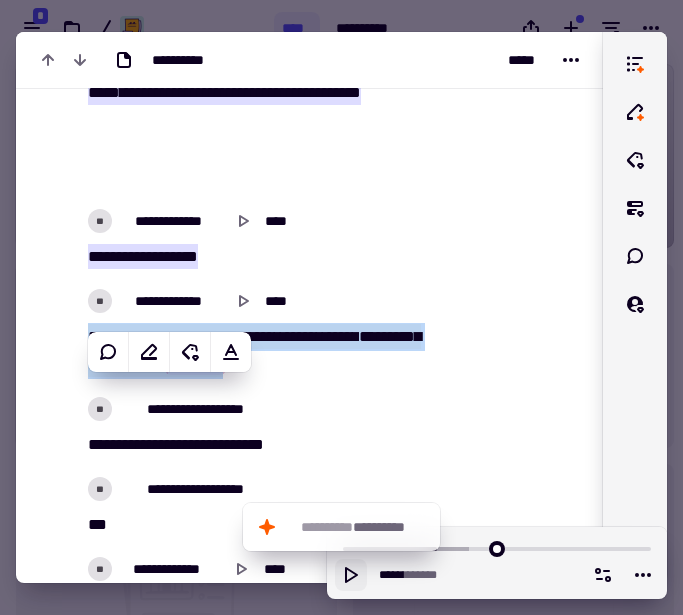 copy on "**********" 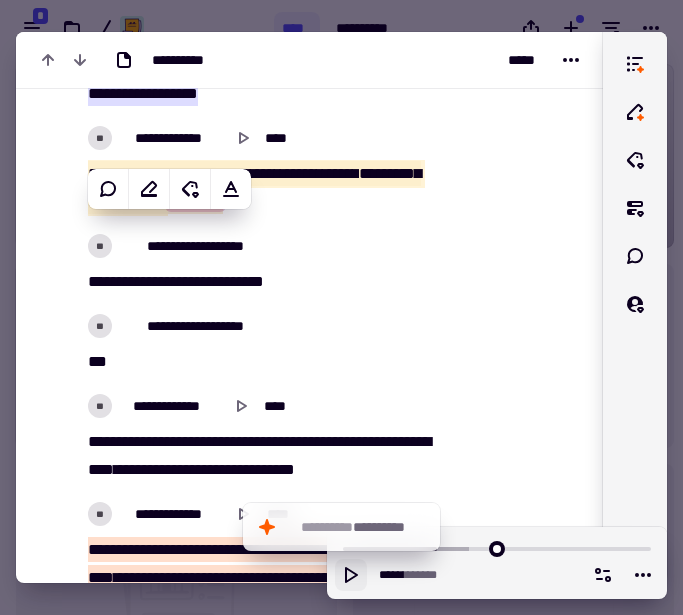 scroll, scrollTop: 3837, scrollLeft: 0, axis: vertical 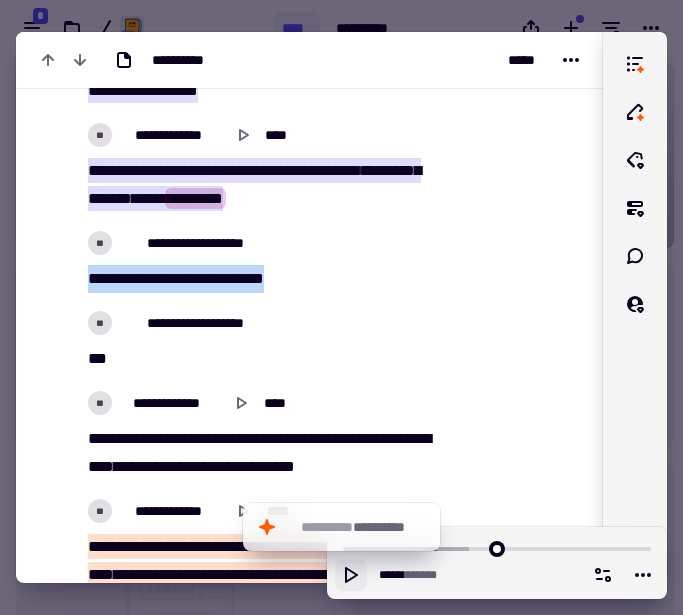 drag, startPoint x: 88, startPoint y: 336, endPoint x: 307, endPoint y: 338, distance: 219.00912 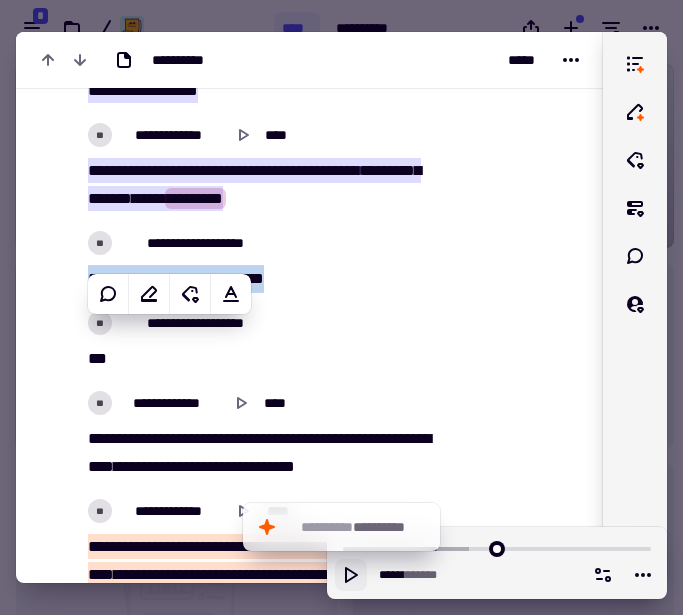 copy on "**********" 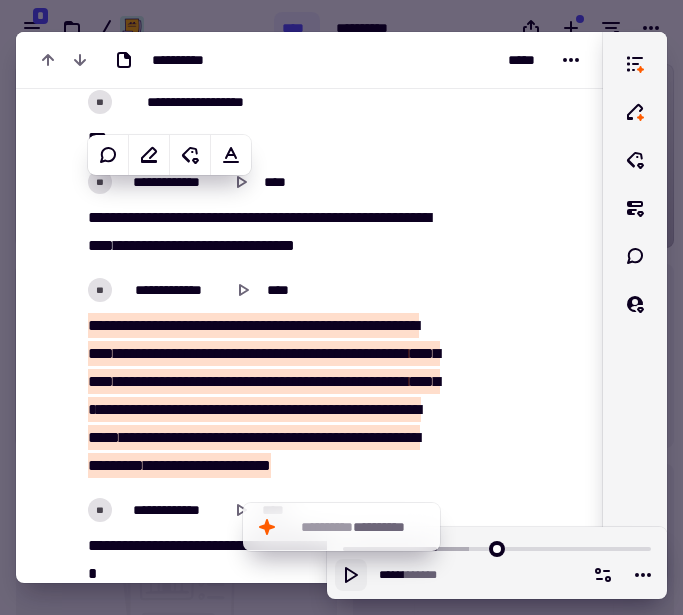 scroll, scrollTop: 4059, scrollLeft: 0, axis: vertical 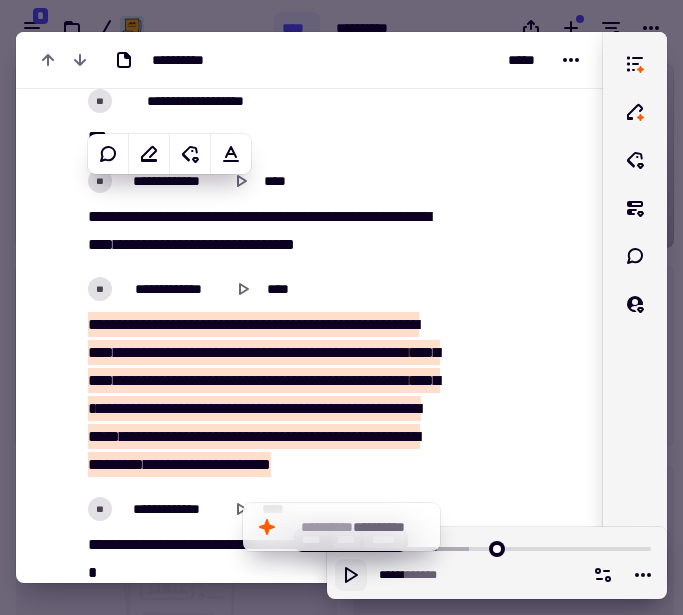 click 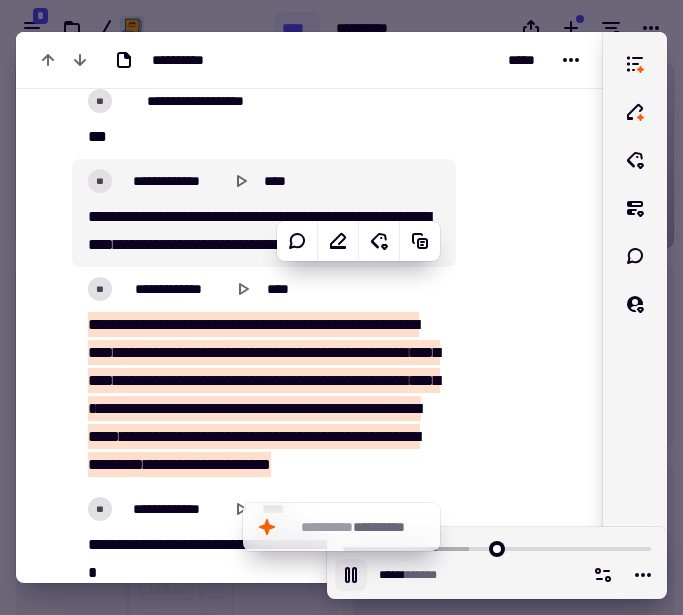 click on "*******" at bounding box center [109, 216] 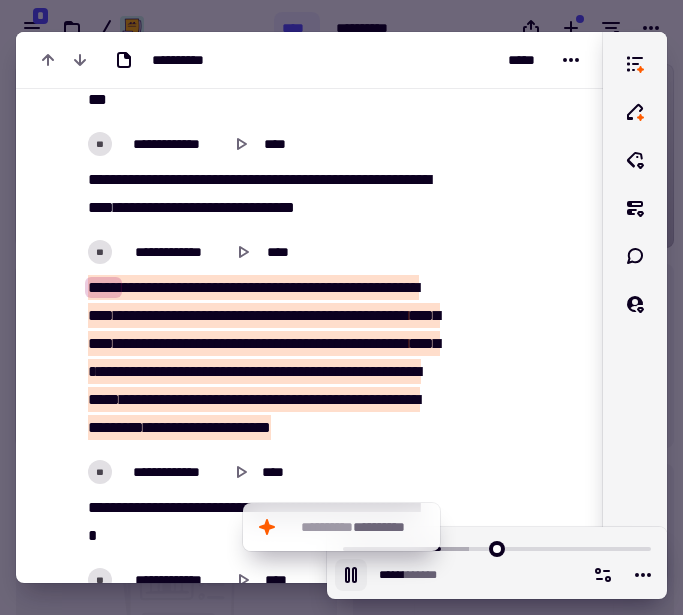 scroll, scrollTop: 4099, scrollLeft: 0, axis: vertical 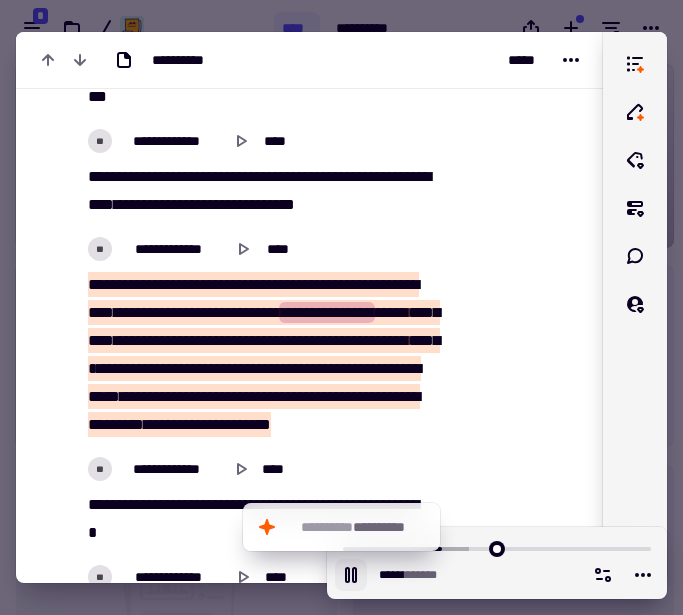 click 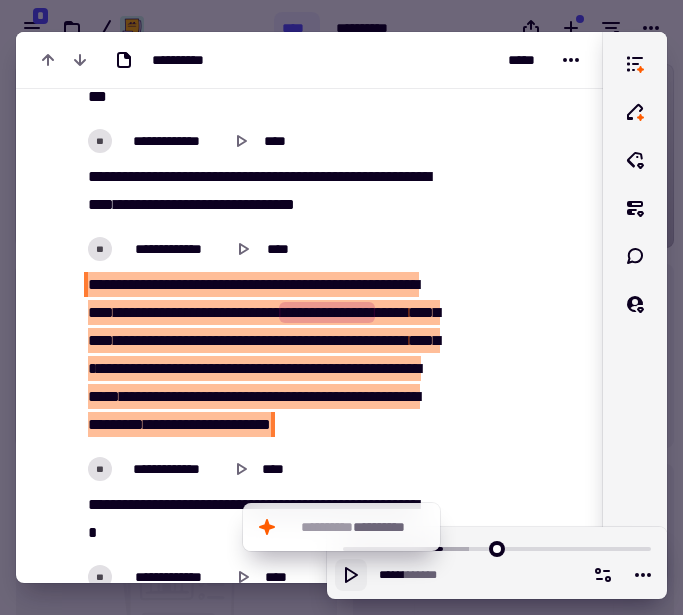 click on "*********" at bounding box center [231, 312] 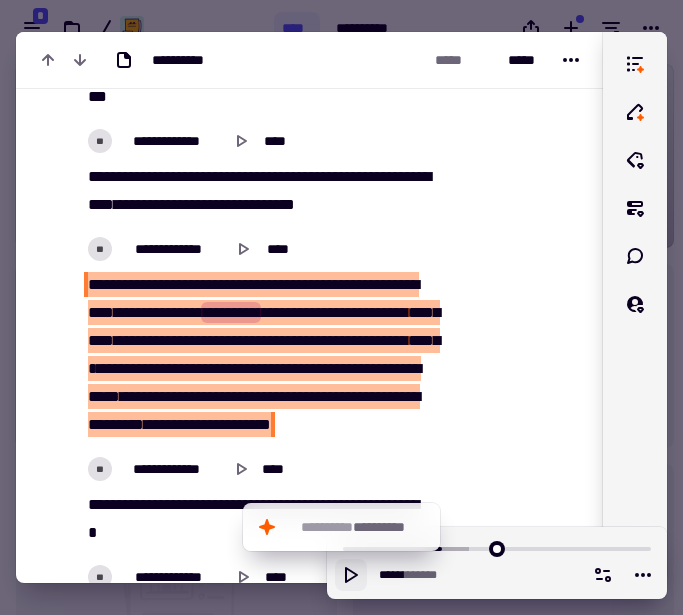 click at bounding box center [261, 312] 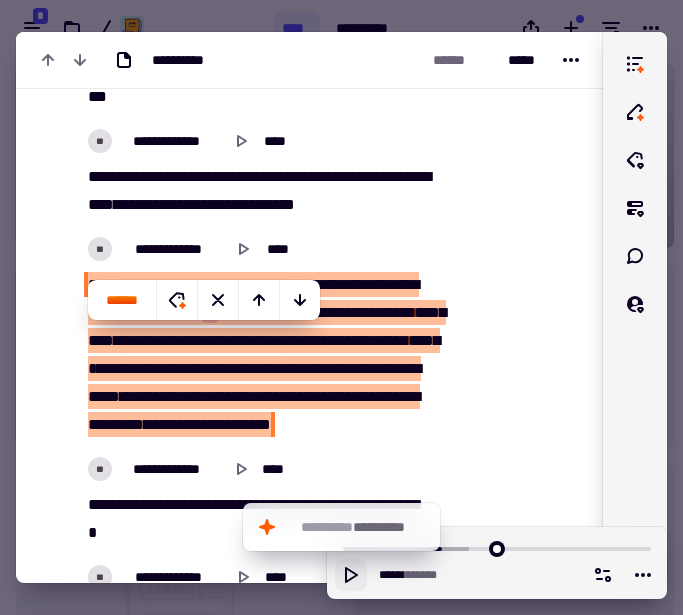 click 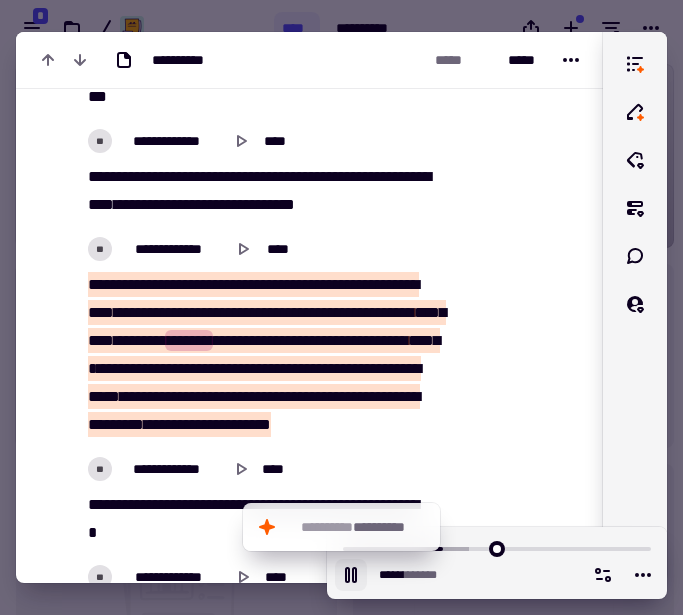 click 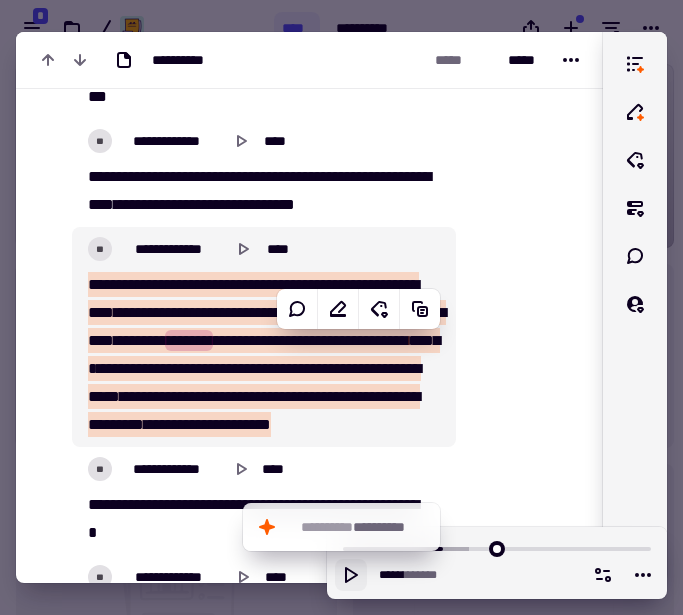 click on "***" at bounding box center [129, 340] 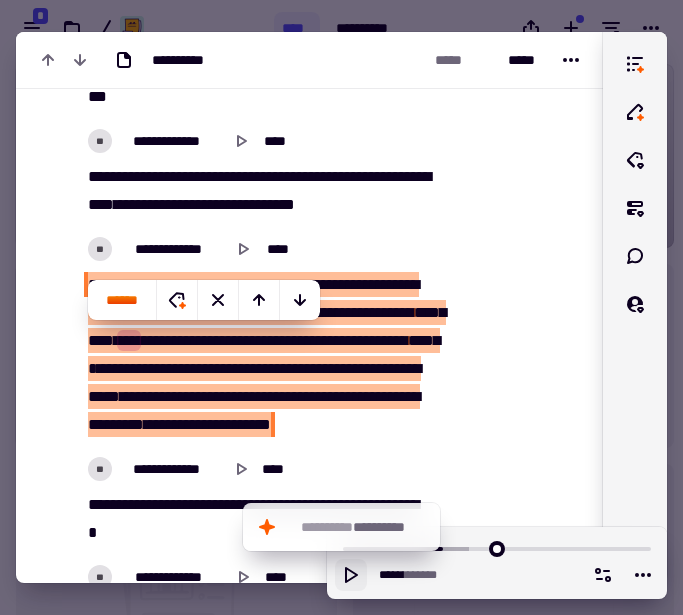 click on "***" at bounding box center [129, 340] 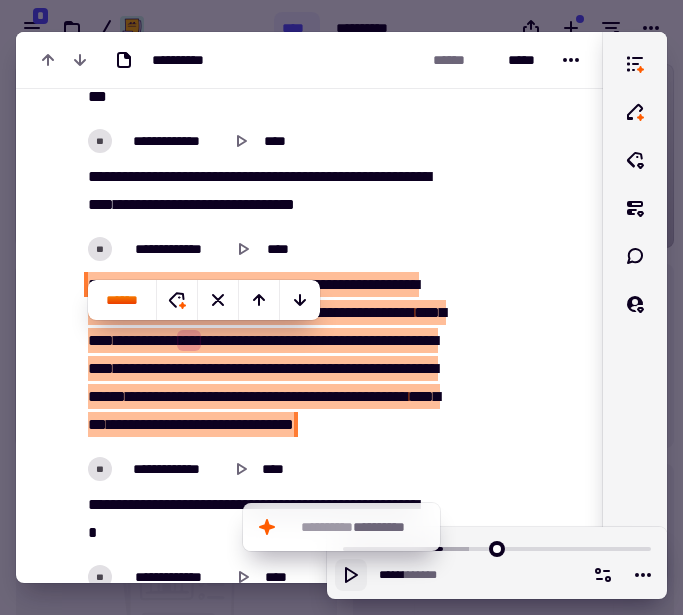 click 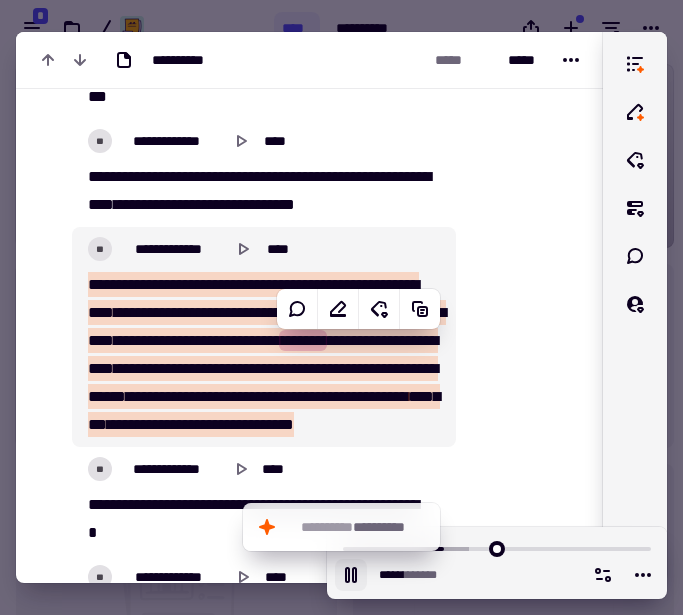 click on "*********" at bounding box center [147, 340] 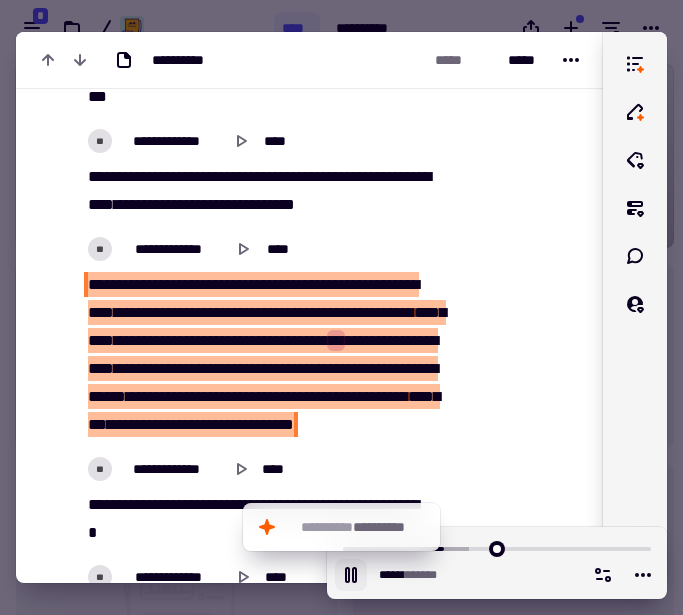 click on "*********" at bounding box center (147, 340) 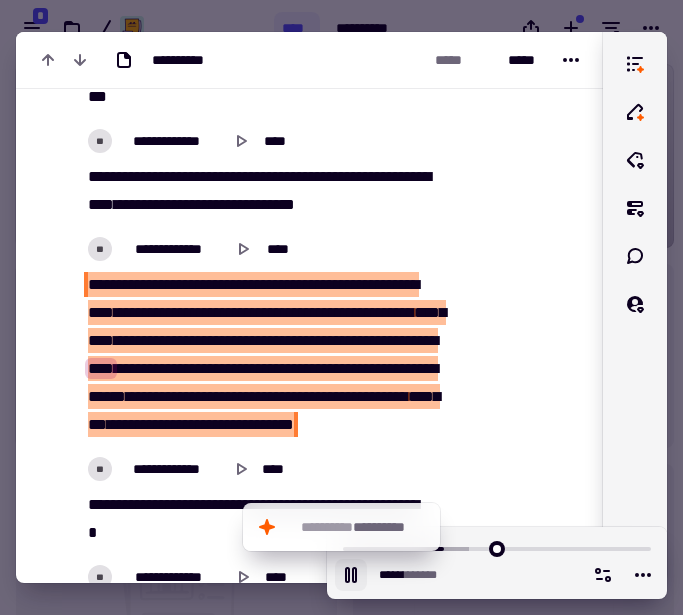 click on "*********" at bounding box center (267, 326) 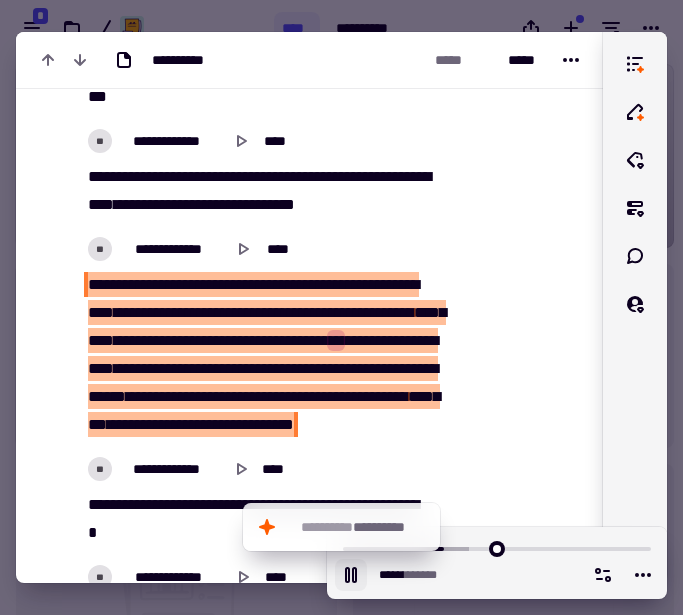 click on "*********" at bounding box center (267, 326) 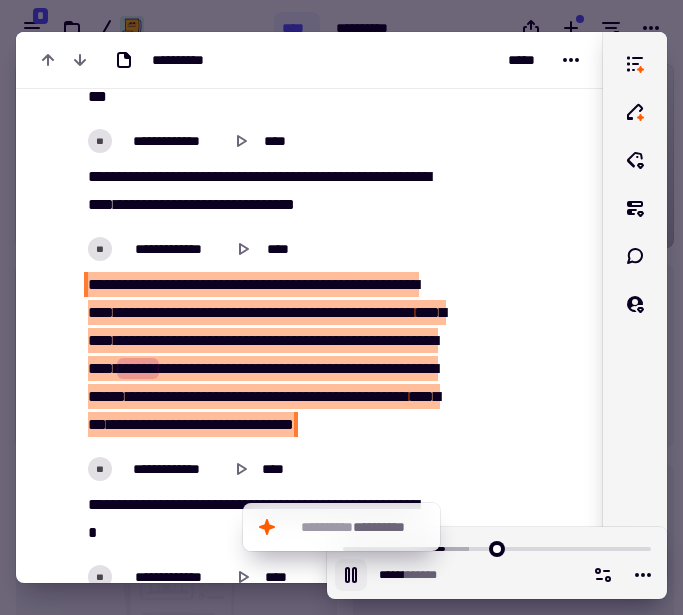 click on "**********" at bounding box center [333, 312] 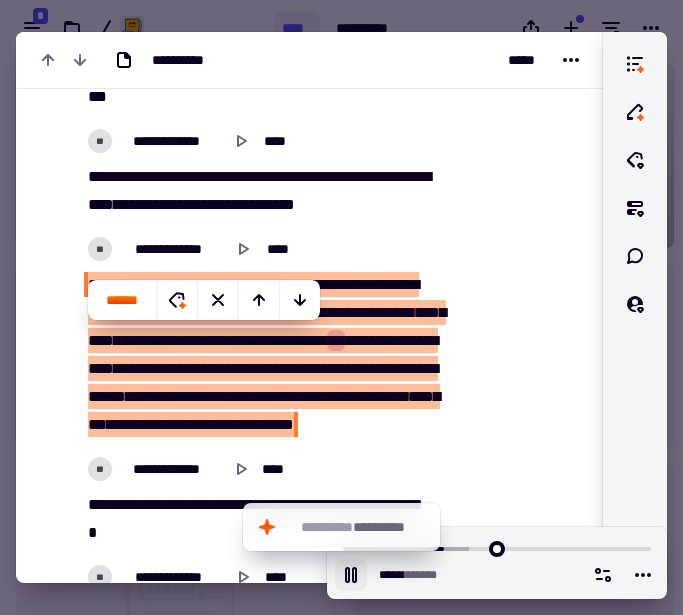 click 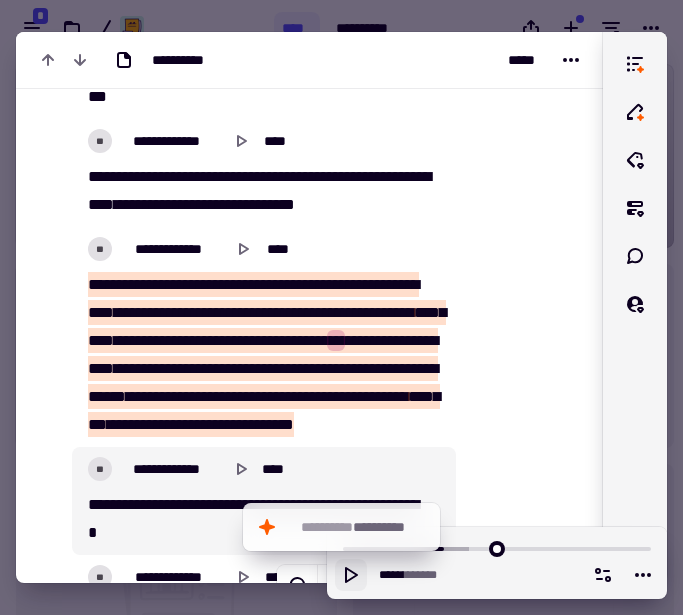 click 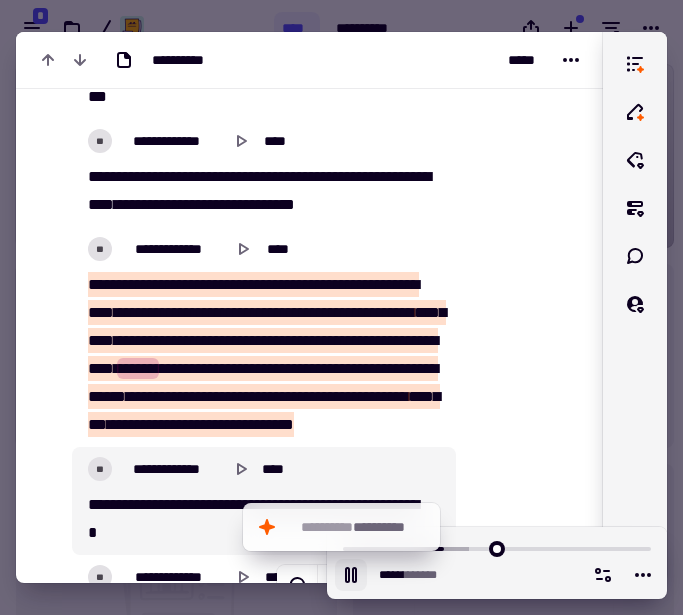 click 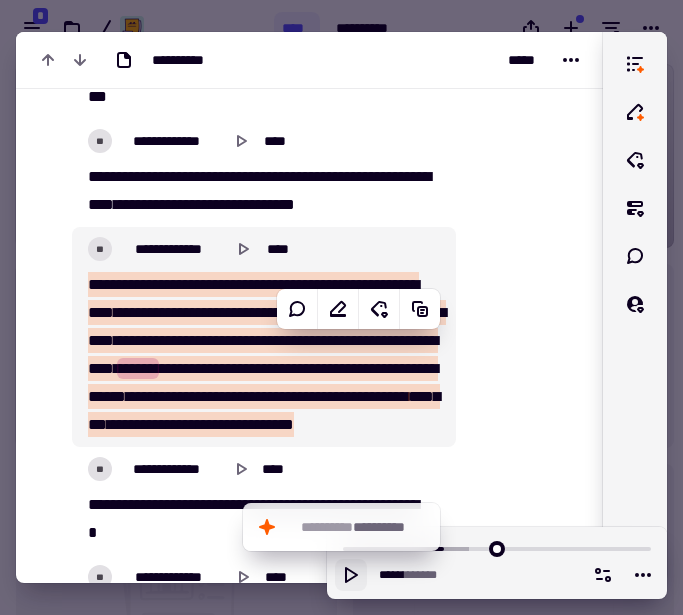 click on "**" at bounding box center [336, 340] 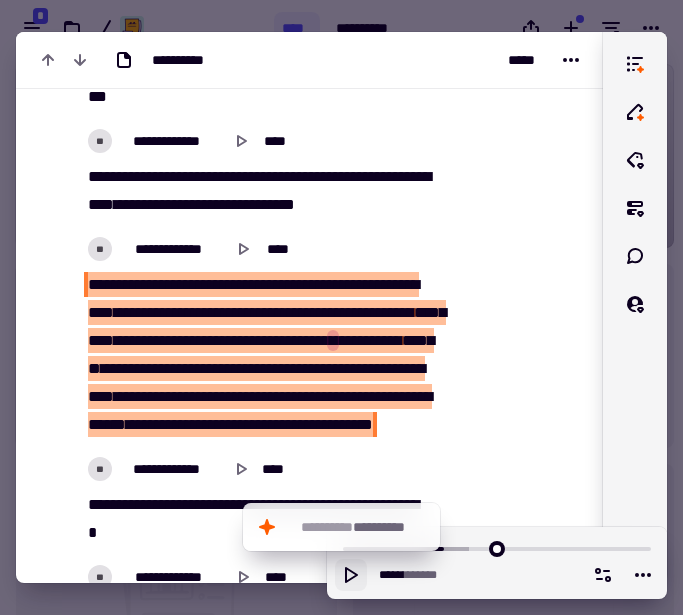 click on "*" at bounding box center (276, 340) 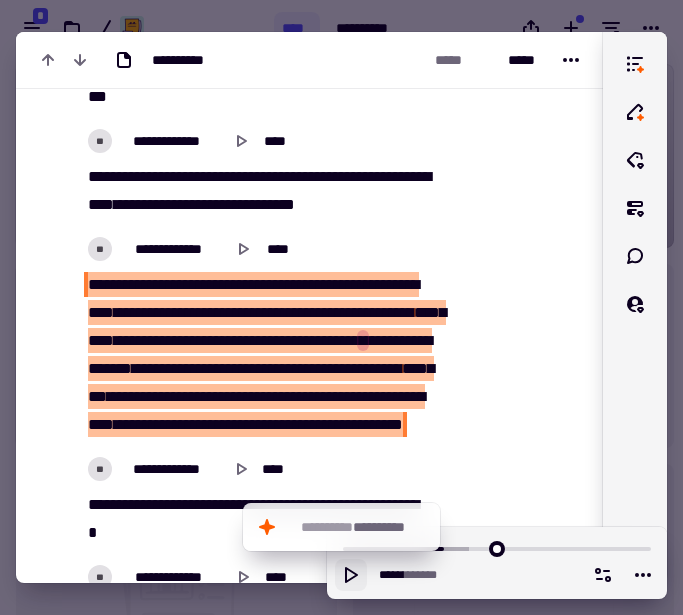 click at bounding box center [429, 340] 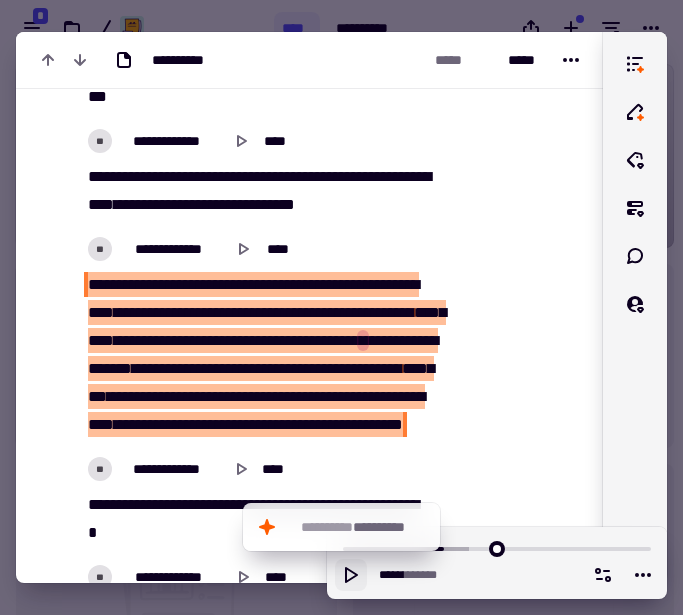 click on "*******" at bounding box center (333, 340) 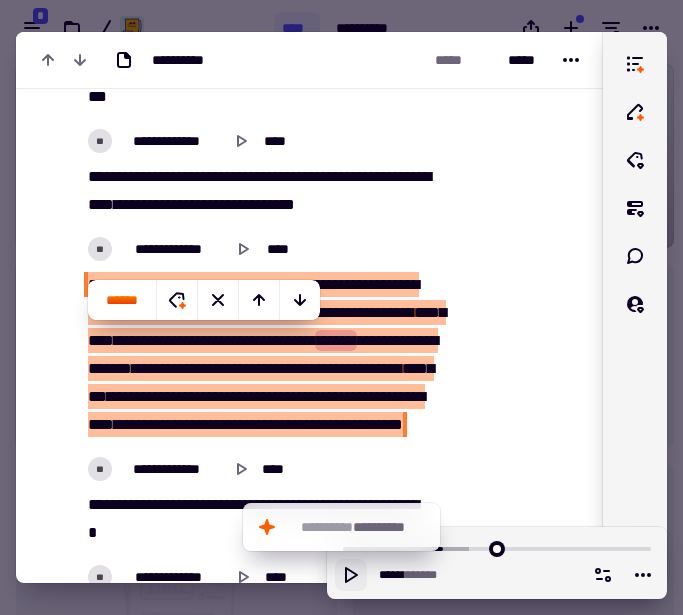 click 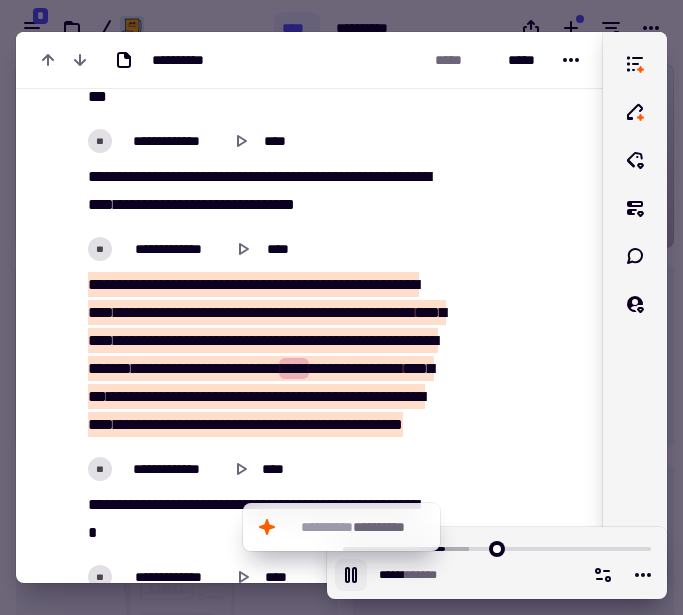 click 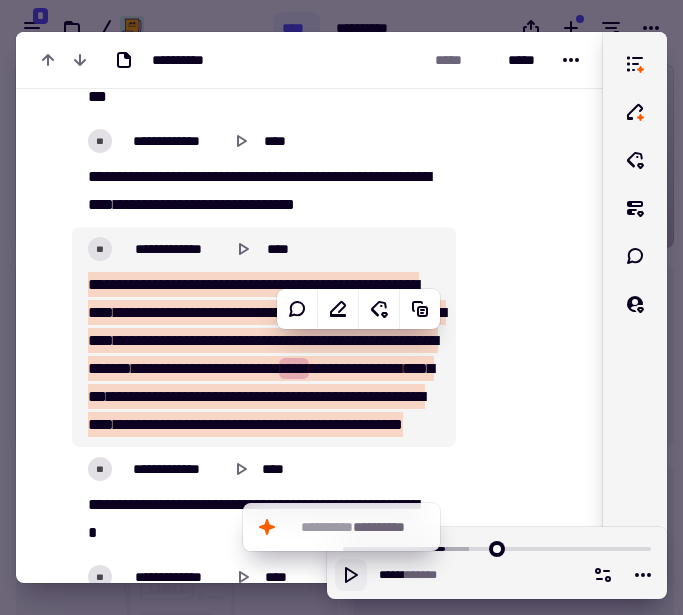 click on "******" at bounding box center (228, 368) 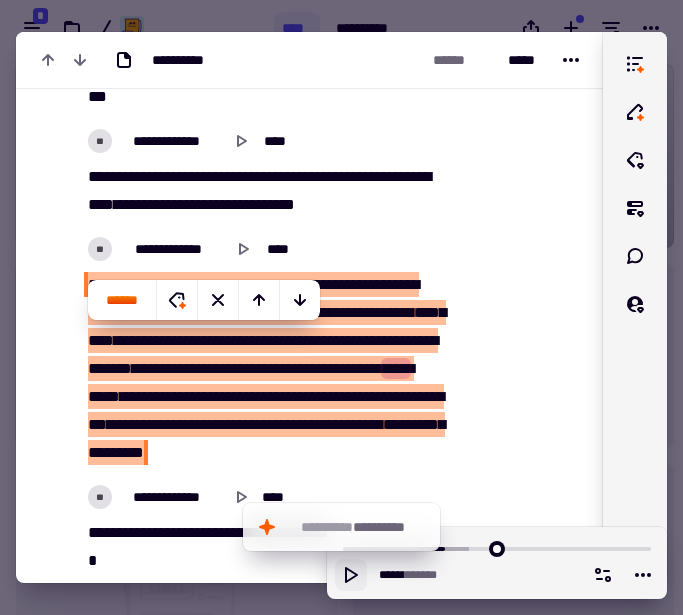 click 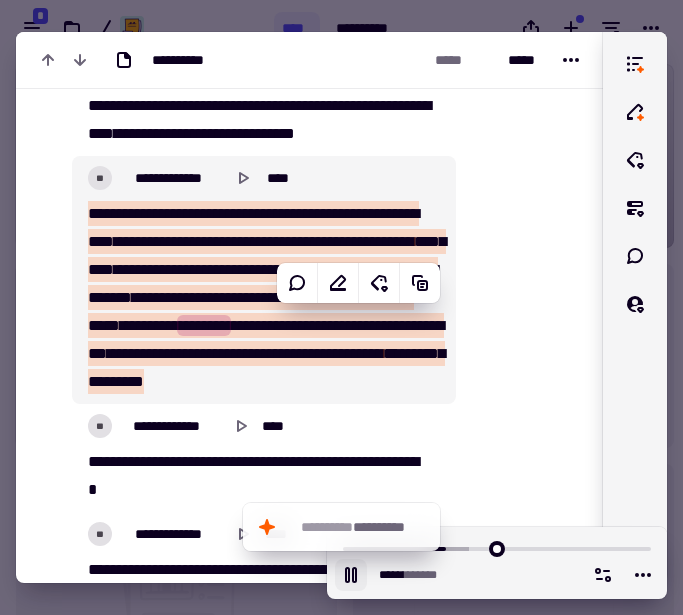 scroll, scrollTop: 4171, scrollLeft: 0, axis: vertical 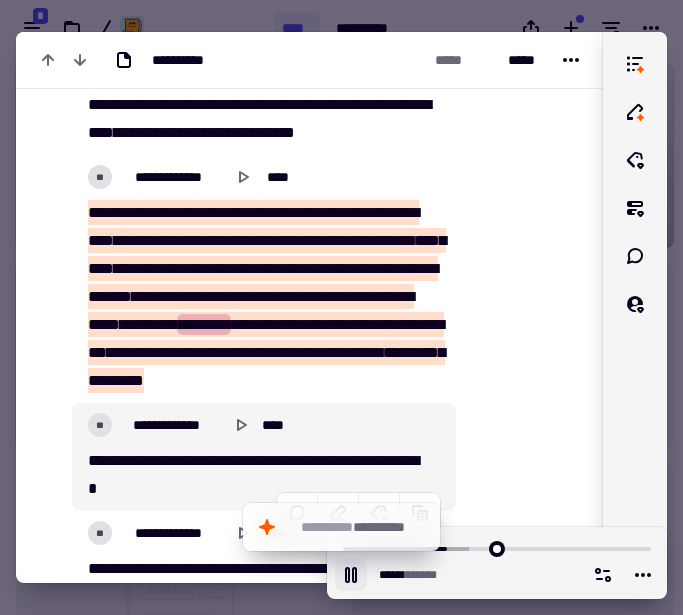 click 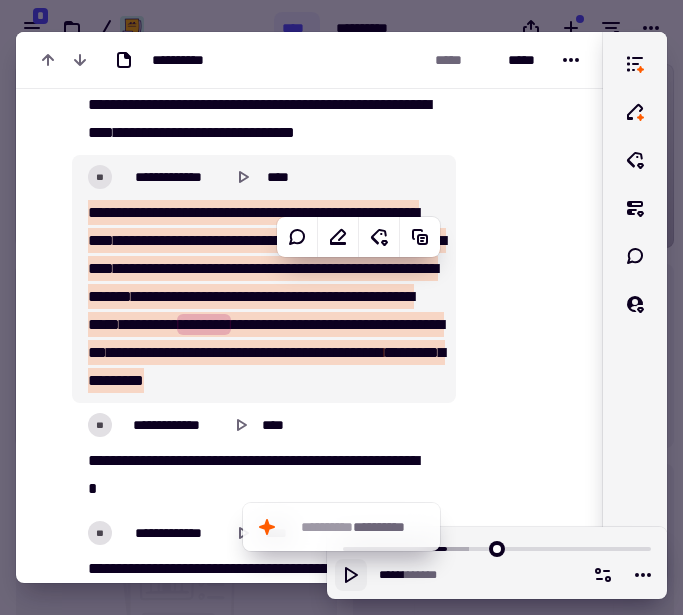 click at bounding box center [231, 324] 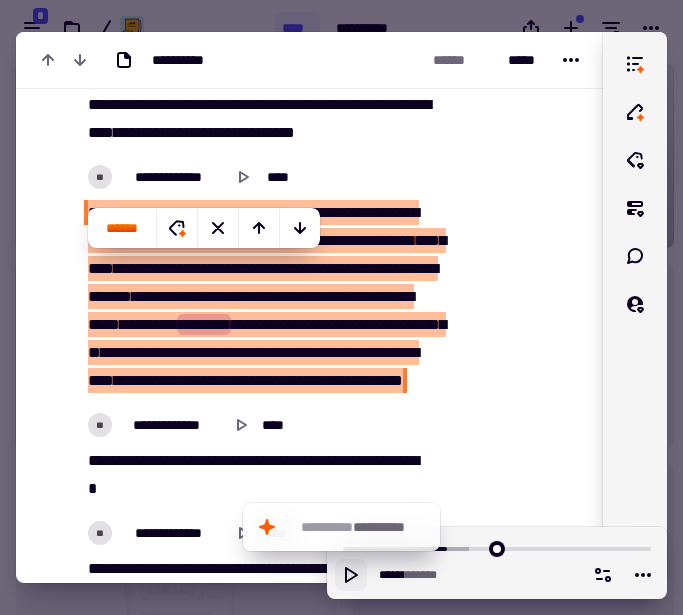 click 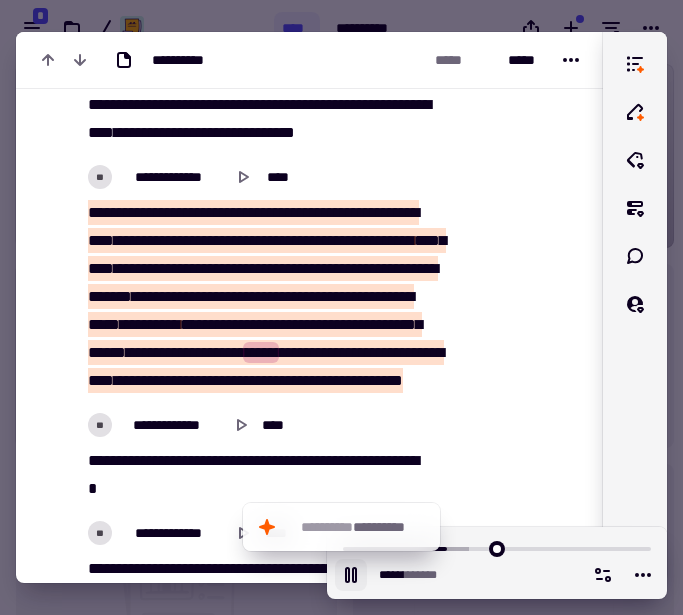 click 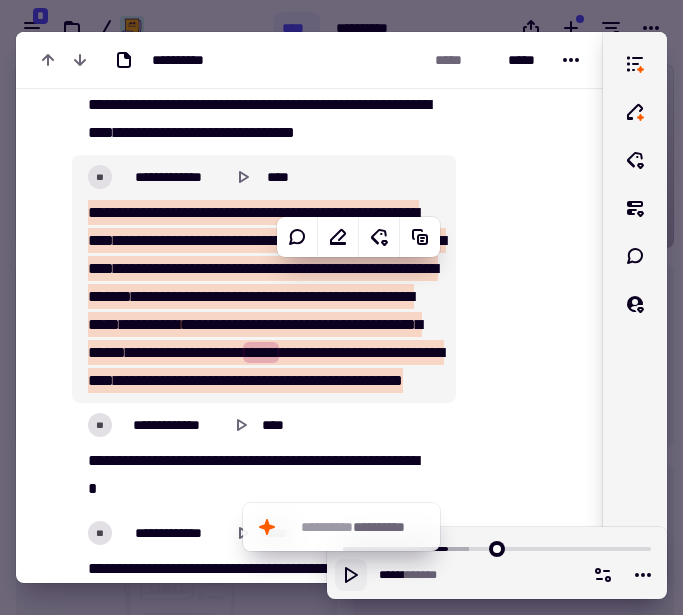 click on "*" at bounding box center (282, 352) 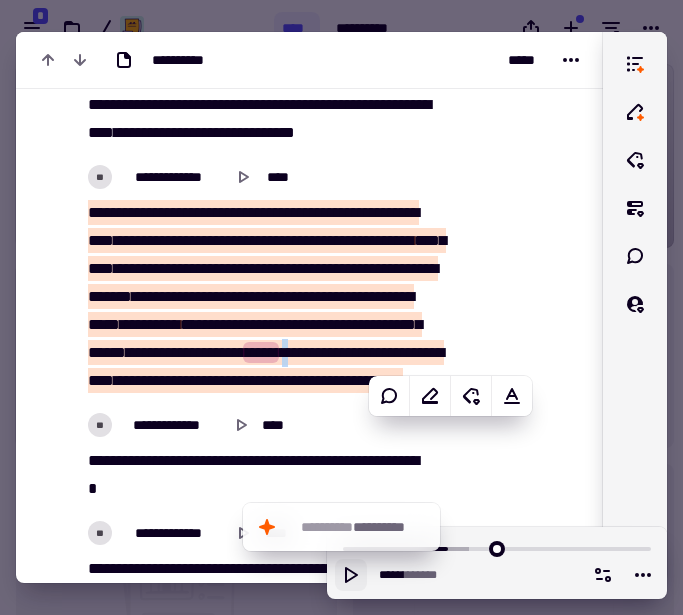 click on "****" at bounding box center (144, 352) 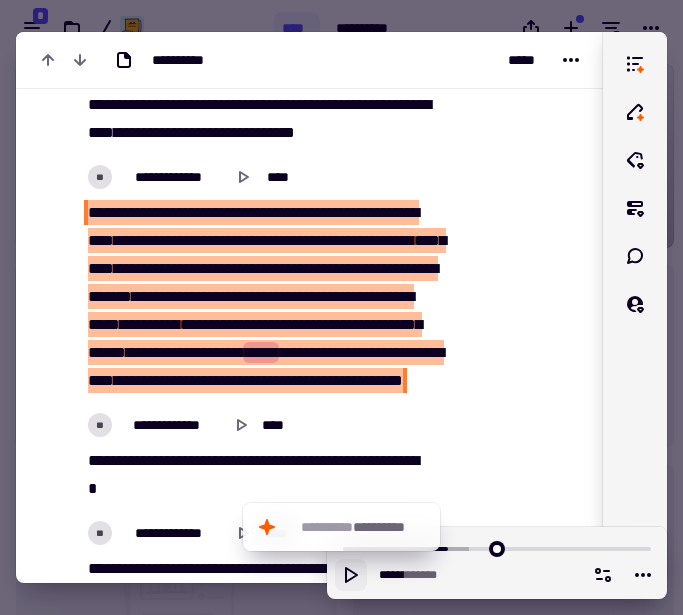click on "****" at bounding box center (144, 352) 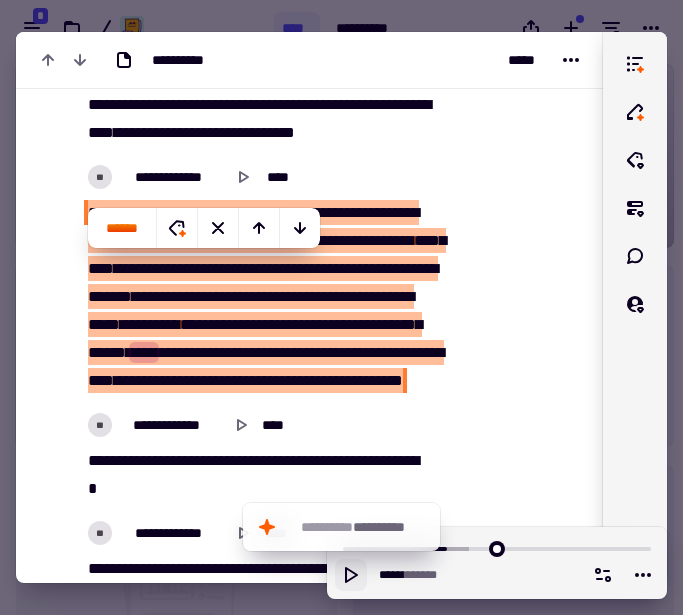 click on "****" at bounding box center (144, 352) 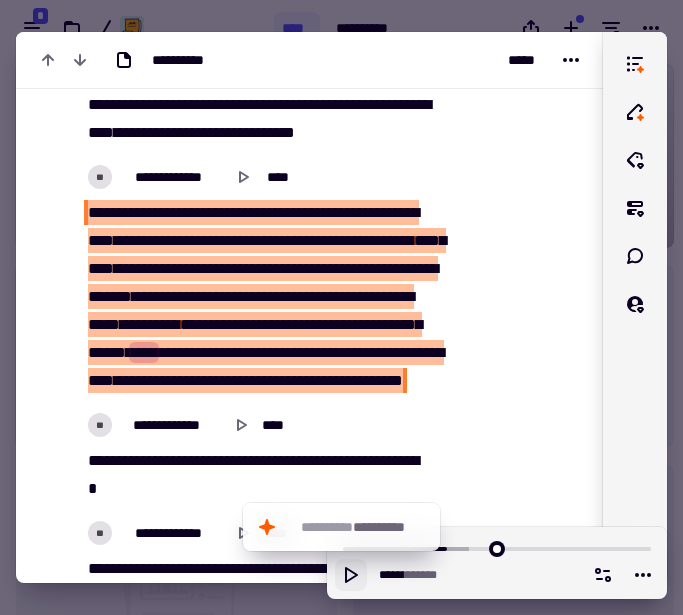 click on "****" at bounding box center (144, 352) 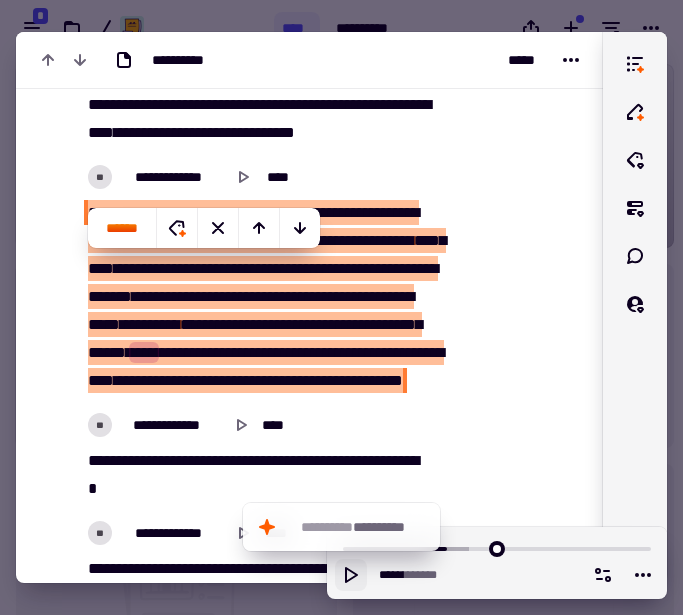 click 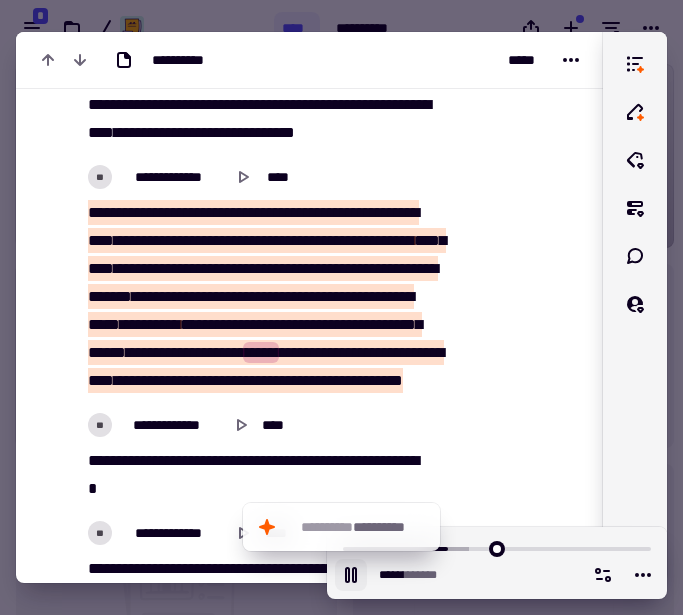 click 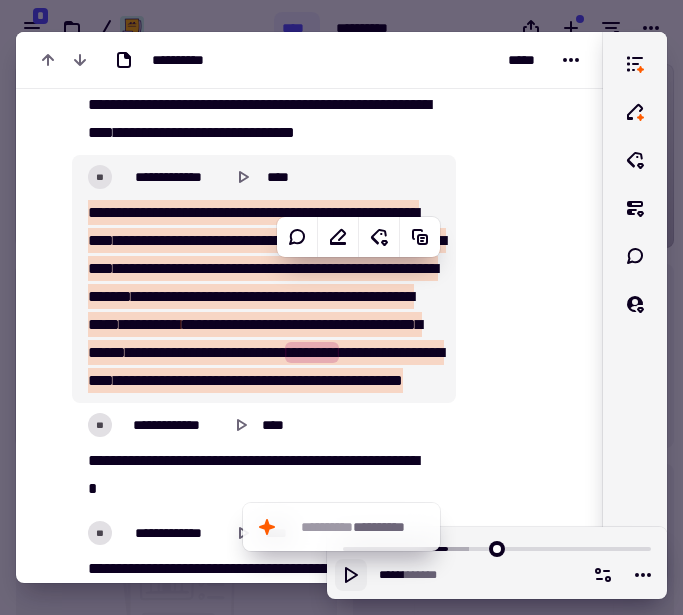 click on "*" at bounding box center [282, 352] 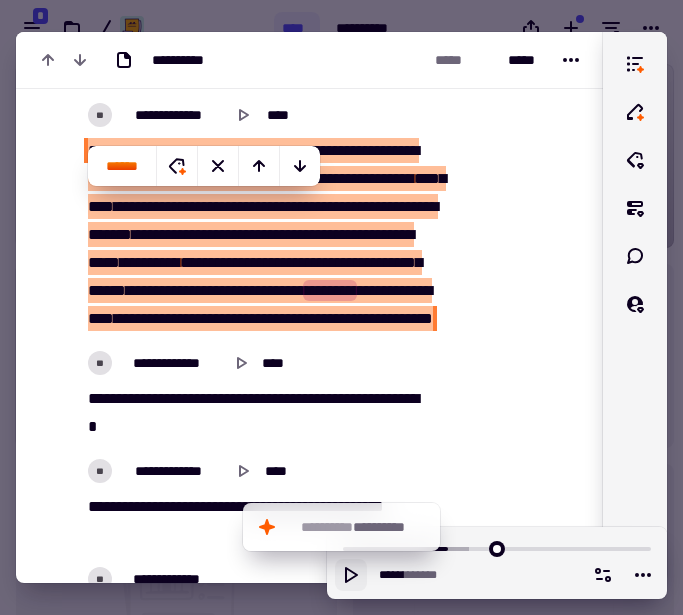 scroll, scrollTop: 4234, scrollLeft: 0, axis: vertical 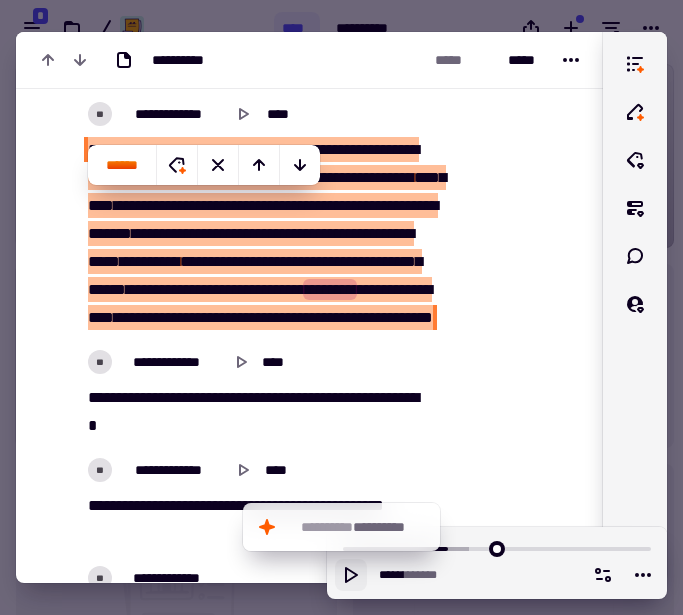 click 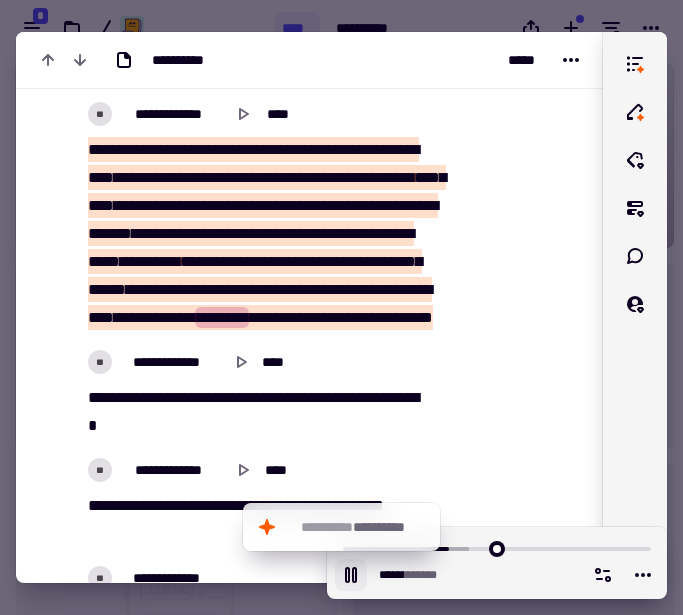 click 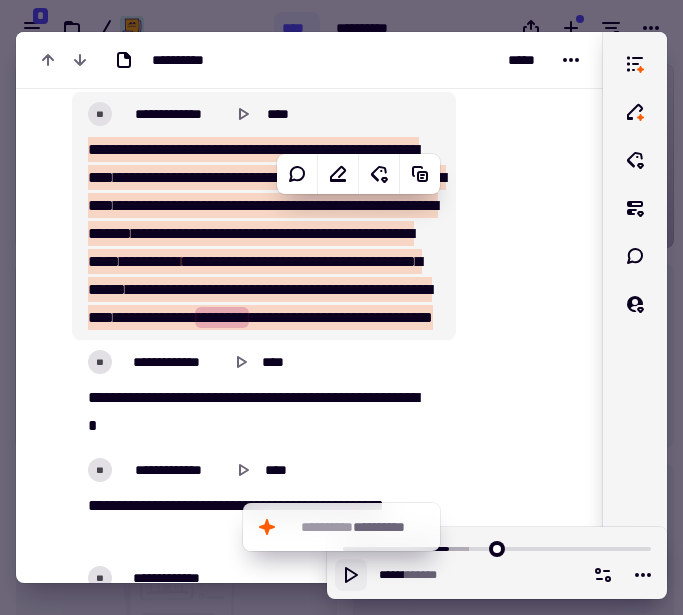 click on "*" at bounding box center (192, 317) 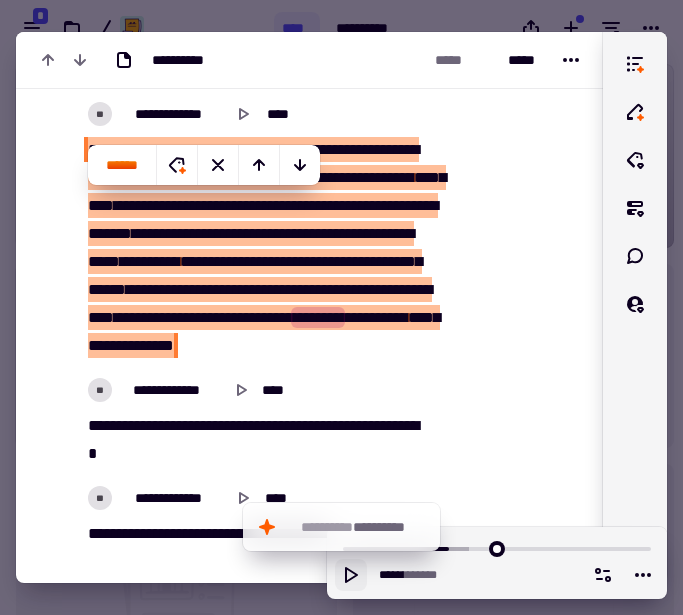 click 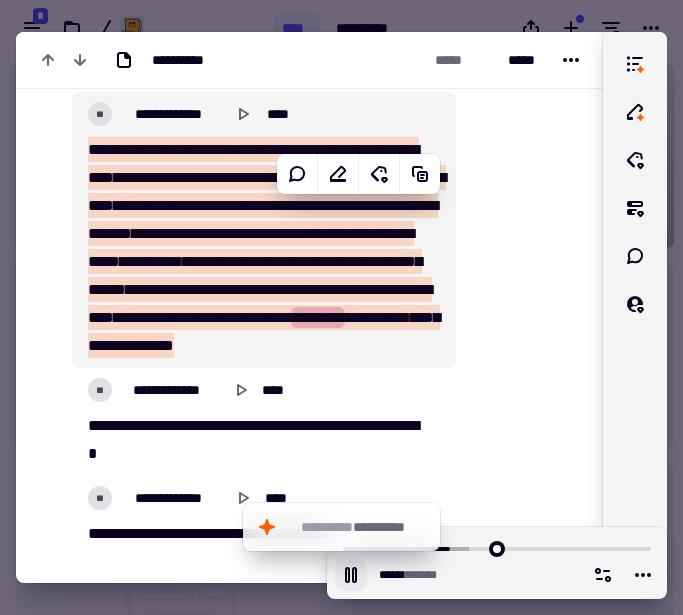 click on "**********" at bounding box center (240, 317) 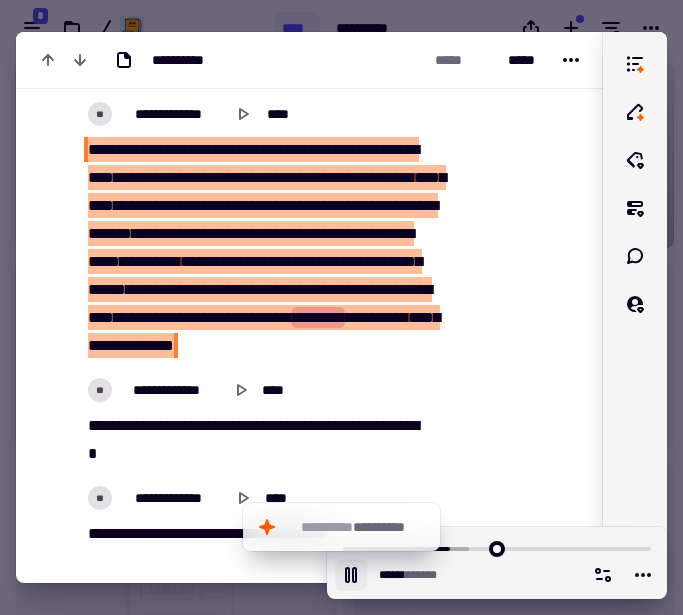 click on "**********" at bounding box center (240, 317) 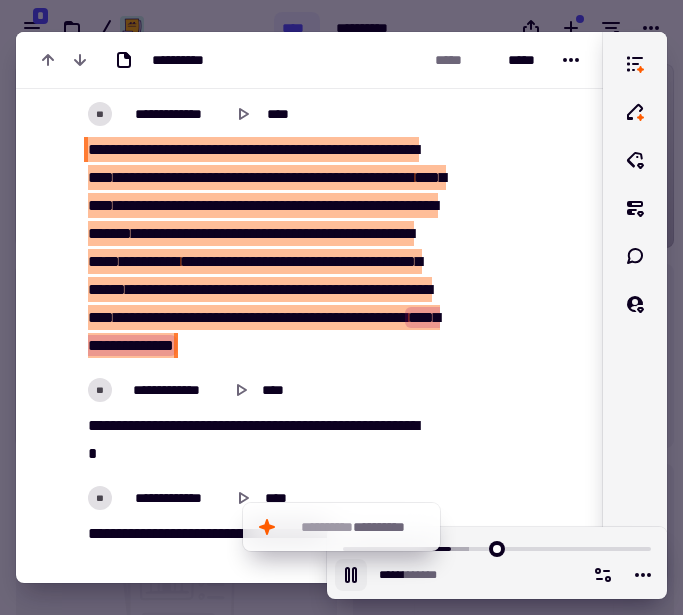 click on "******" at bounding box center (168, 317) 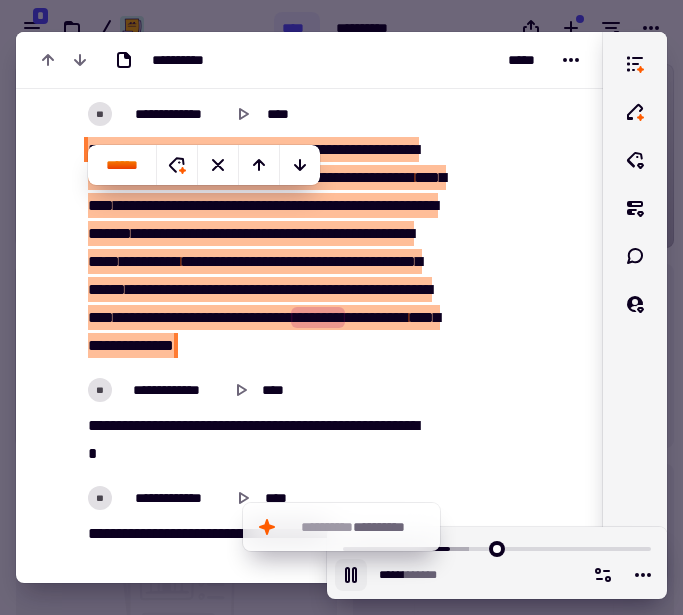 click 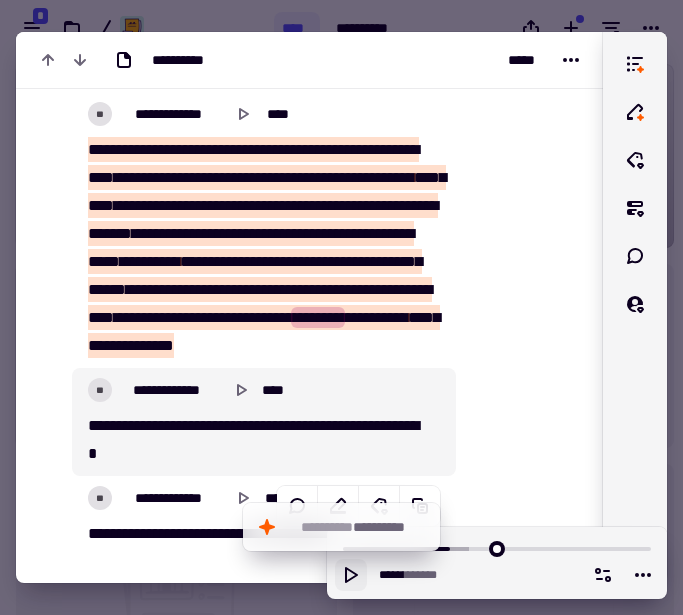 click 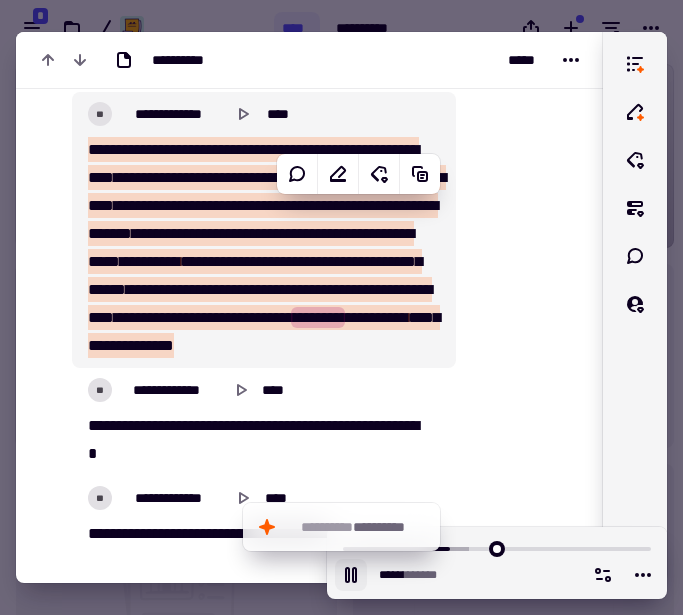 click on "******" at bounding box center [168, 317] 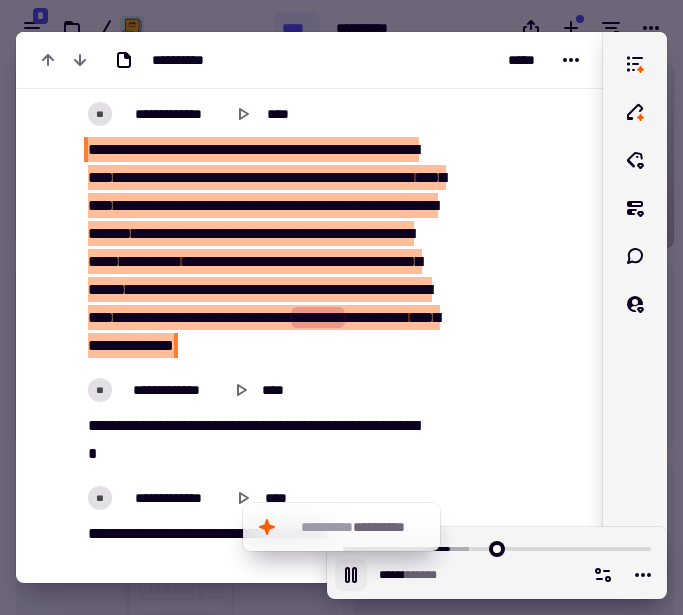 click on "******" at bounding box center (168, 317) 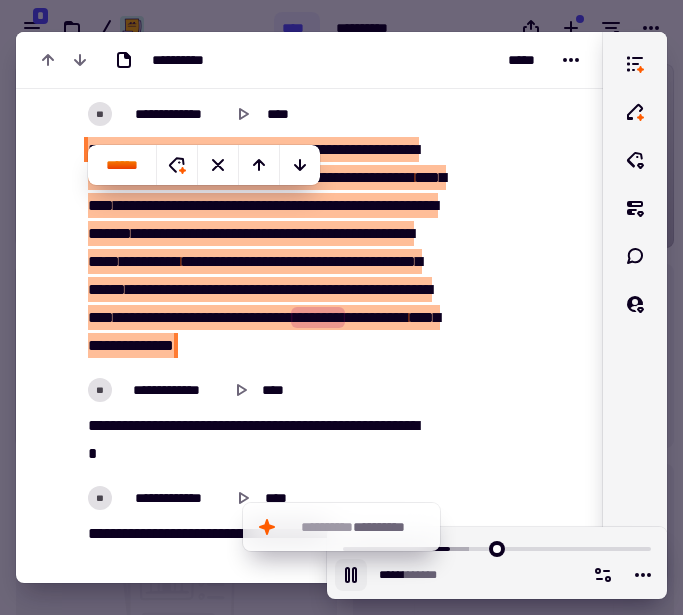 click 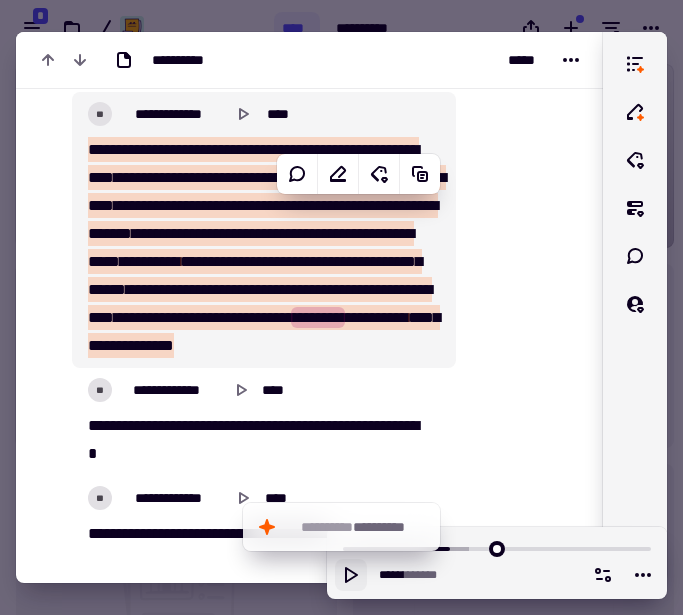 click on "**********" at bounding box center (240, 317) 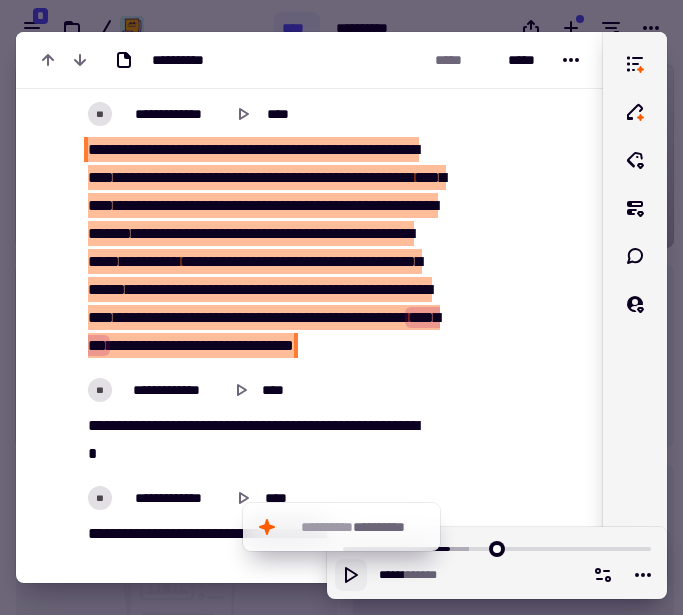 click on "******" at bounding box center (168, 317) 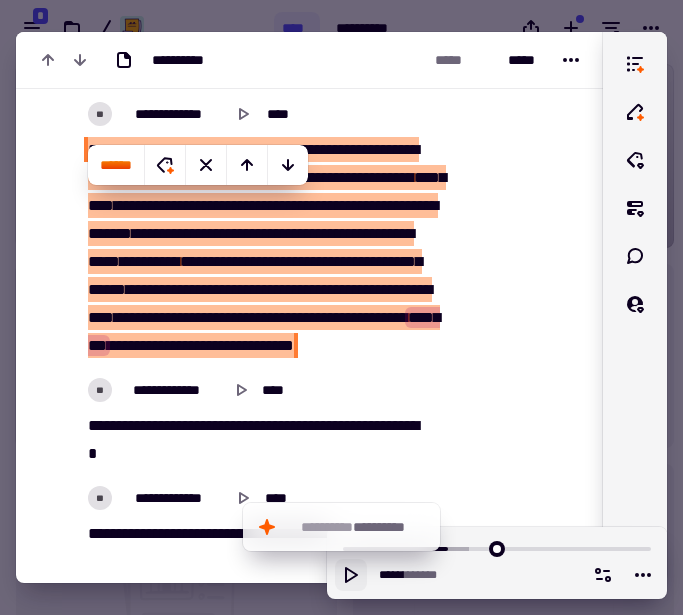click on "******" at bounding box center [168, 317] 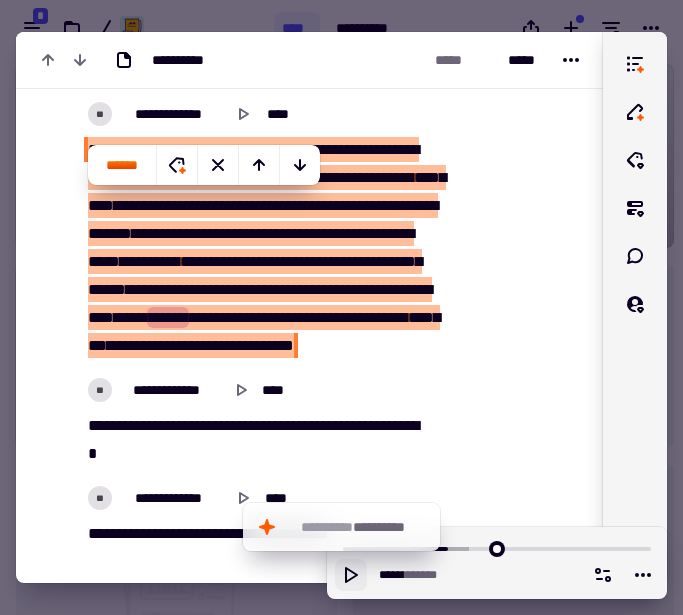 click 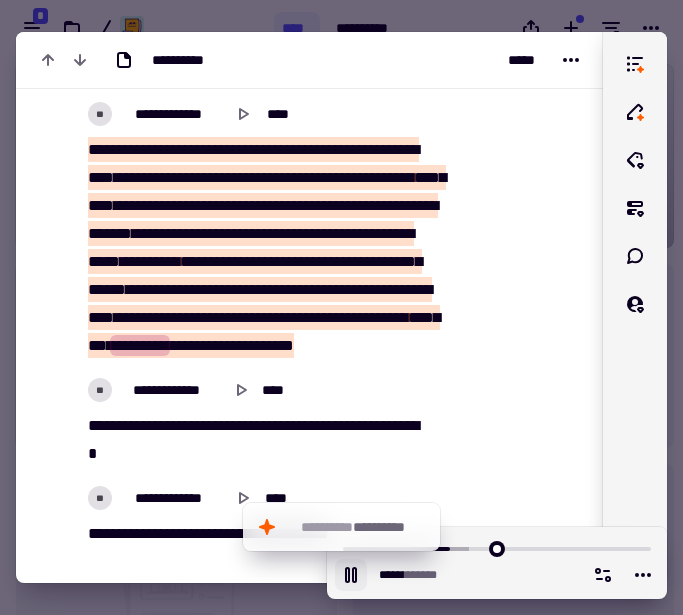 click 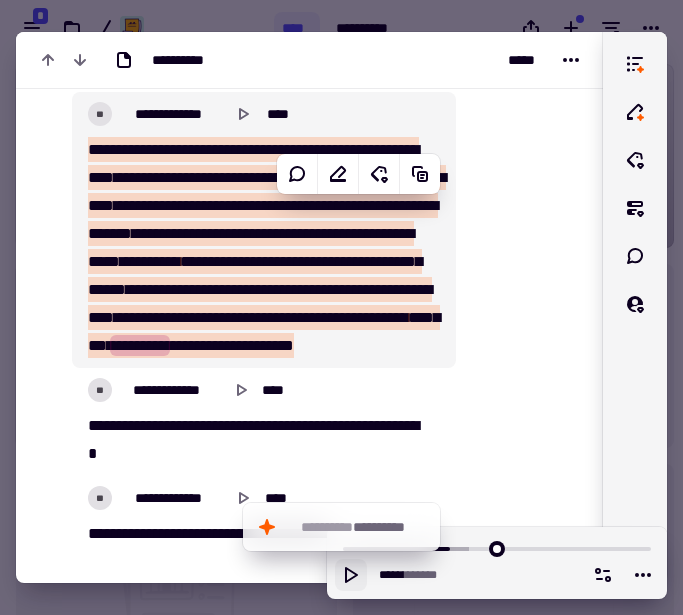 click on "**********" at bounding box center (297, 317) 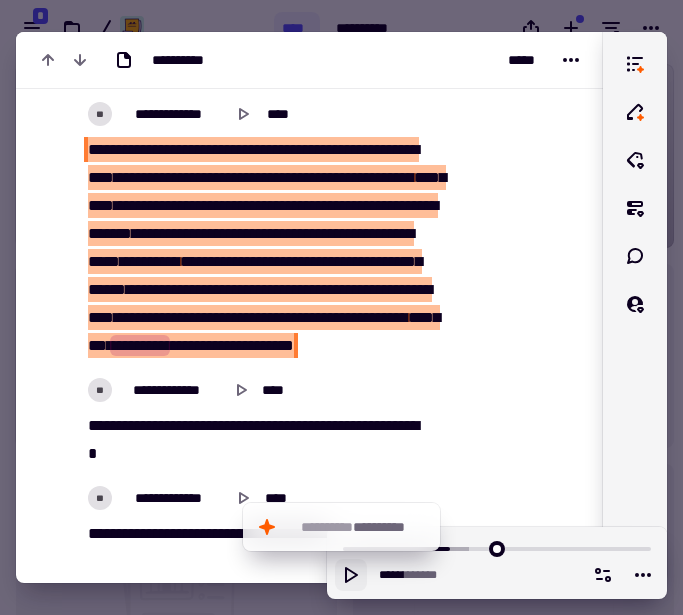 click on "**********" at bounding box center [297, 317] 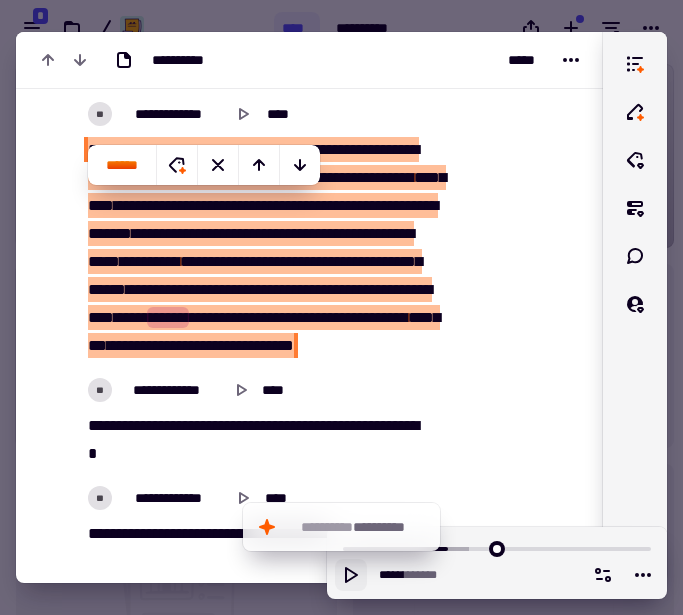 click 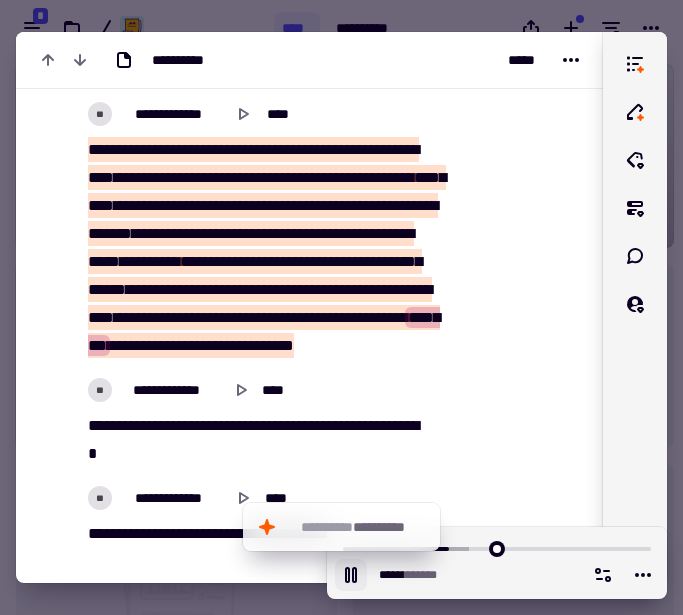 click 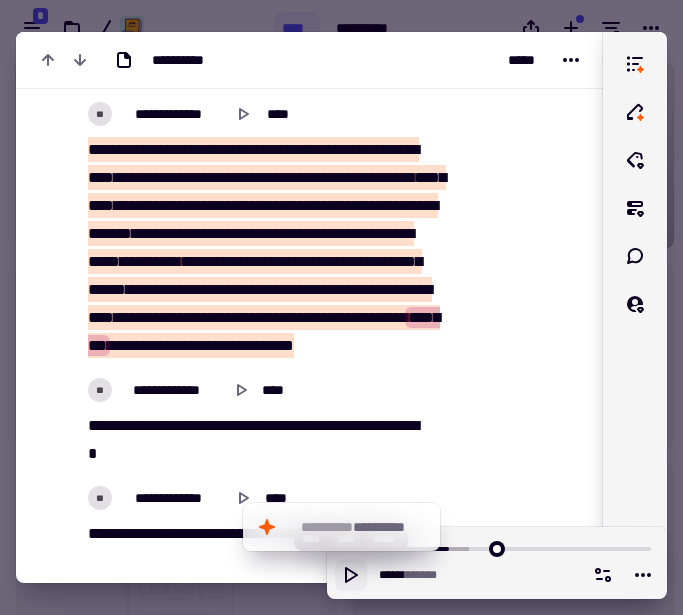 click 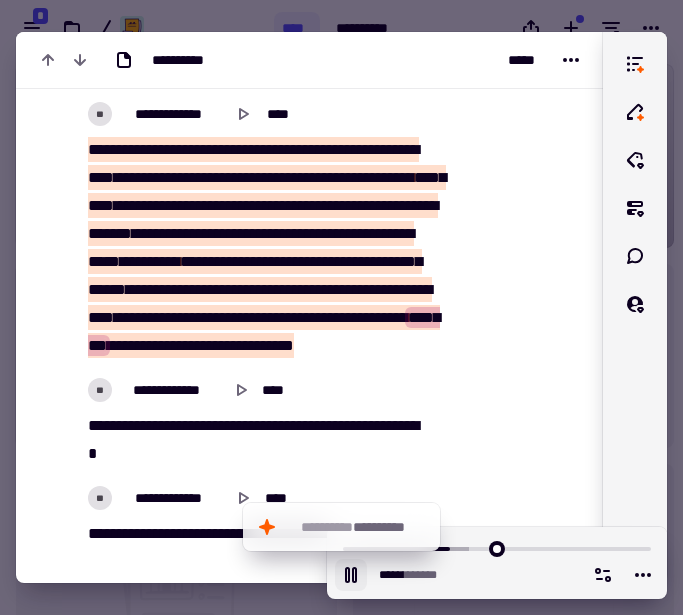 click 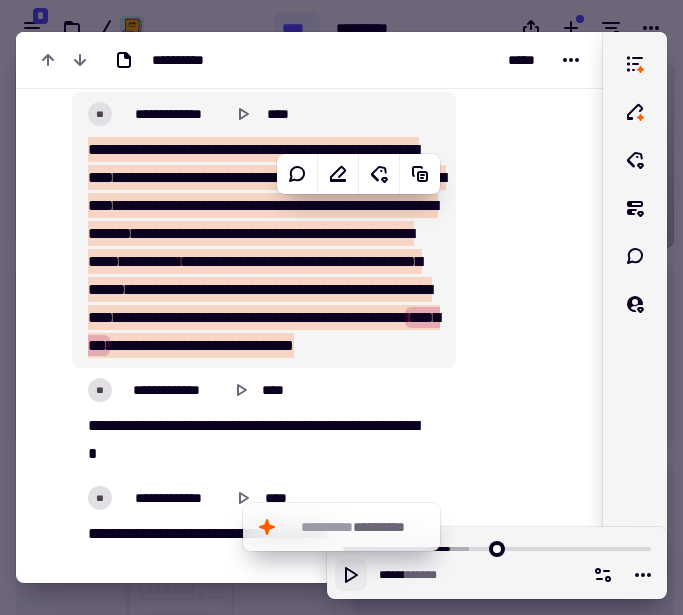 click on "******" at bounding box center [168, 317] 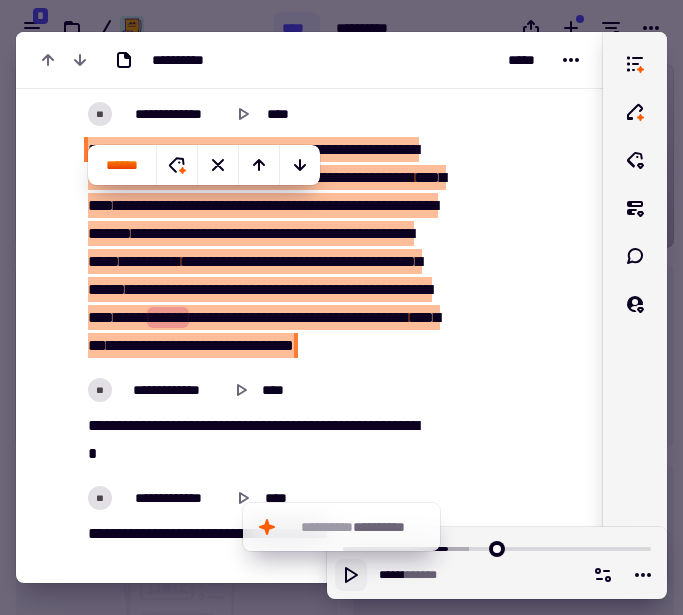 click 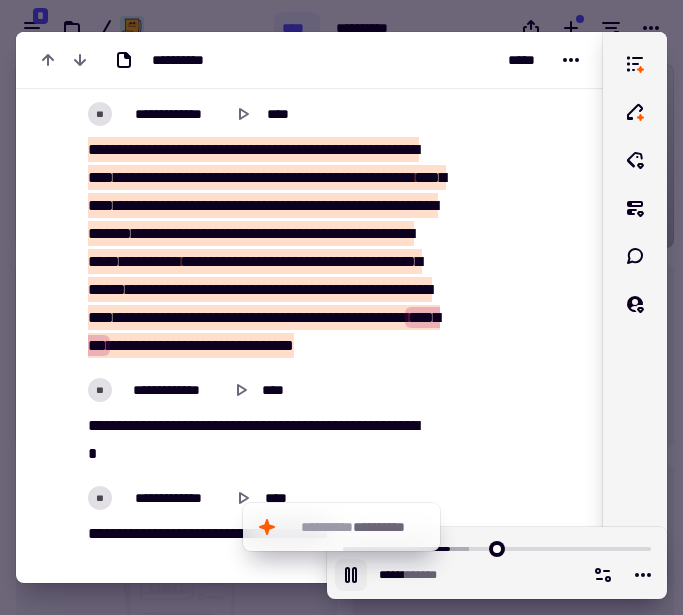 click 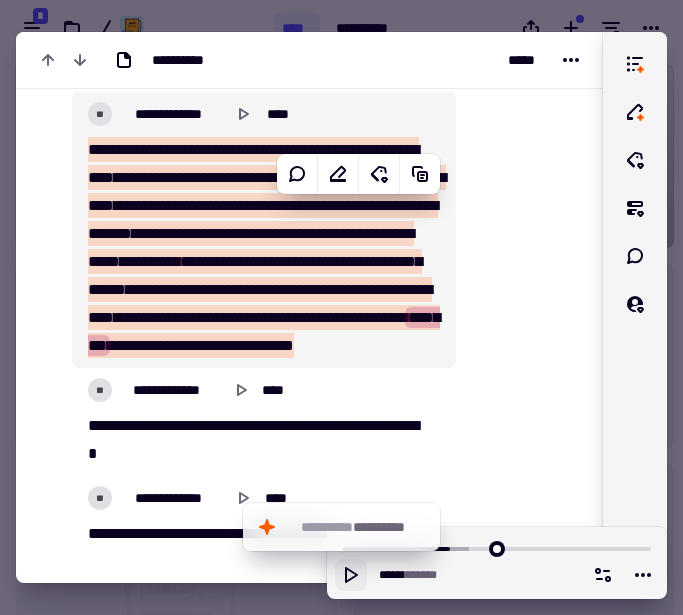 click on "**********" at bounding box center [297, 317] 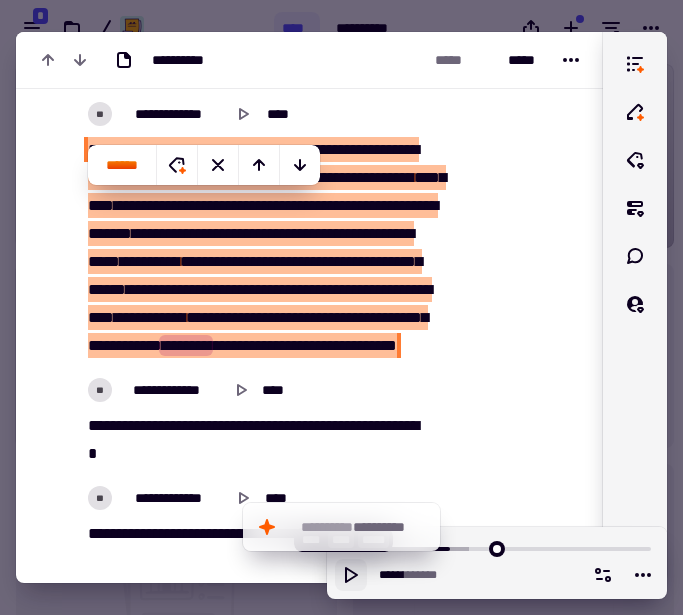 click 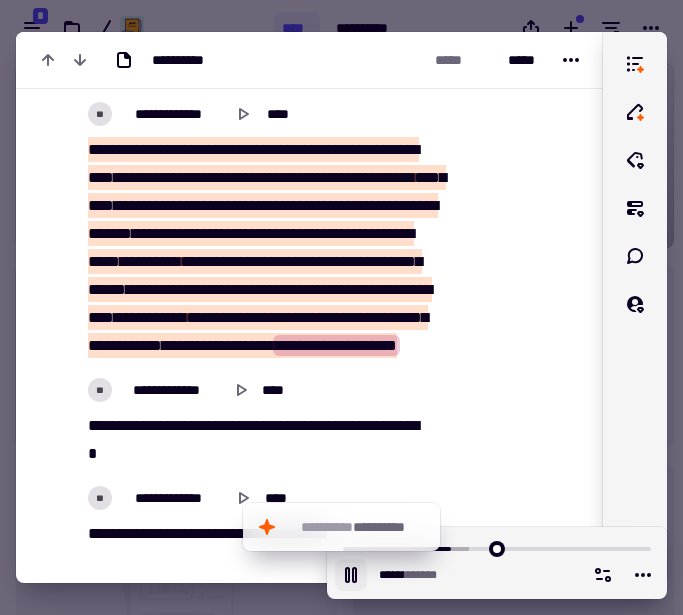 click 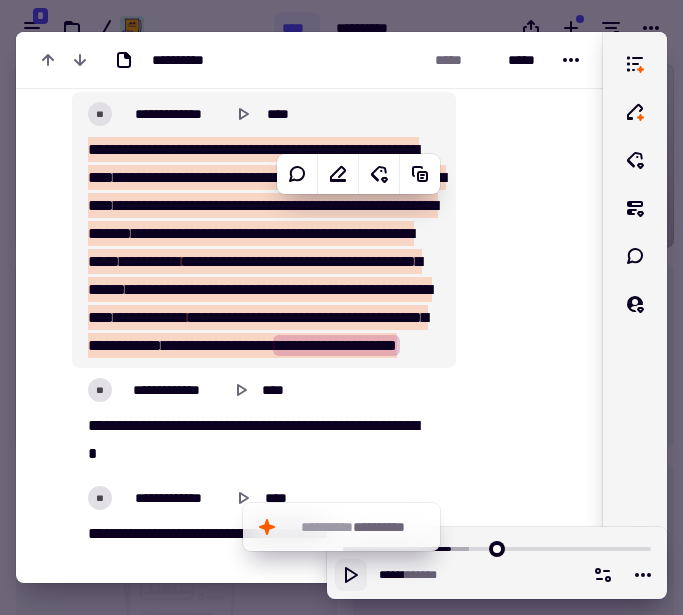 click on "*********" at bounding box center (243, 345) 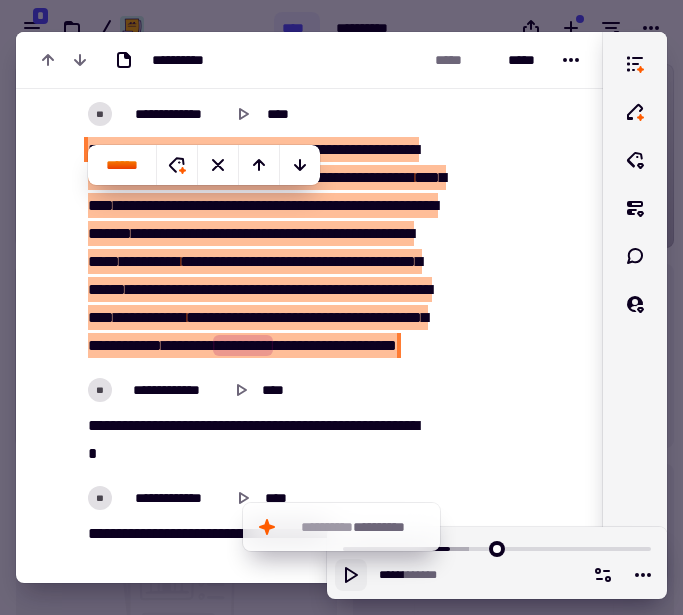 click on "*********" at bounding box center [243, 345] 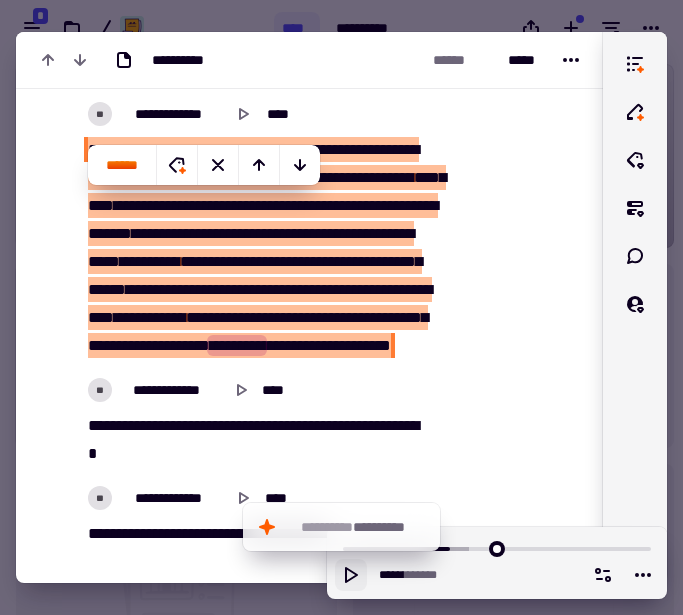 type on "******" 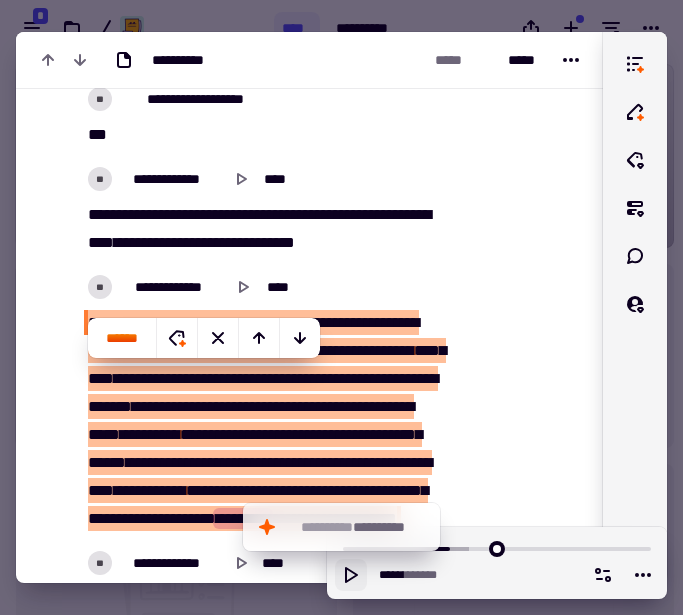scroll, scrollTop: 4060, scrollLeft: 0, axis: vertical 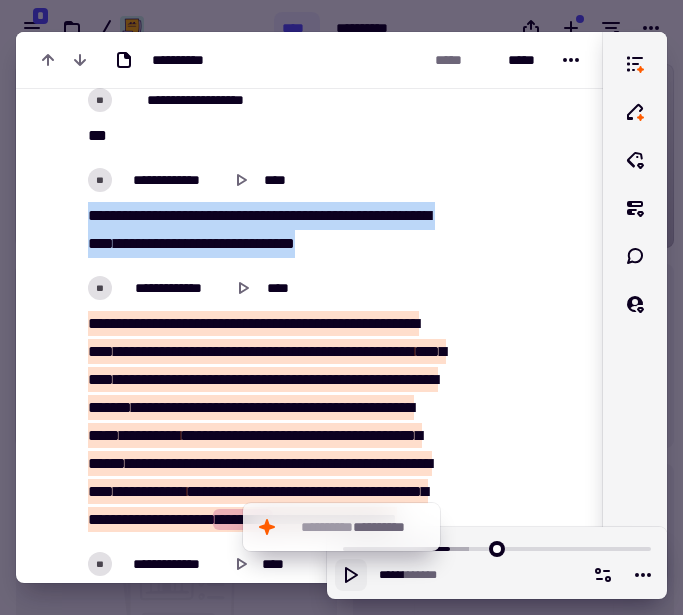 drag, startPoint x: 90, startPoint y: 269, endPoint x: 434, endPoint y: 301, distance: 345.48517 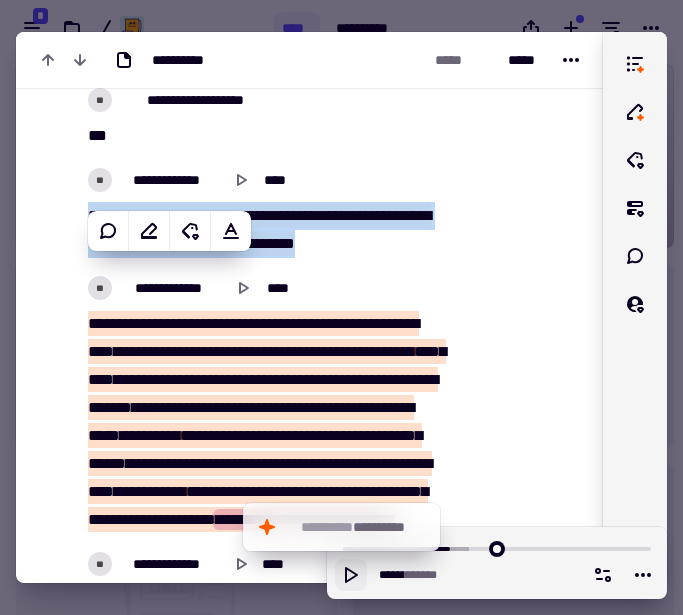 copy on "**********" 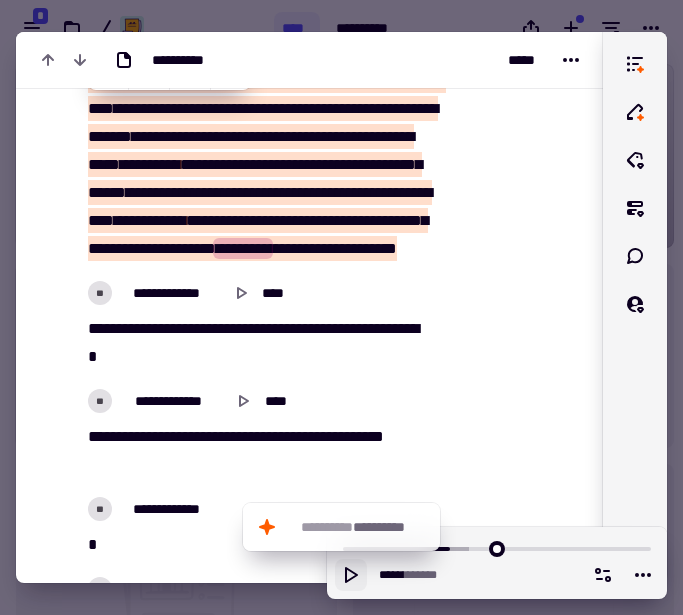 scroll, scrollTop: 4330, scrollLeft: 0, axis: vertical 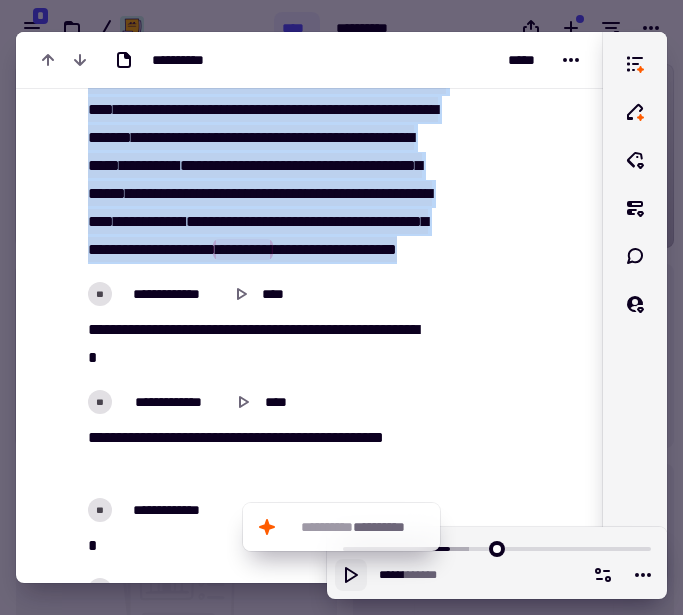 drag, startPoint x: 163, startPoint y: 158, endPoint x: 358, endPoint y: 365, distance: 284.38354 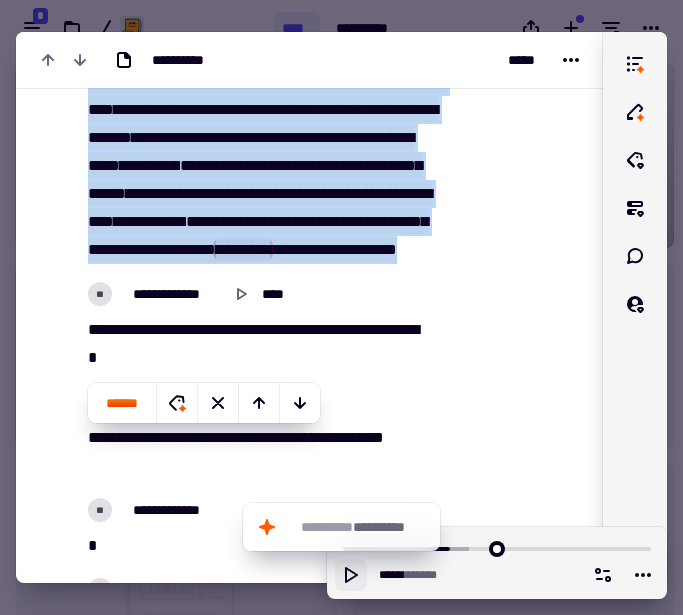 copy on "**********" 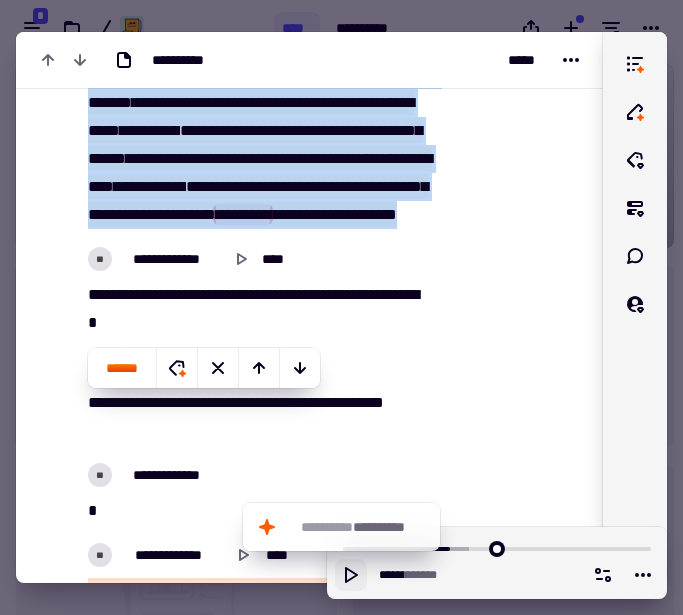 scroll, scrollTop: 4357, scrollLeft: 0, axis: vertical 